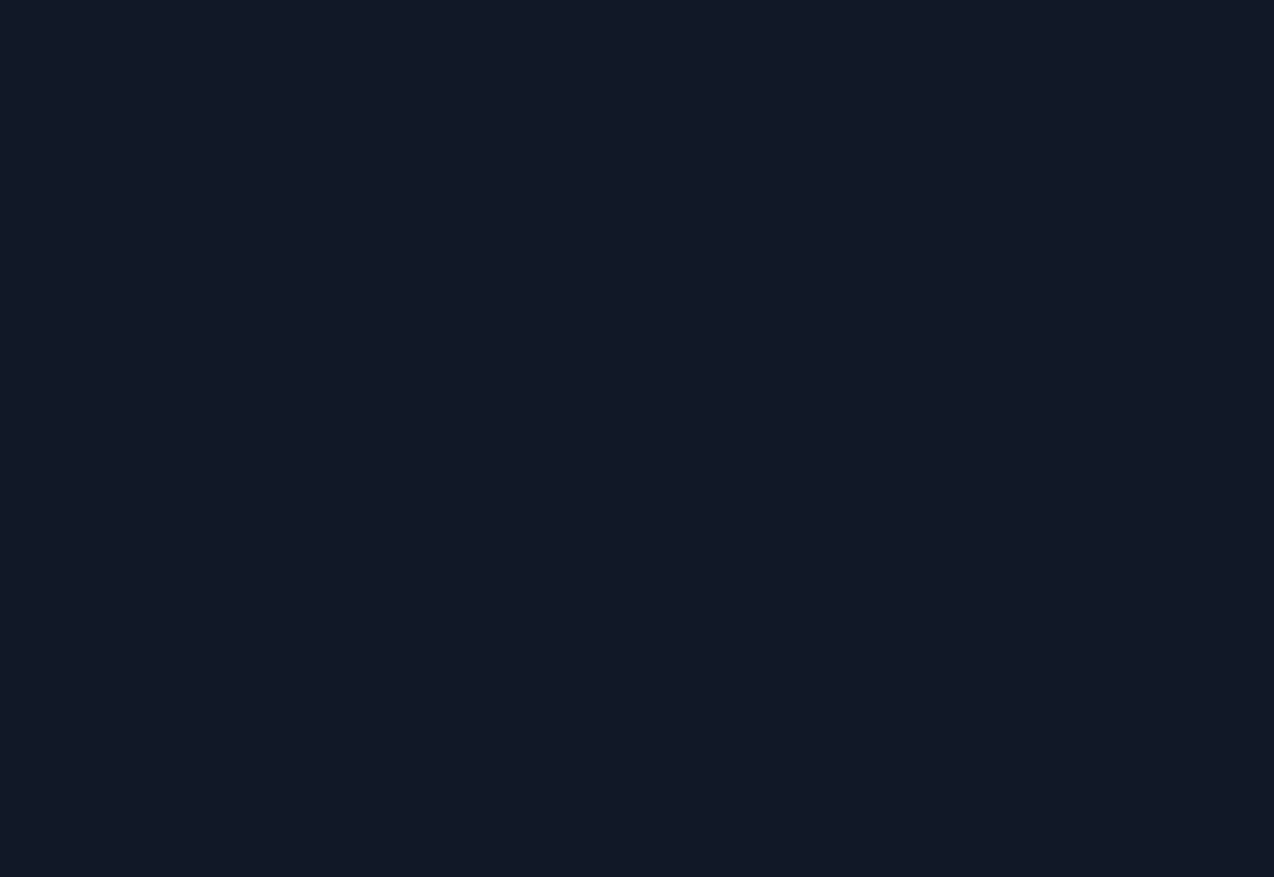 scroll, scrollTop: 0, scrollLeft: 0, axis: both 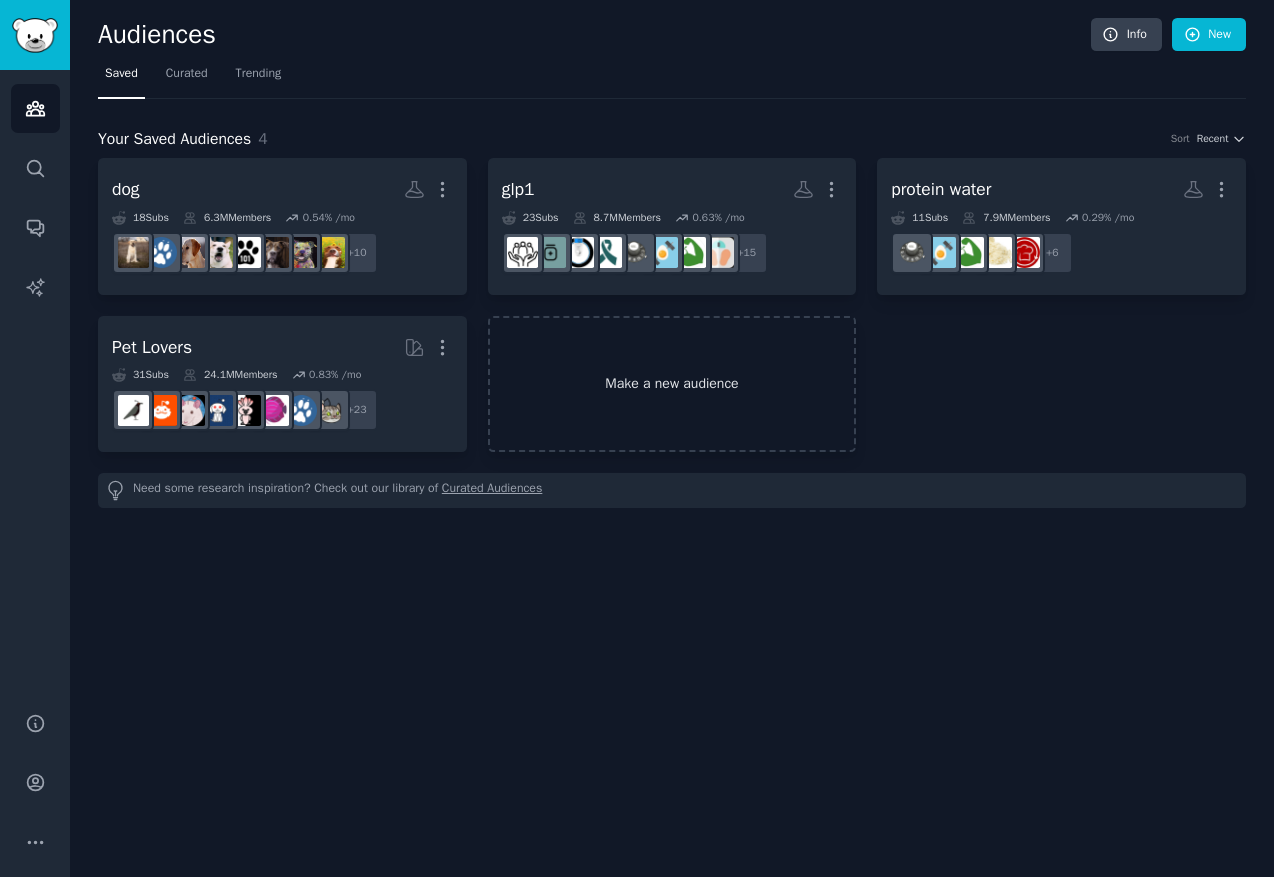 click on "Make a new audience" at bounding box center (672, 384) 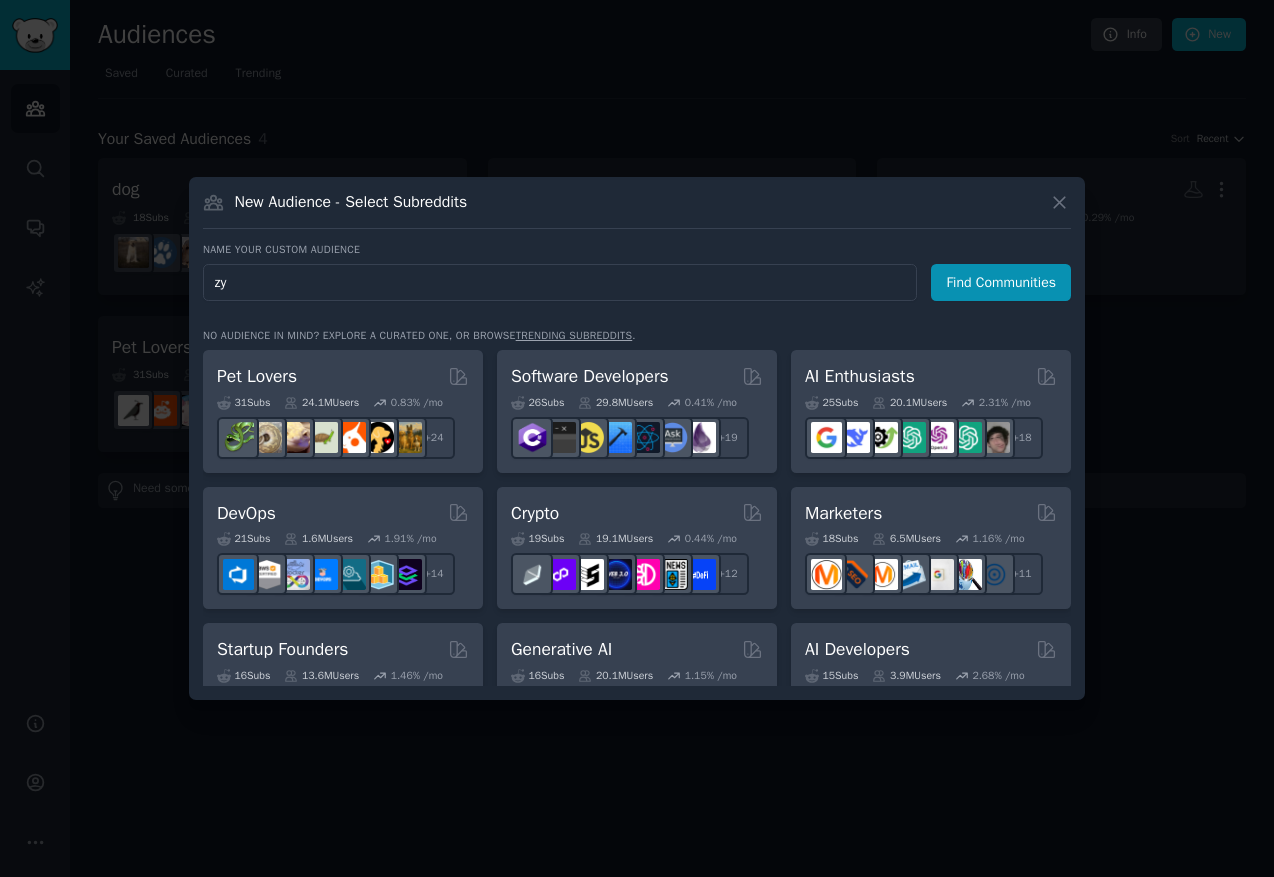 type on "zyn" 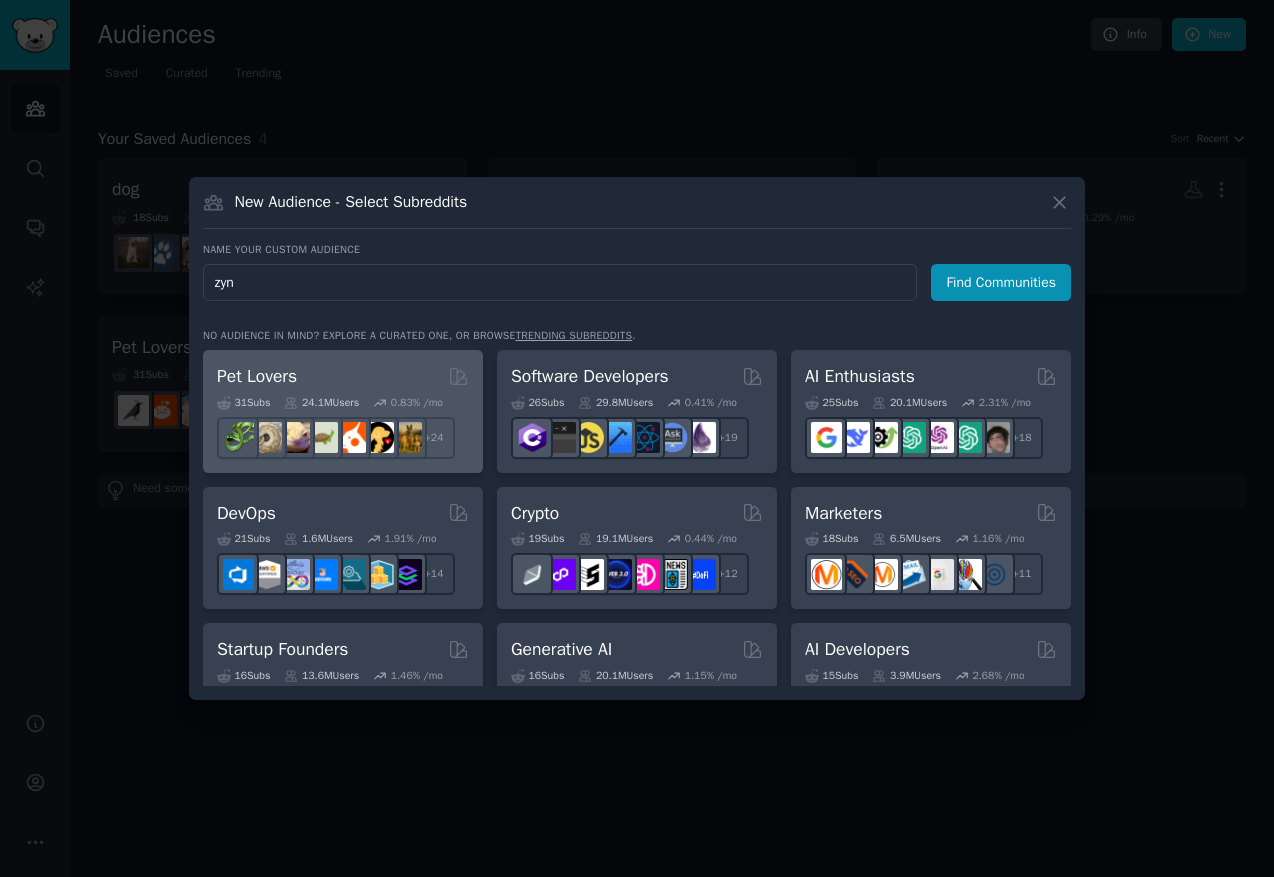 click on "Find Communities" at bounding box center [1001, 282] 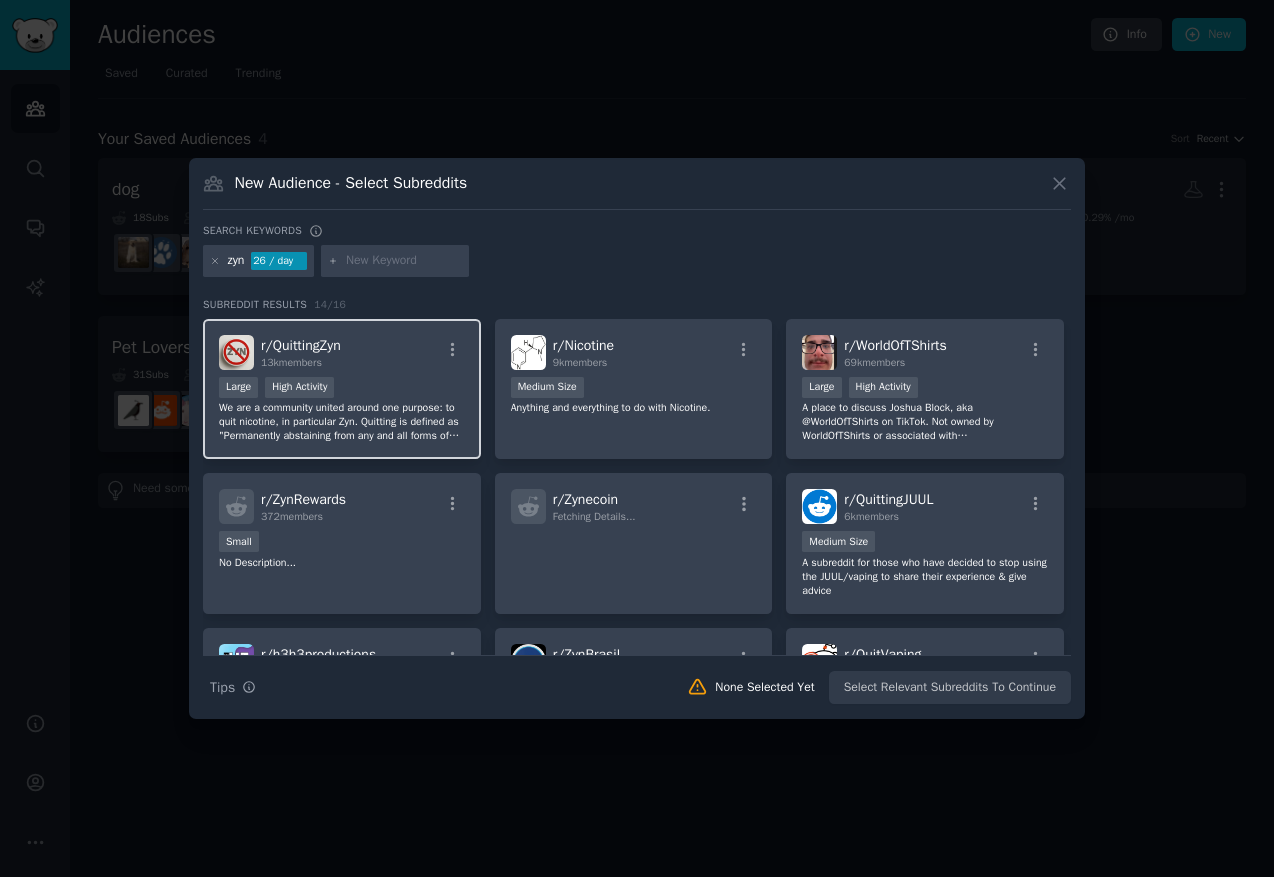 click on "Large High Activity" at bounding box center [342, 389] 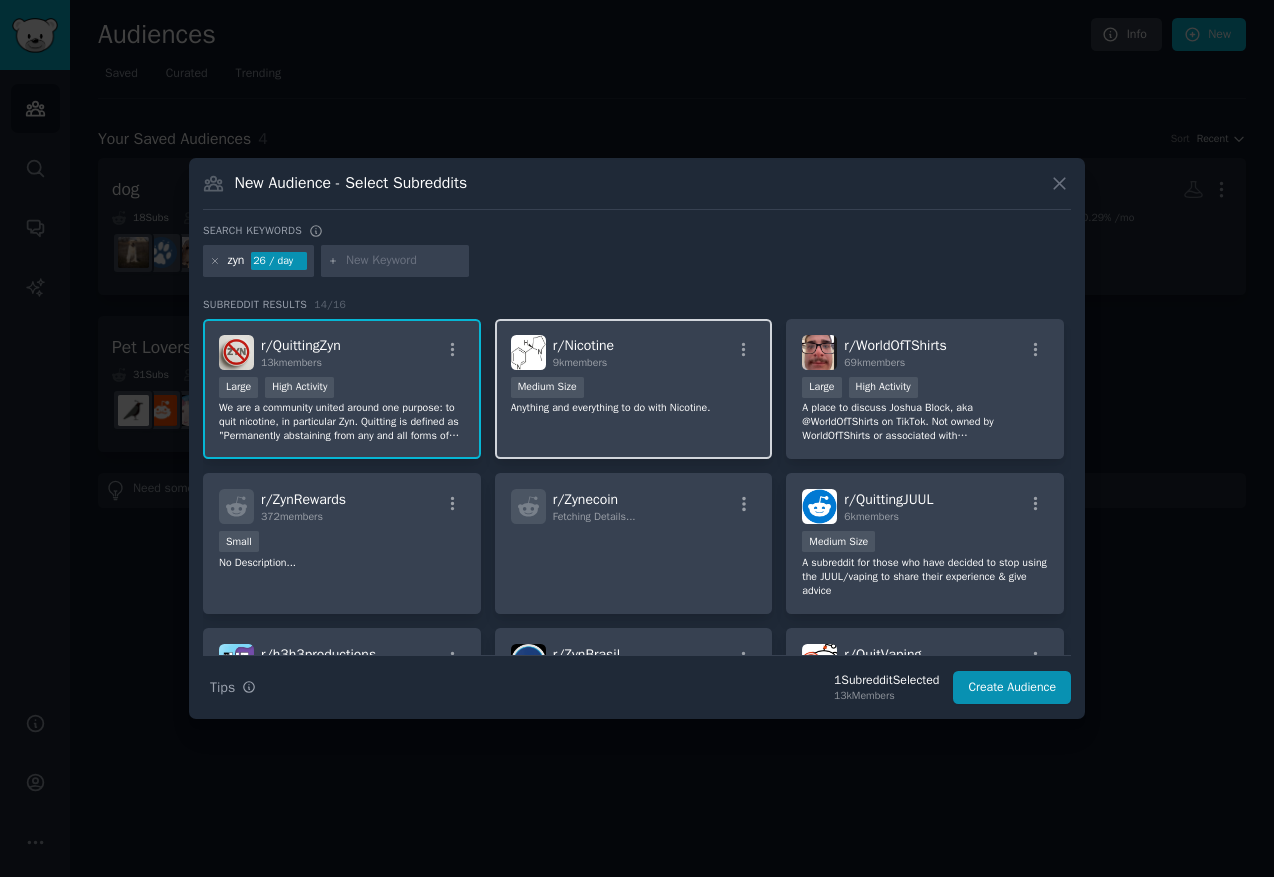click on "Medium Size" at bounding box center [634, 389] 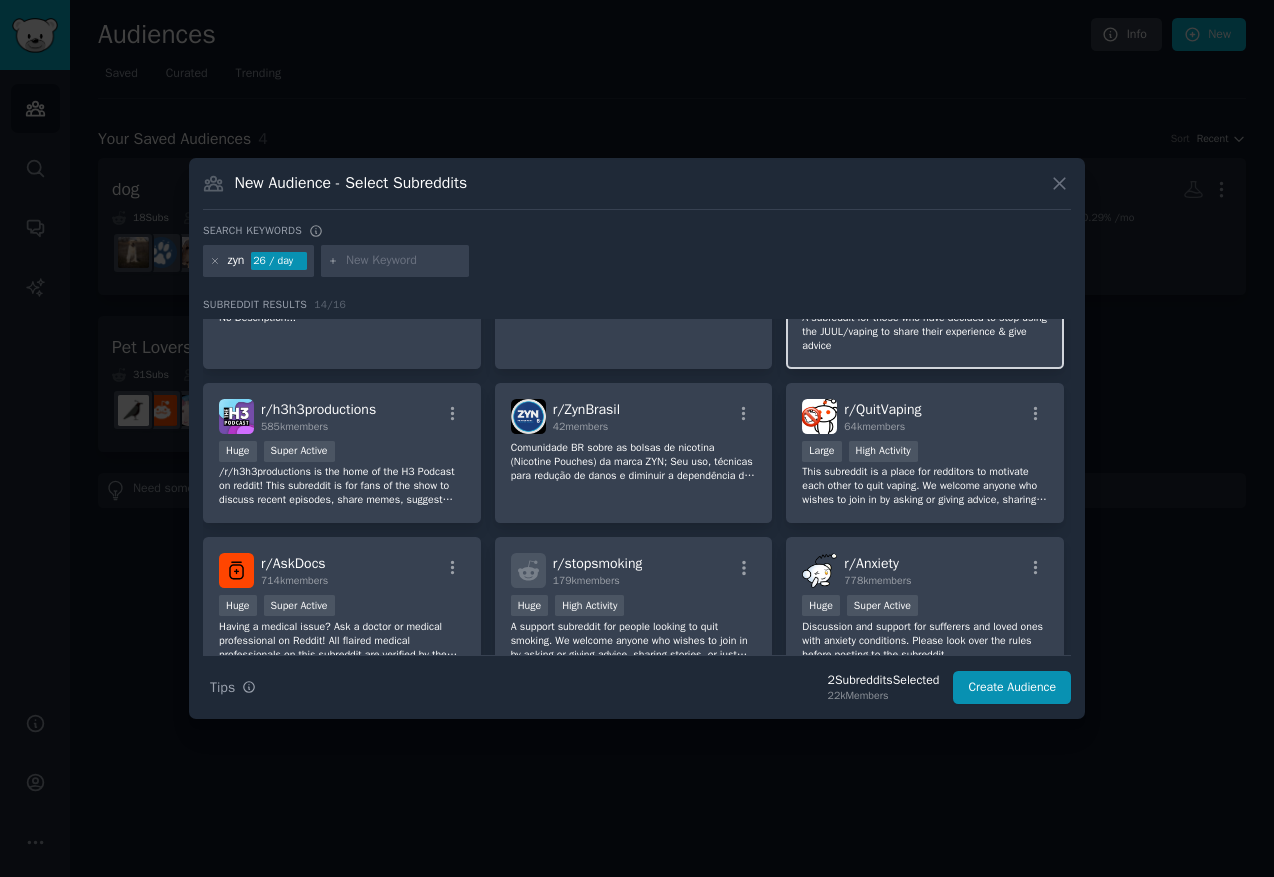 scroll, scrollTop: 247, scrollLeft: 0, axis: vertical 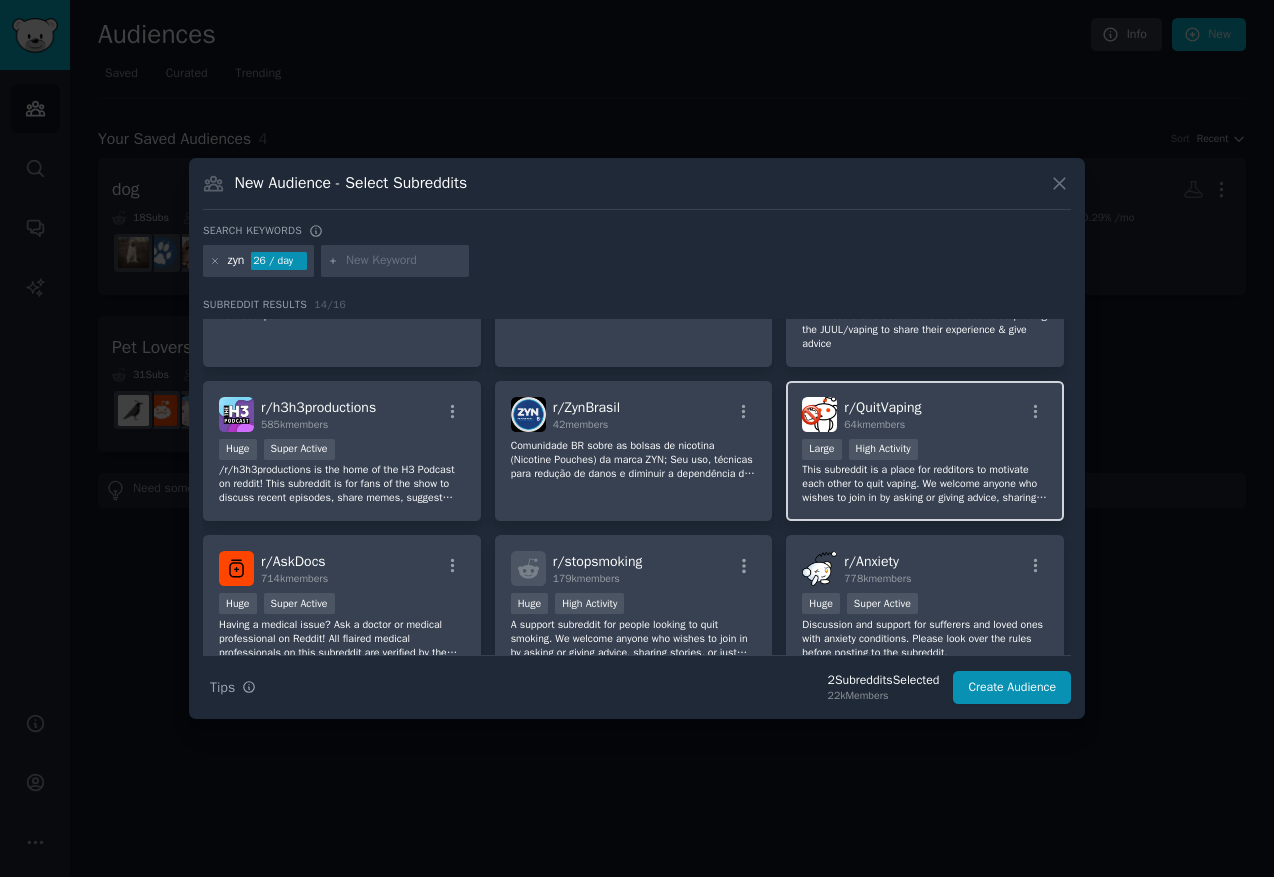 click on "This subreddit is a place for redditors to motivate each other to quit vaping. We welcome anyone who wishes to join in by asking or giving advice, sharing stories, or just encouraging someone who is trying to quit. Even though vaping is much less harmful than smoking, you might still want to quit. Whether you don't like the carcinogens in the vapor or you just want to stop being addicted to nicotine, this is the sub for you." at bounding box center [925, 484] 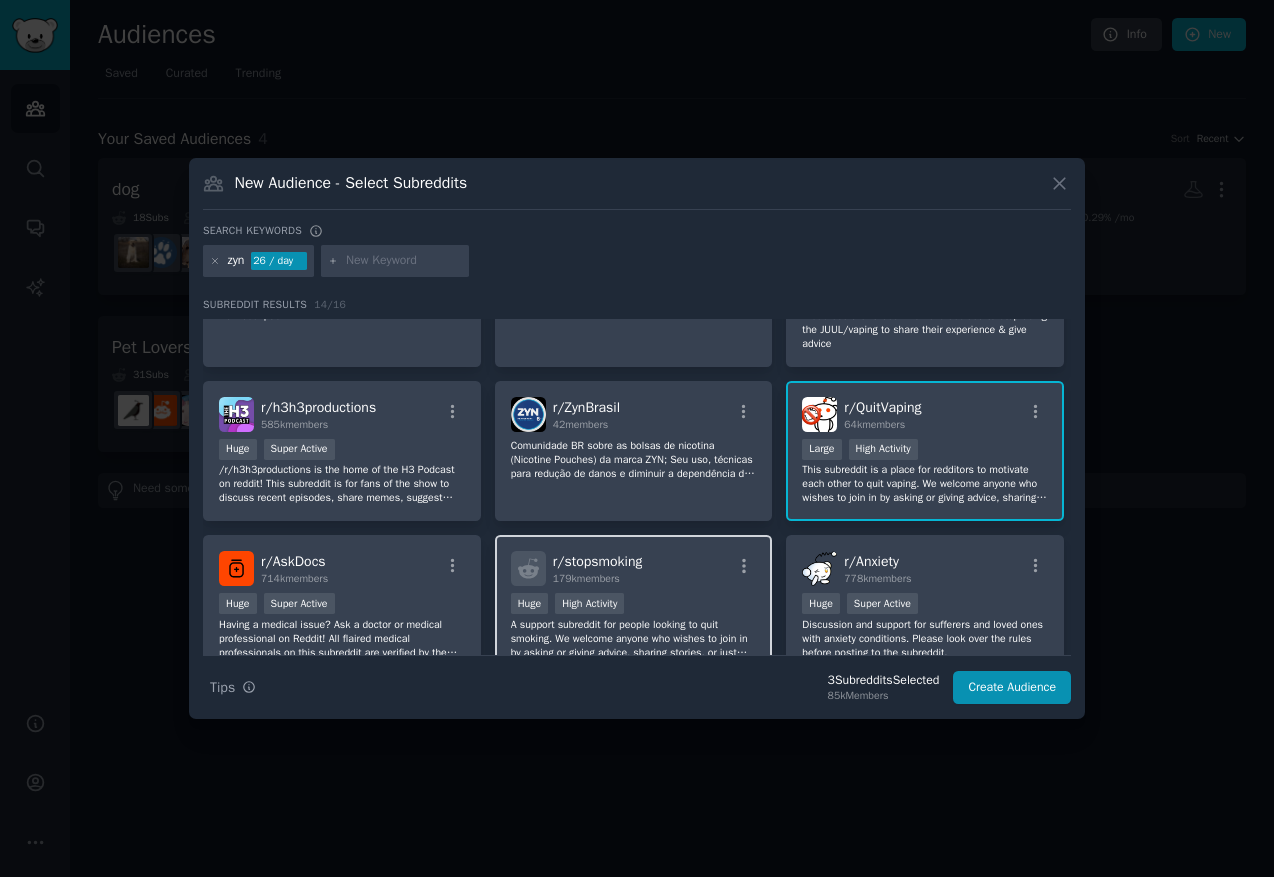 scroll, scrollTop: 295, scrollLeft: 0, axis: vertical 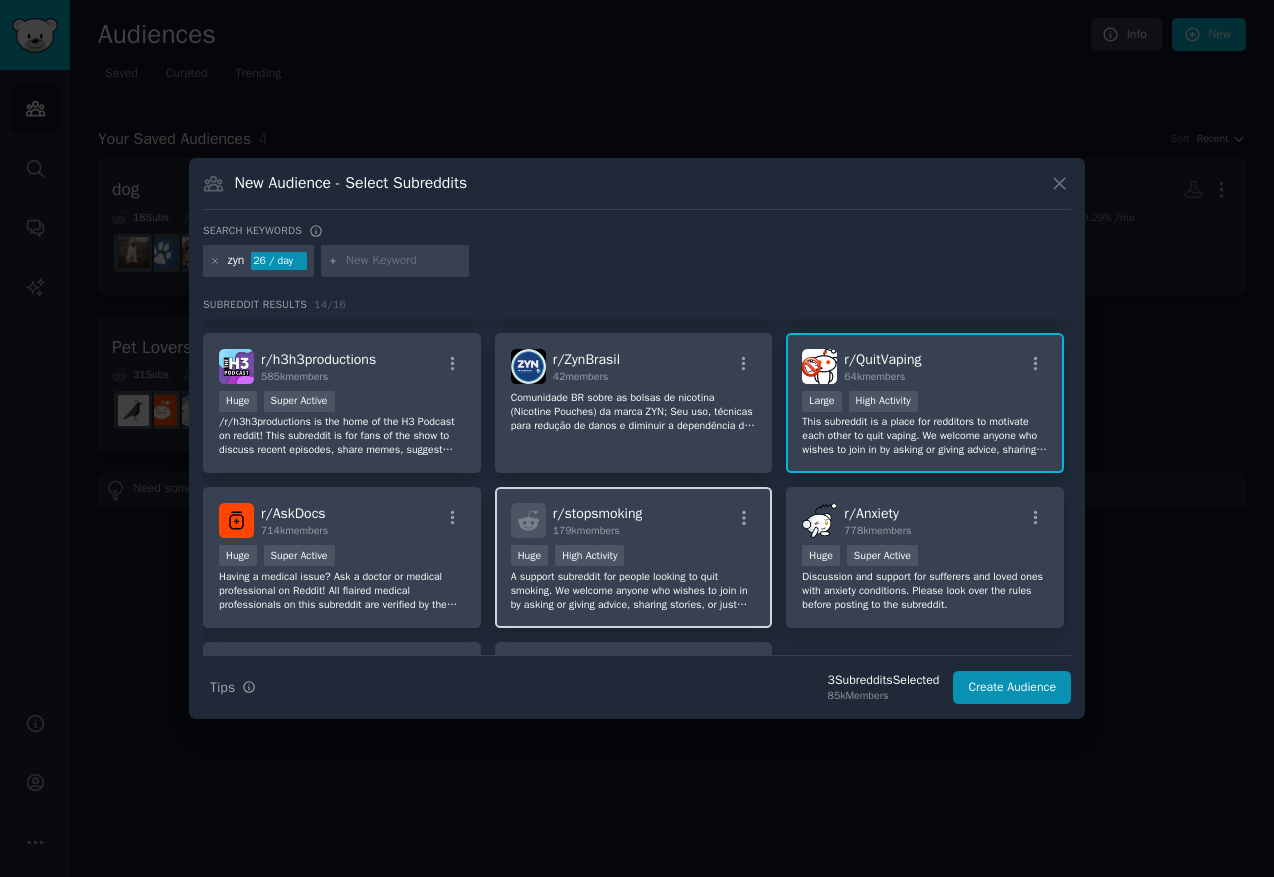 click on "r/ stopsmoking 179k  members Huge High Activity This reddit is a place for redditors to motivate each other to quit smoking. We welcome anyone who wishes to join in by asking or giving advice, sharing stories, or just encouraging someone who is trying to quit." at bounding box center (634, 557) 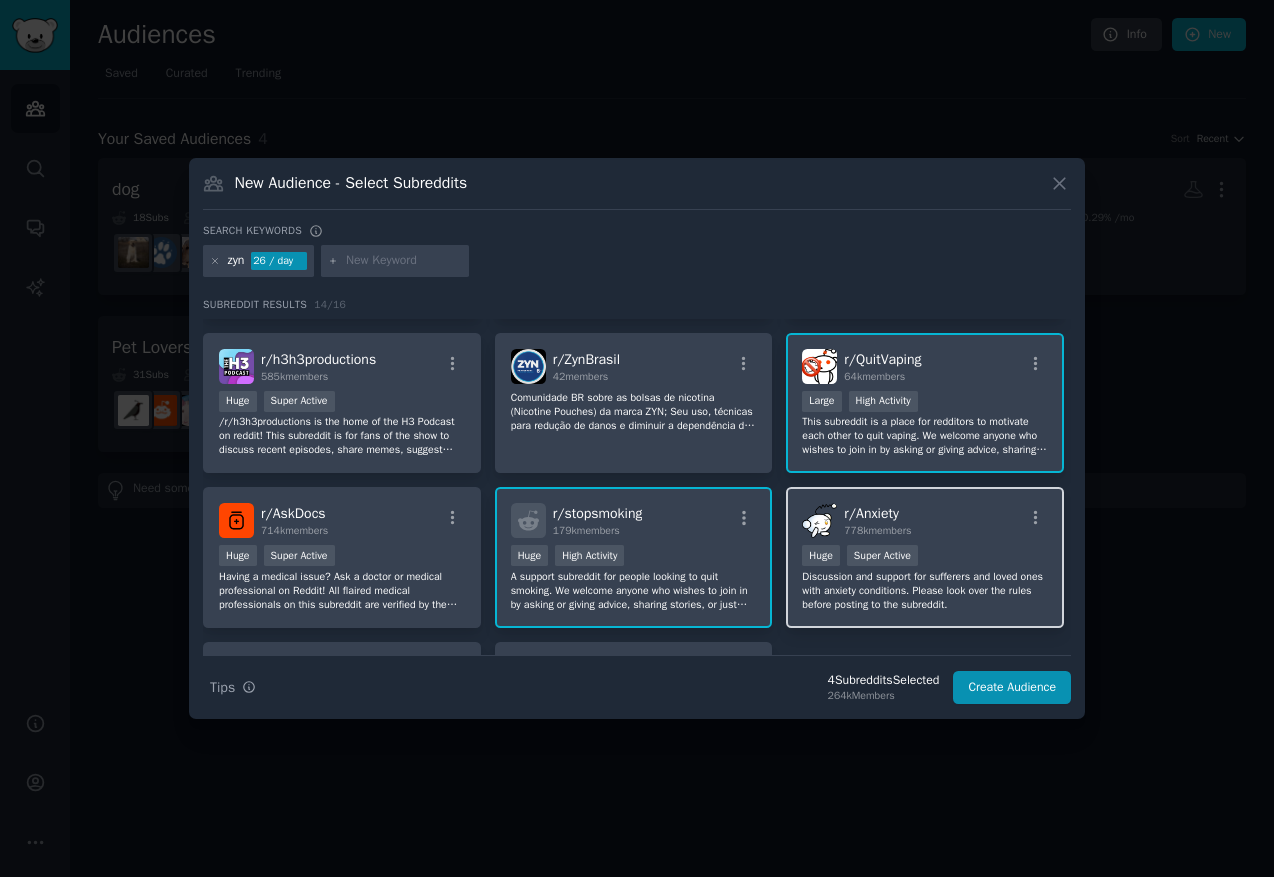 click on "Discussion and support for sufferers and loved ones with anxiety conditions. Please look over the rules before posting to the subreddit." at bounding box center [925, 591] 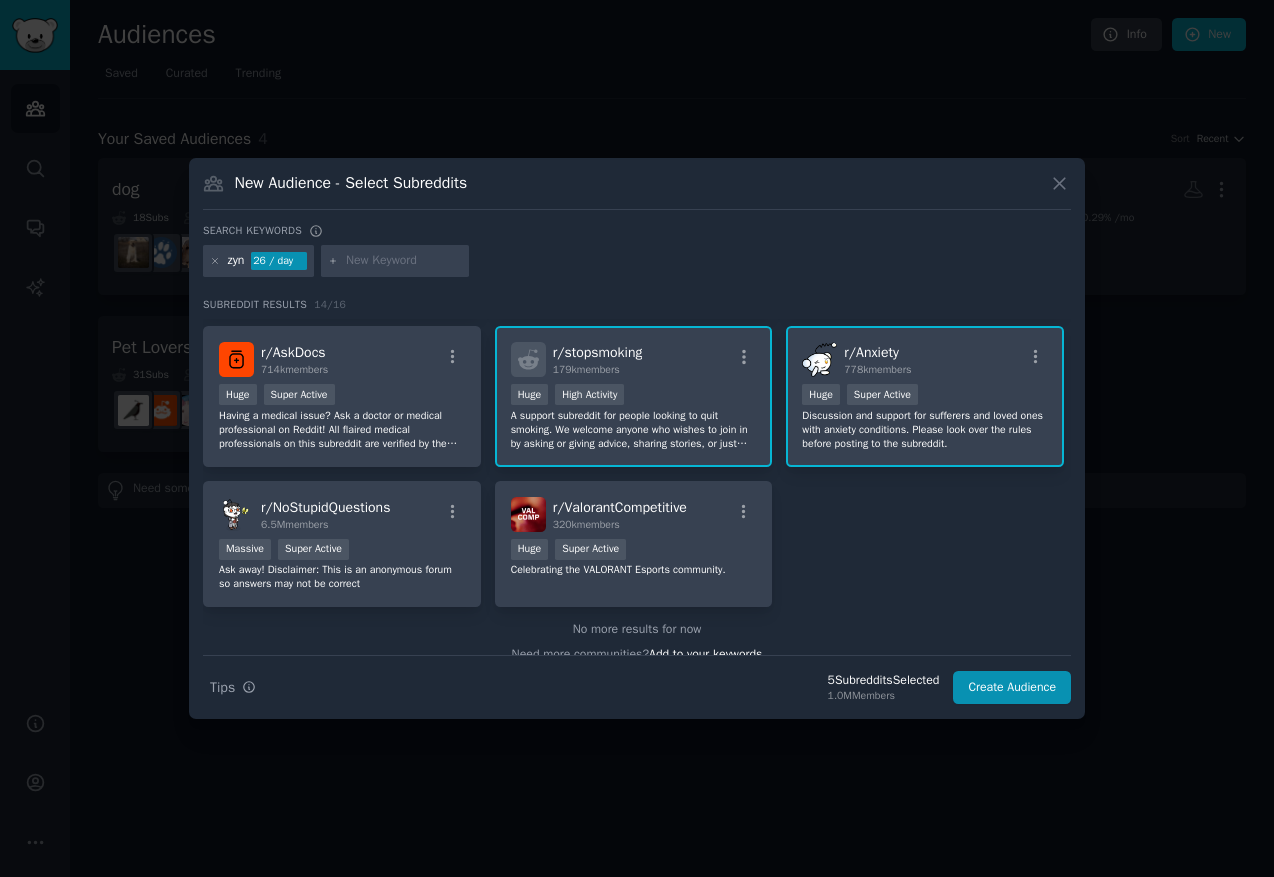 scroll, scrollTop: 478, scrollLeft: 0, axis: vertical 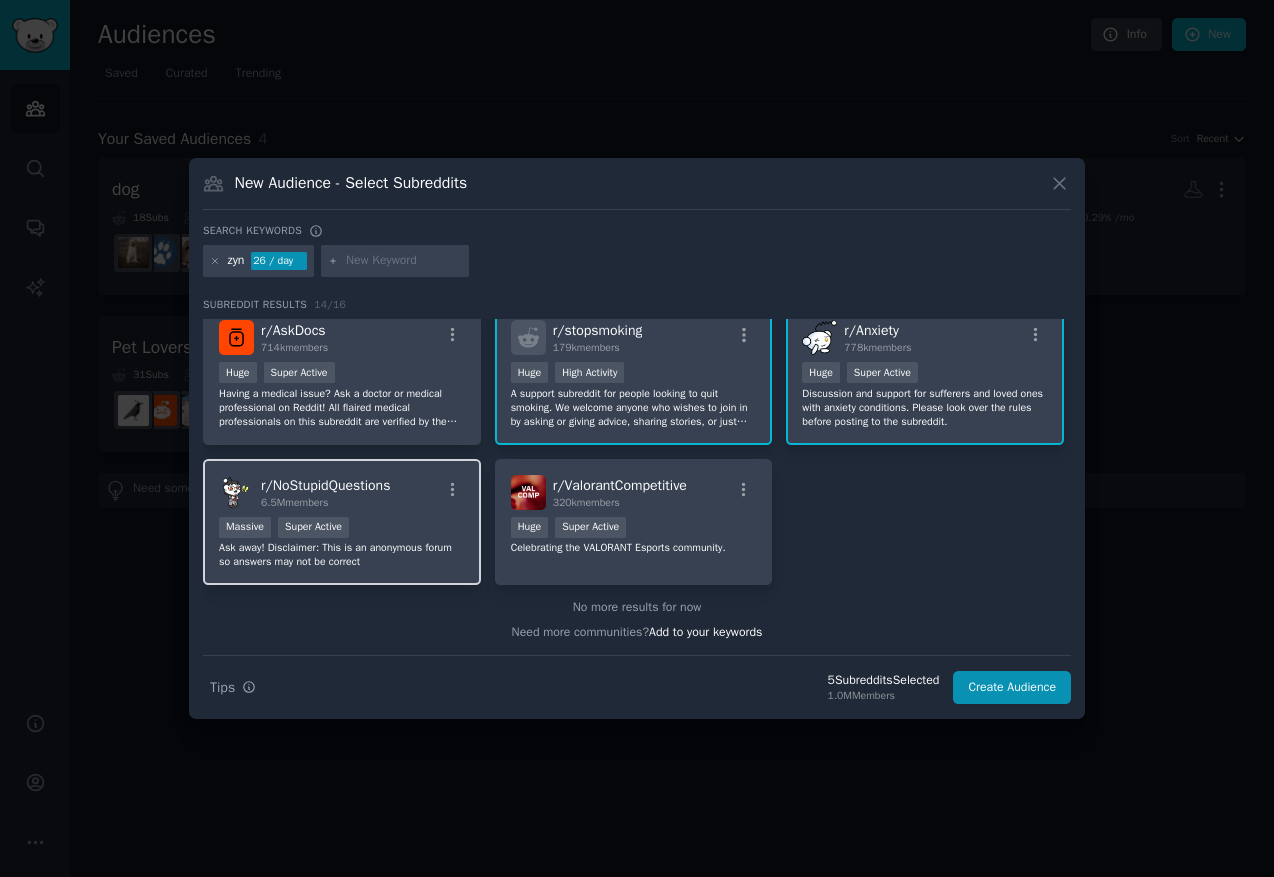 click on "Ask away!
Disclaimer: This is an anonymous forum so answers may not be correct" at bounding box center (342, 555) 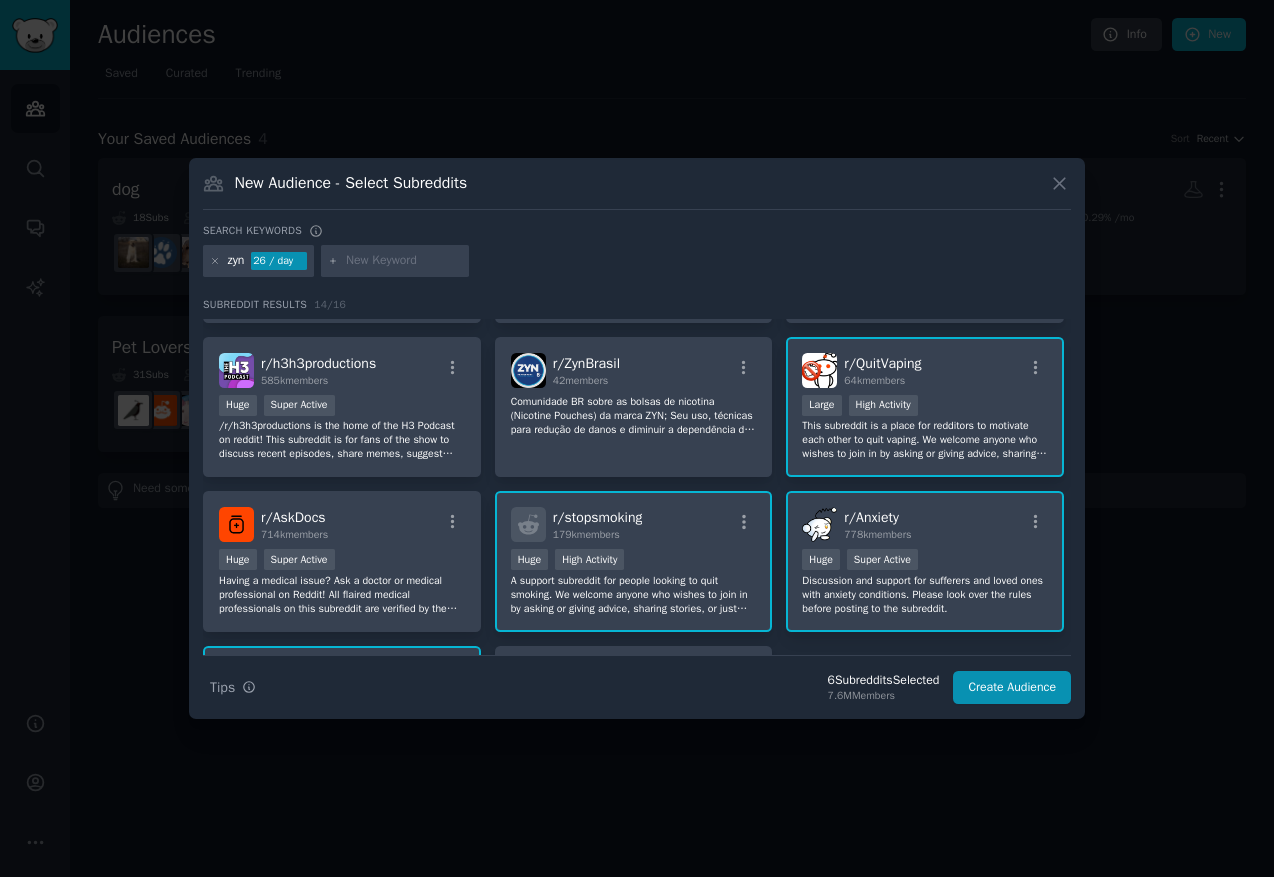 scroll, scrollTop: 0, scrollLeft: 0, axis: both 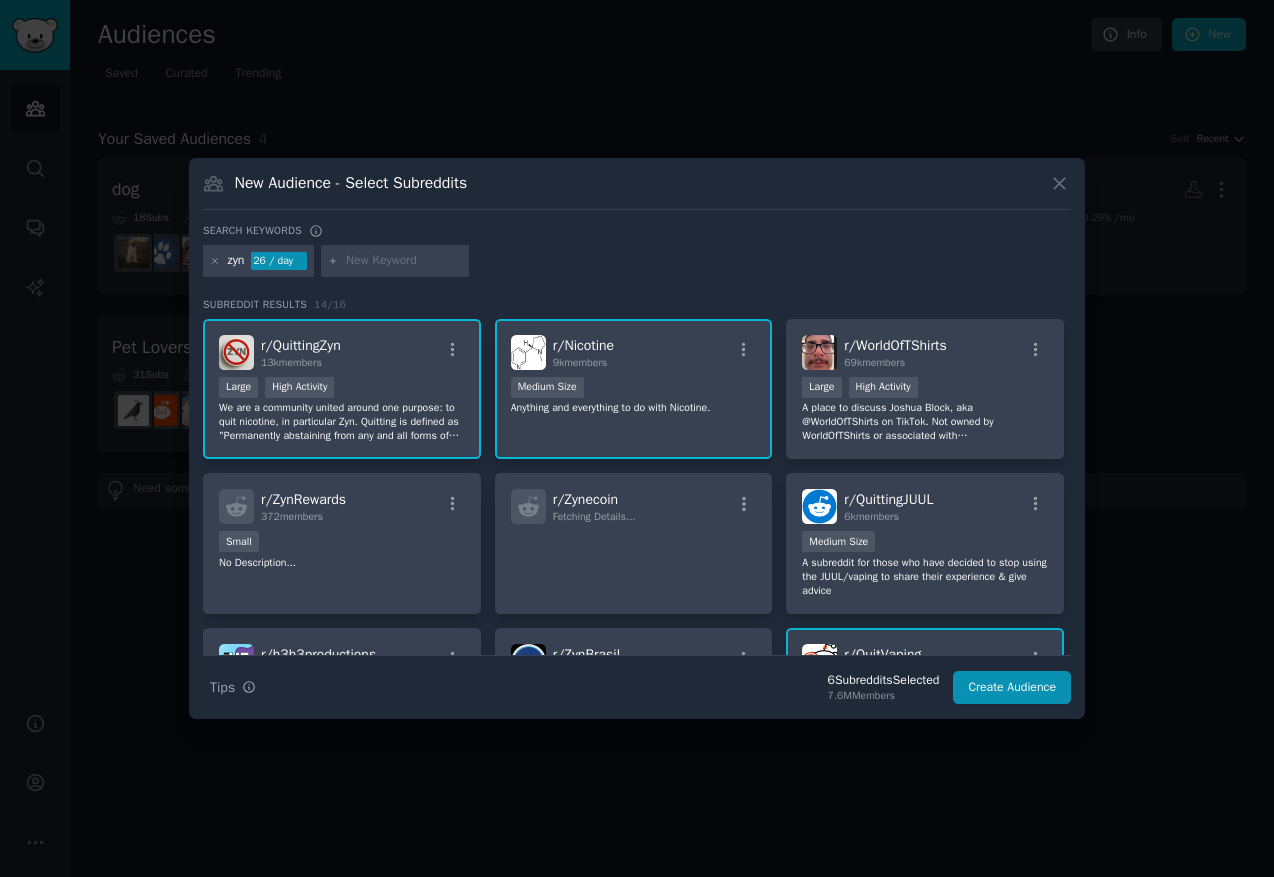click at bounding box center [395, 261] 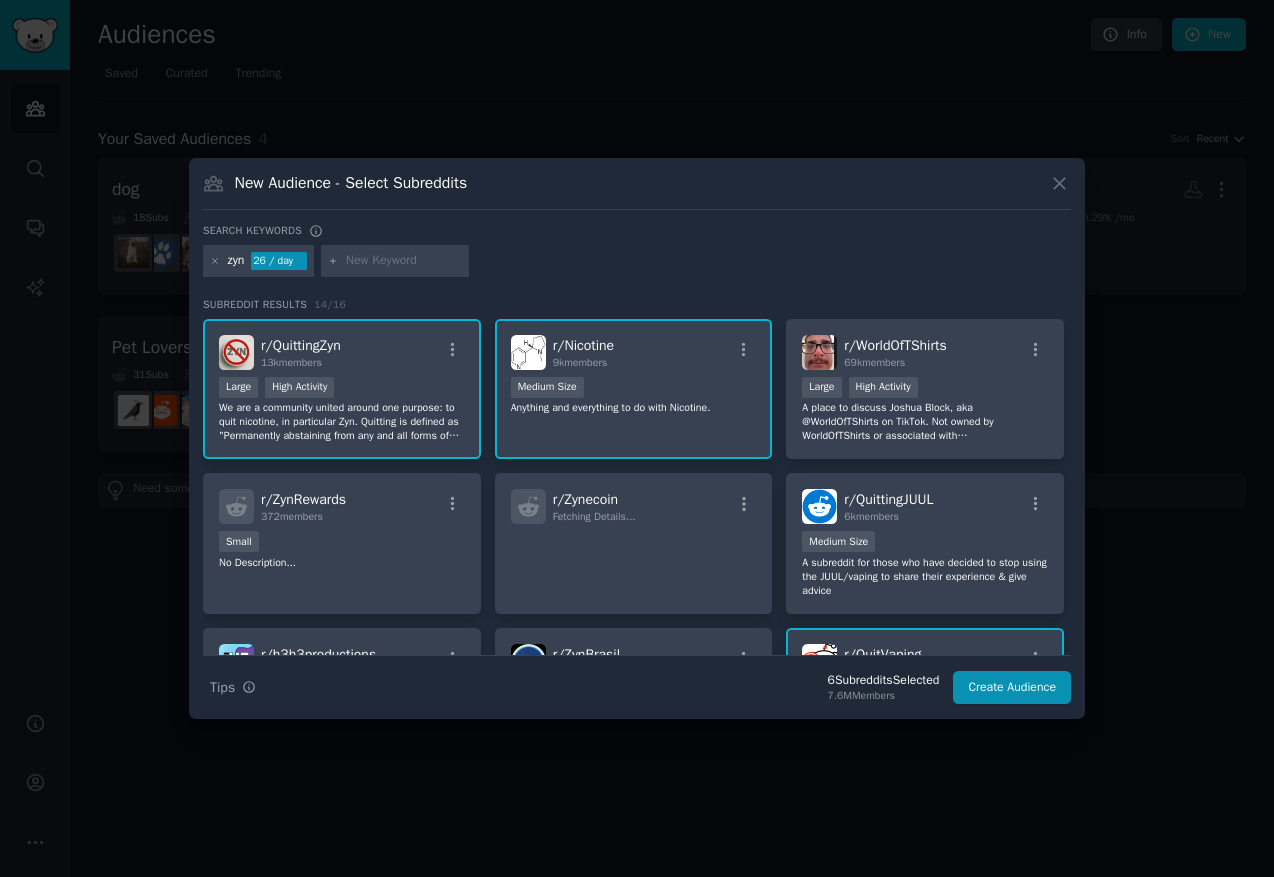 click at bounding box center [404, 261] 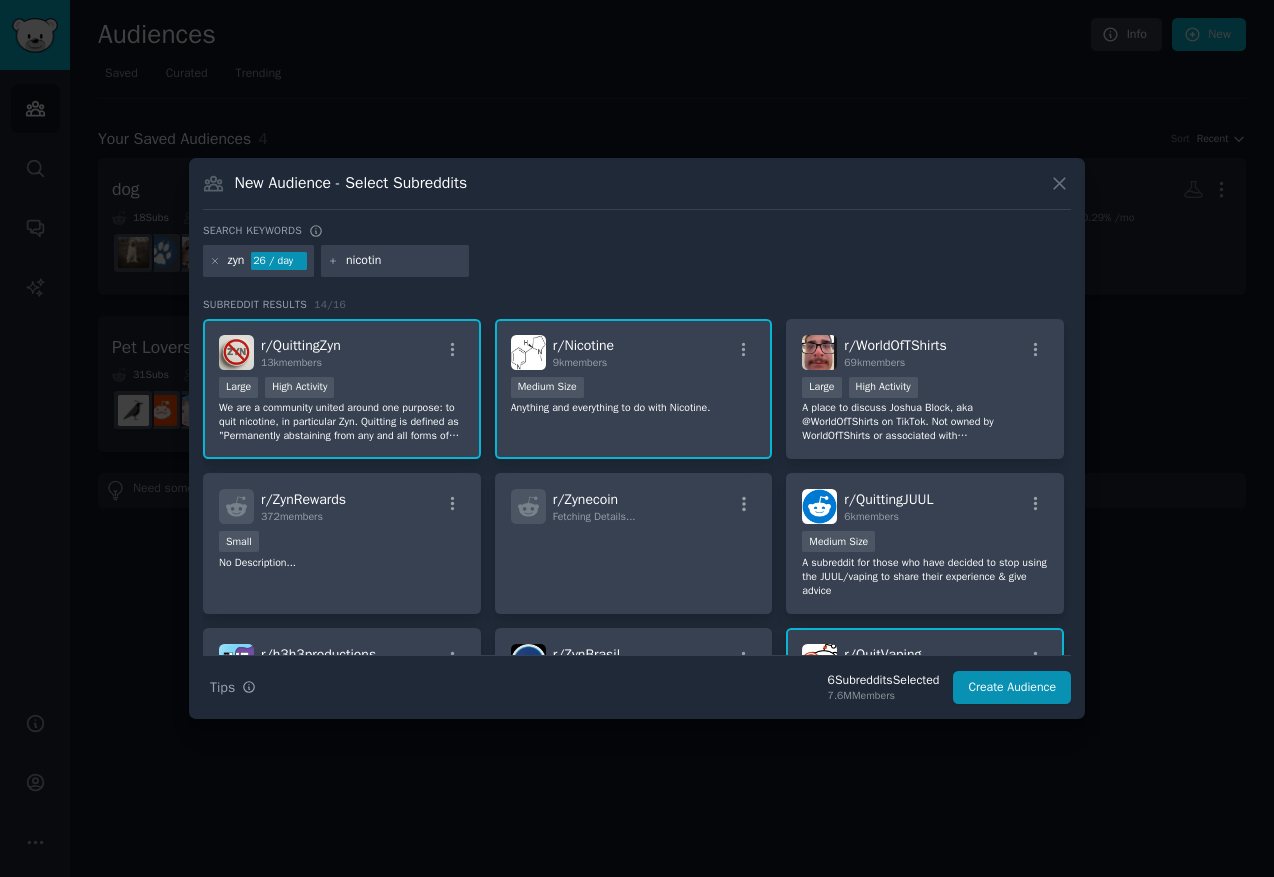 type on "nicotine" 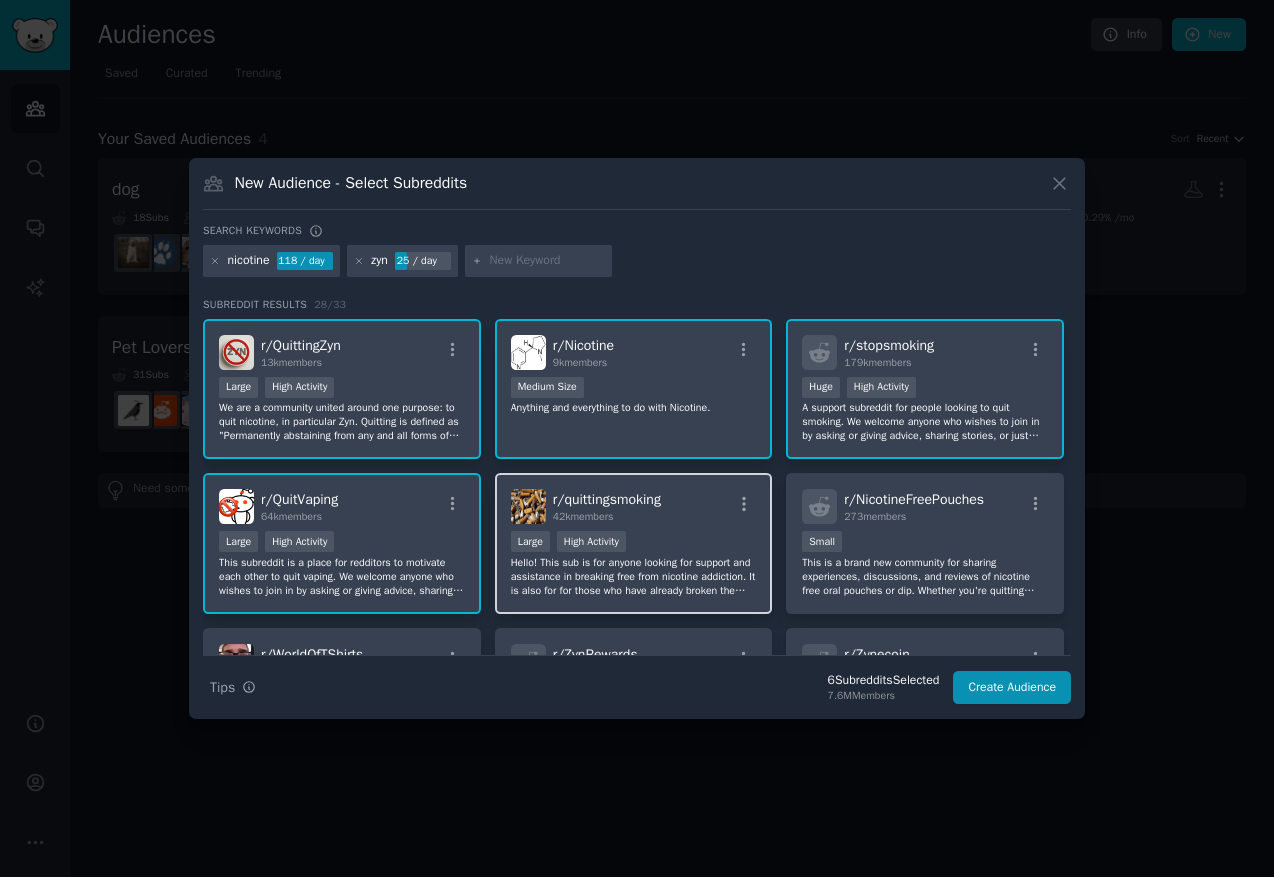 click on "r/ quittingsmoking [MEMBERS] members" at bounding box center [634, 506] 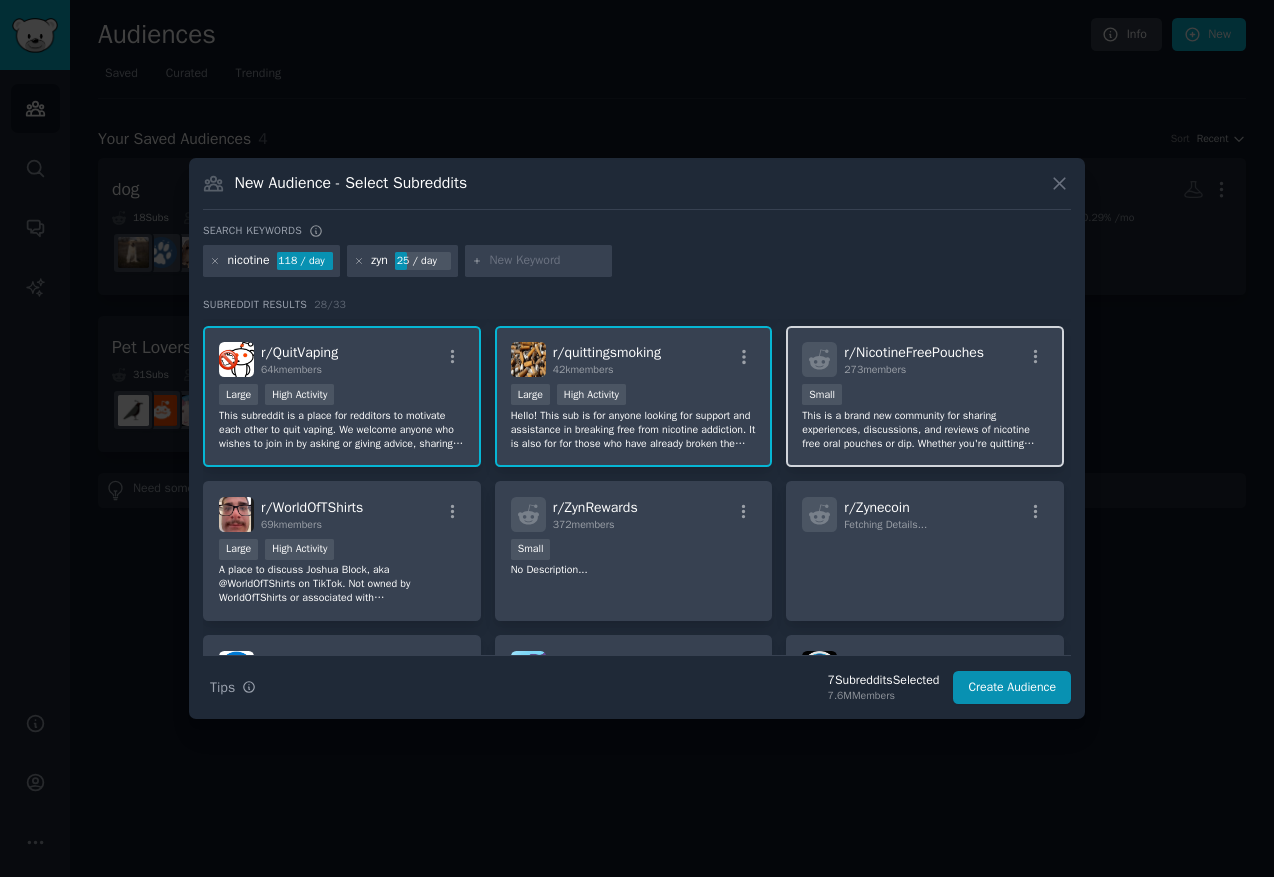 scroll, scrollTop: 167, scrollLeft: 0, axis: vertical 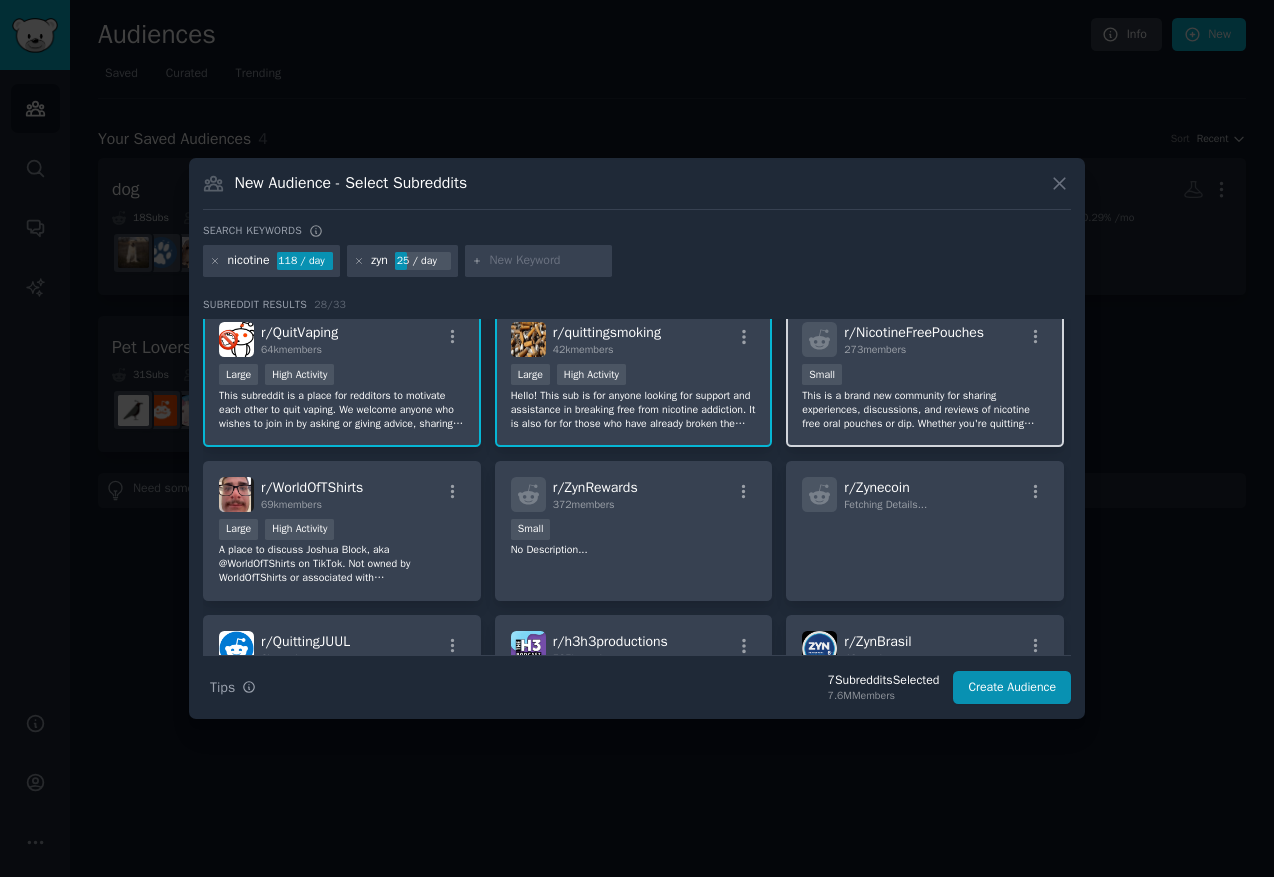 click on "This is a brand new community for sharing experiences, discussions, and reviews of nicotine free oral pouches or dip. Whether you're quitting nicotine, looking for a new form of stimulation, or just interested in the topic, you're welcome here!" at bounding box center (925, 410) 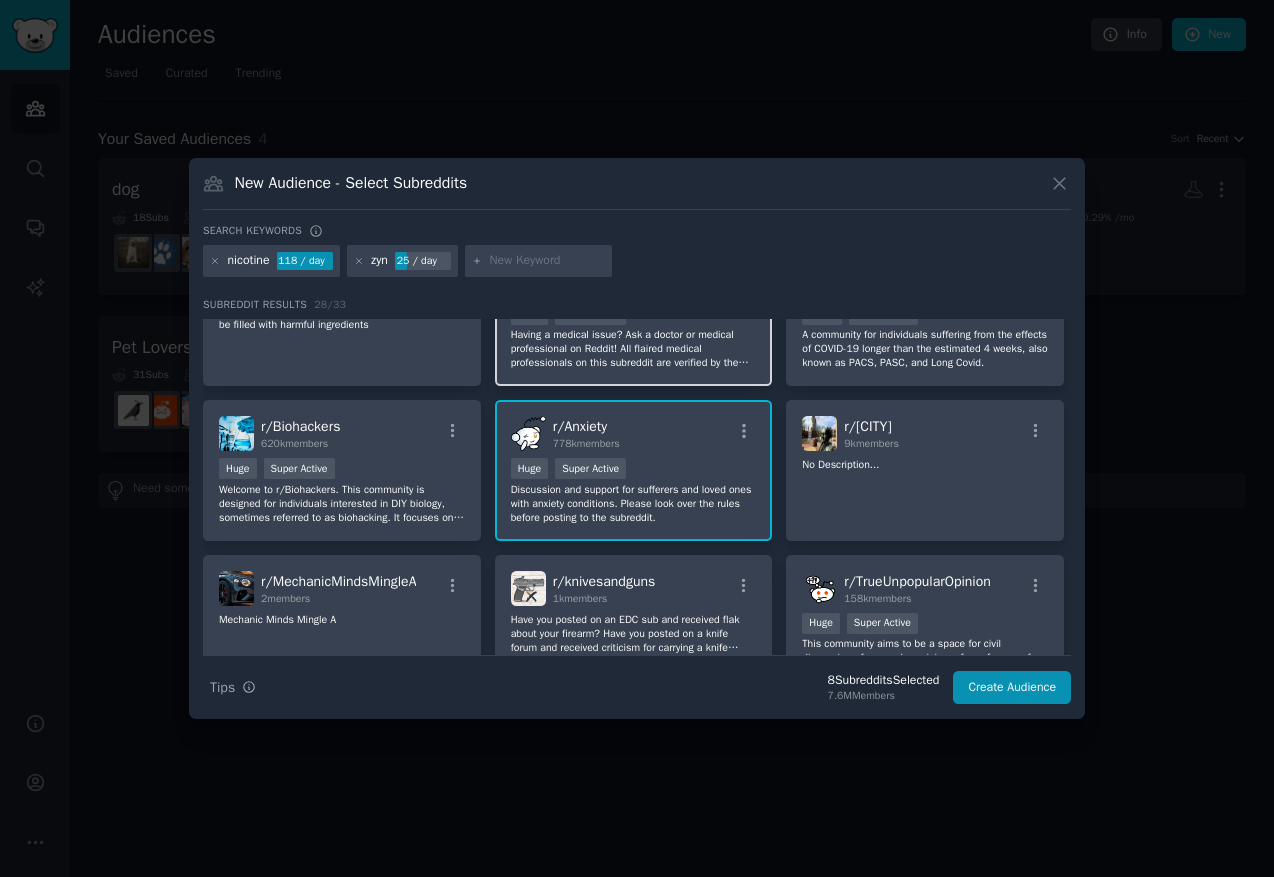 scroll, scrollTop: 699, scrollLeft: 0, axis: vertical 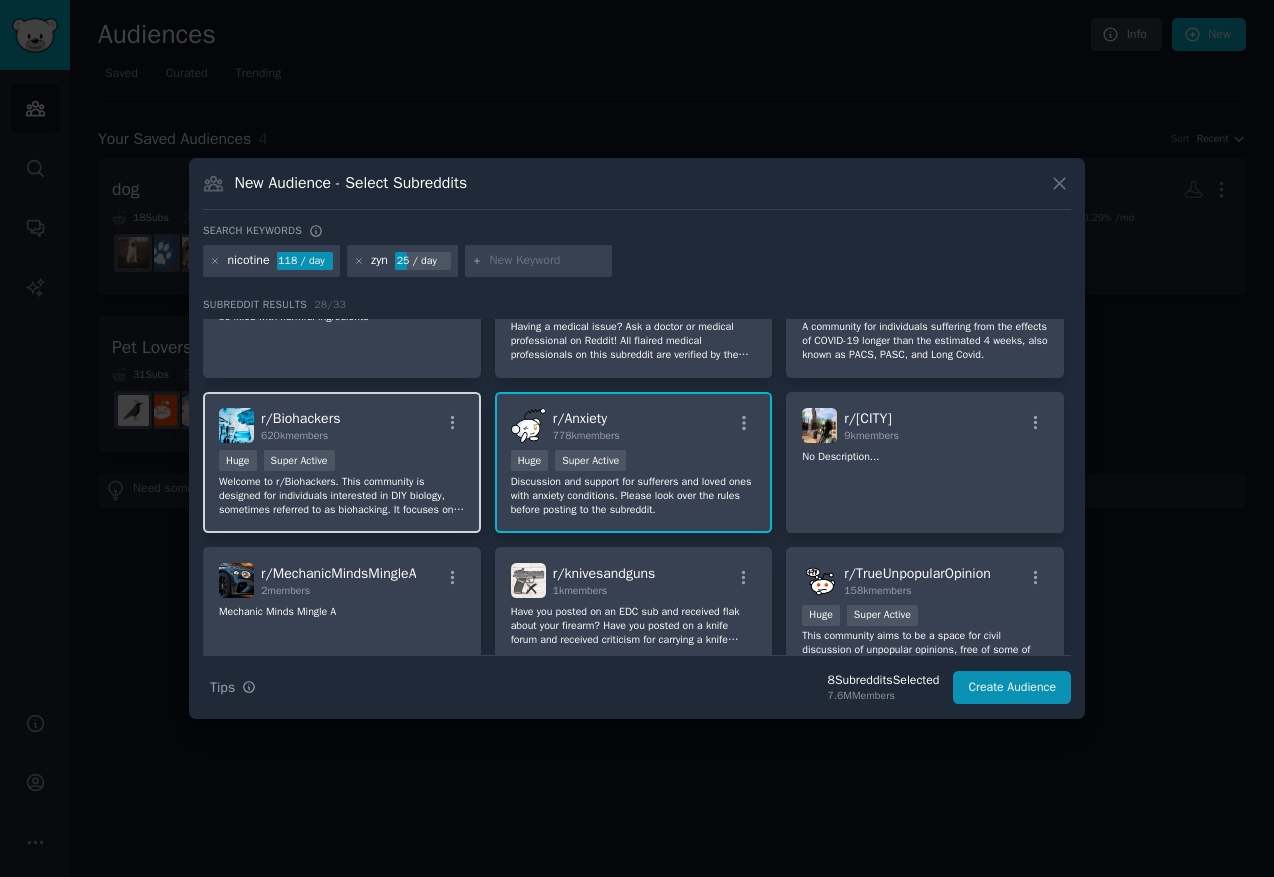 click on "Welcome to r/Biohackers. This community is designed for individuals interested in DIY biology, sometimes referred to as biohacking. It focuses on DIY biology, Pharmacology, and Grinding techniques. Members can collaborate, share knowledge, and explore topics such as genetic engineering, experimental pharmacology, life extension, longevity, supplements, nootropics, sleep, fitness, and transhumanism. This space encourages scientific inquiry and experimentation in accessible, hands-on ways." at bounding box center (342, 496) 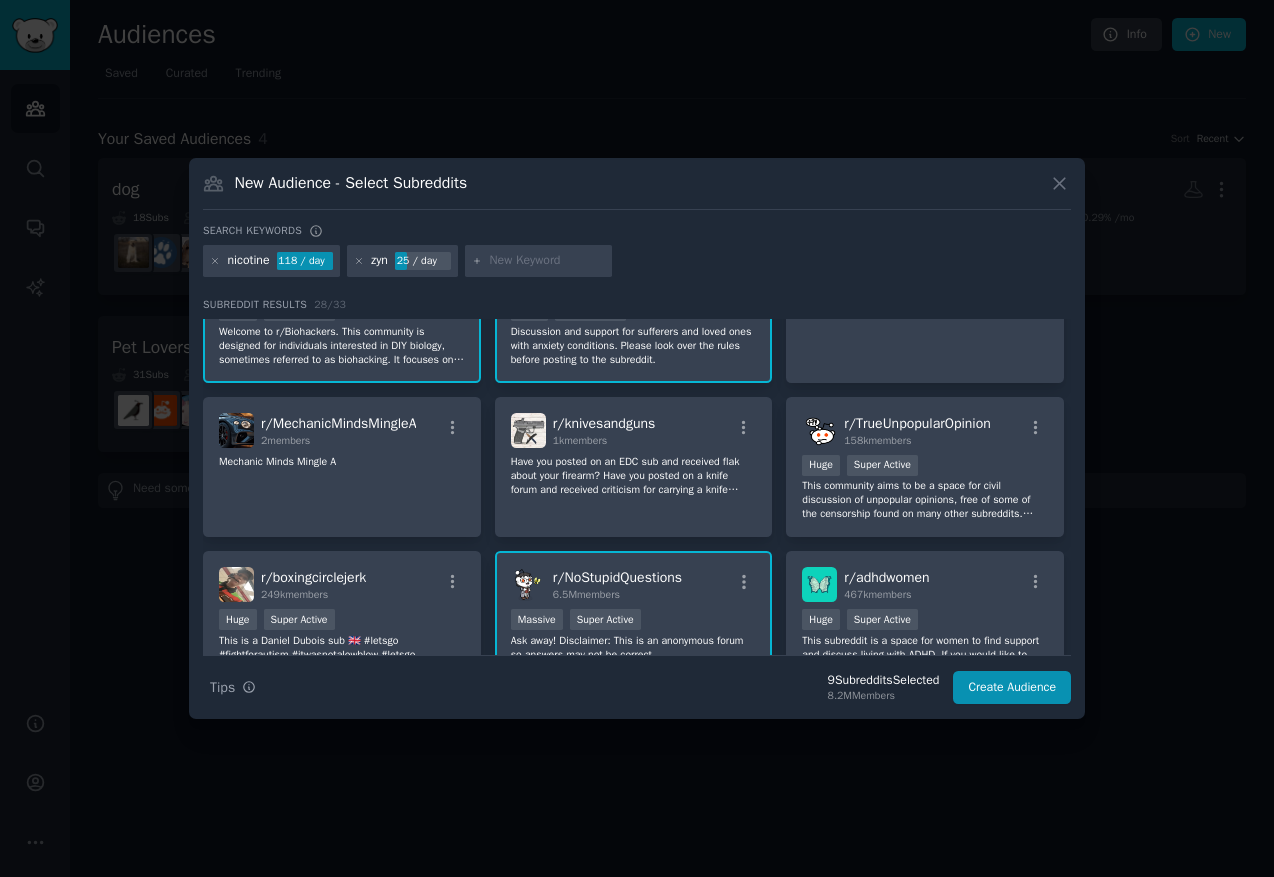 scroll, scrollTop: 904, scrollLeft: 0, axis: vertical 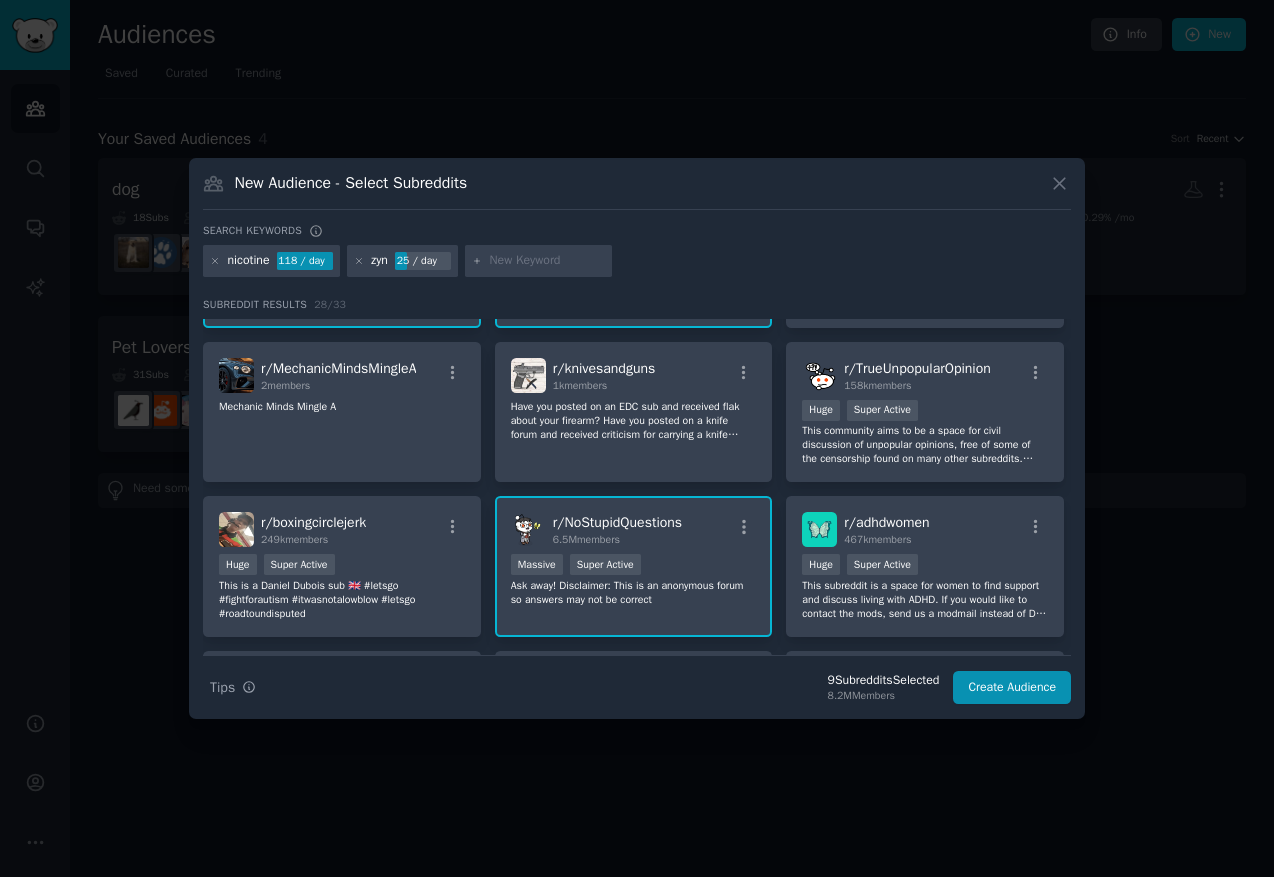 click at bounding box center [547, 261] 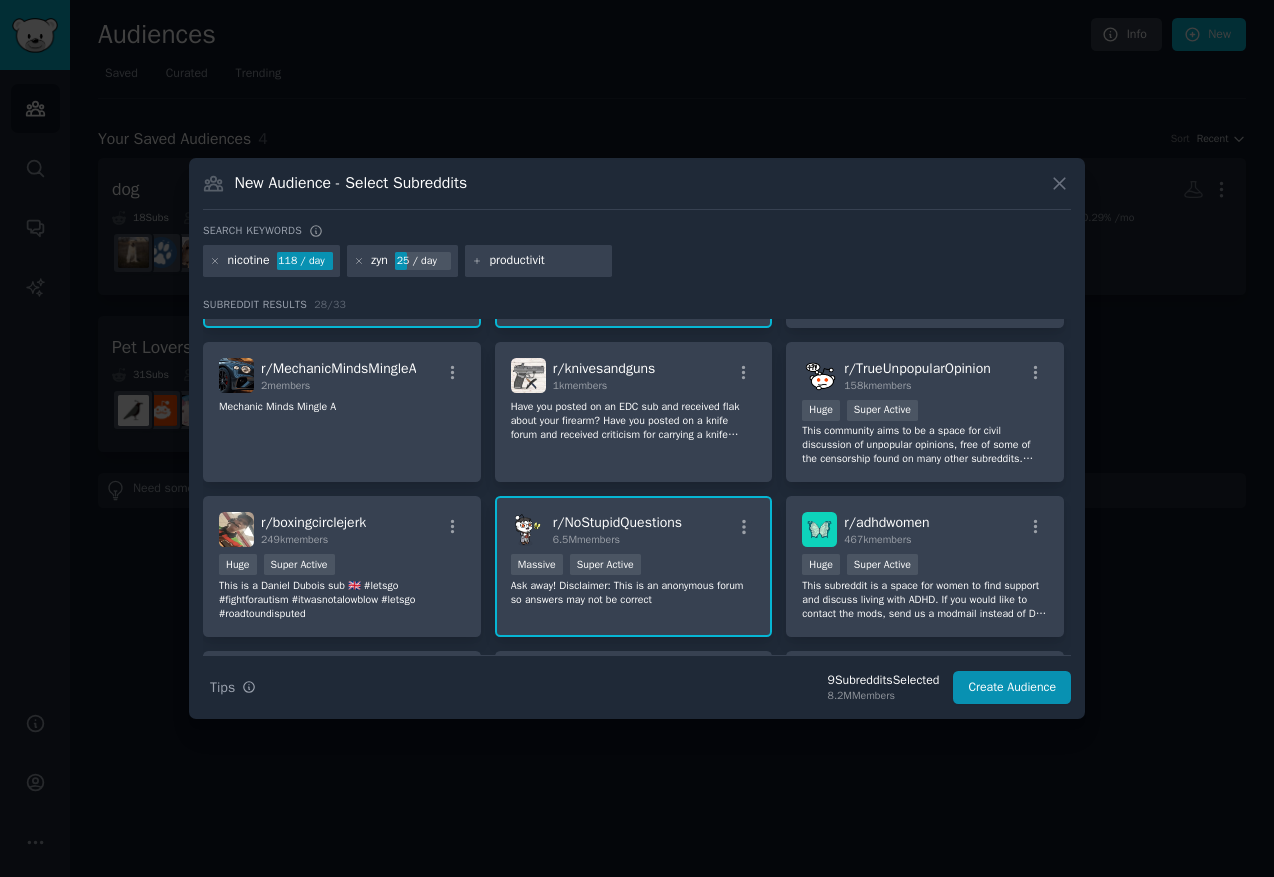 type on "productivity" 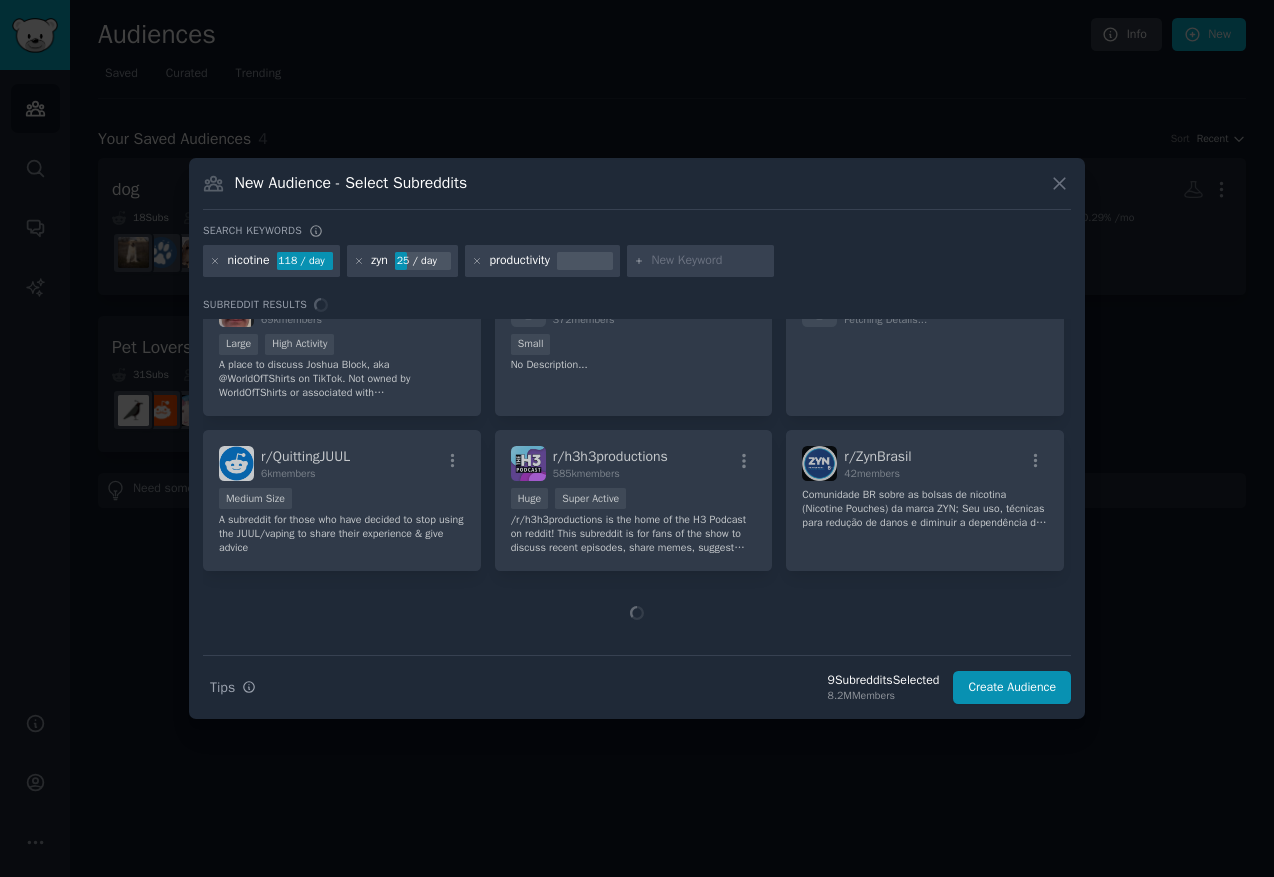 scroll, scrollTop: 0, scrollLeft: 0, axis: both 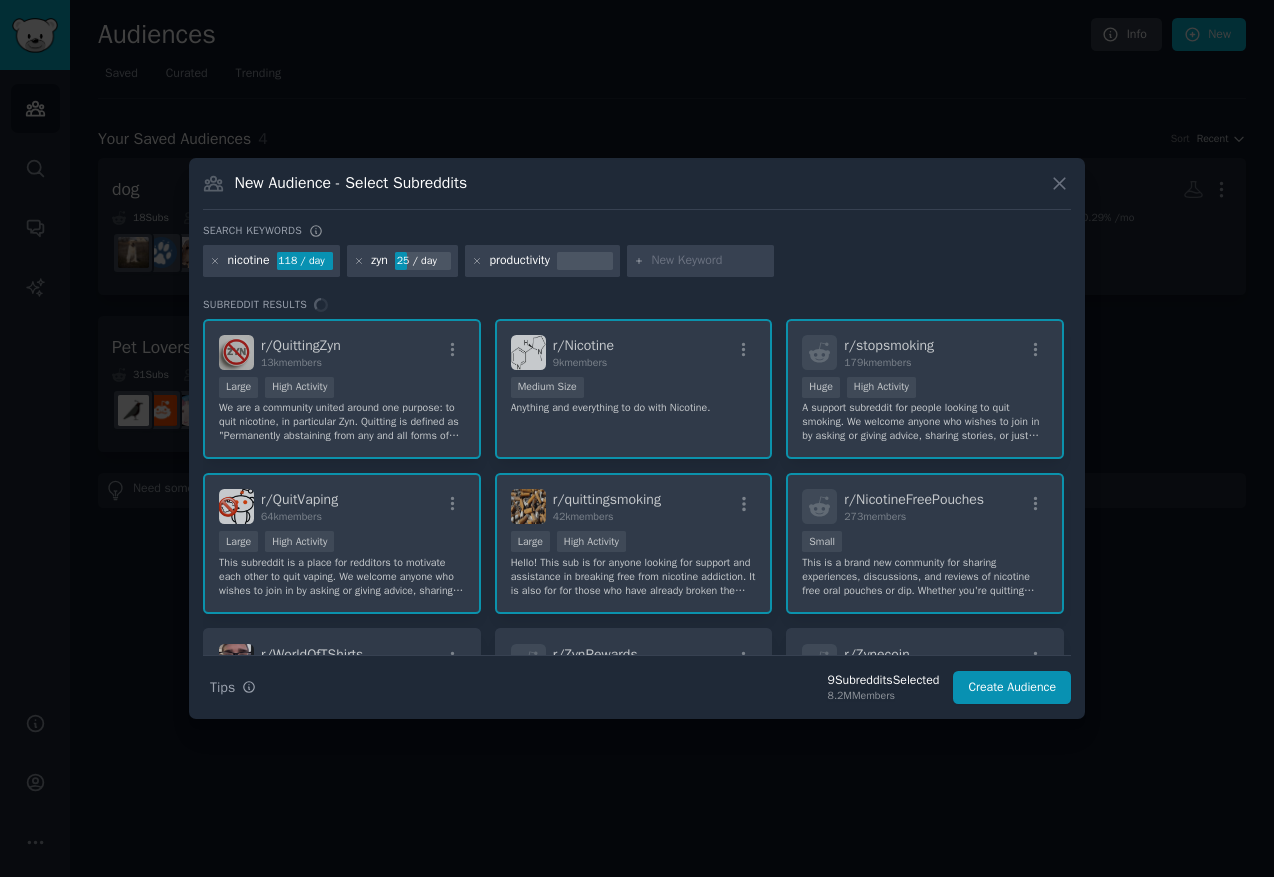 click on "nicotine 118 / day zyn 25 / day productivity" at bounding box center (637, 264) 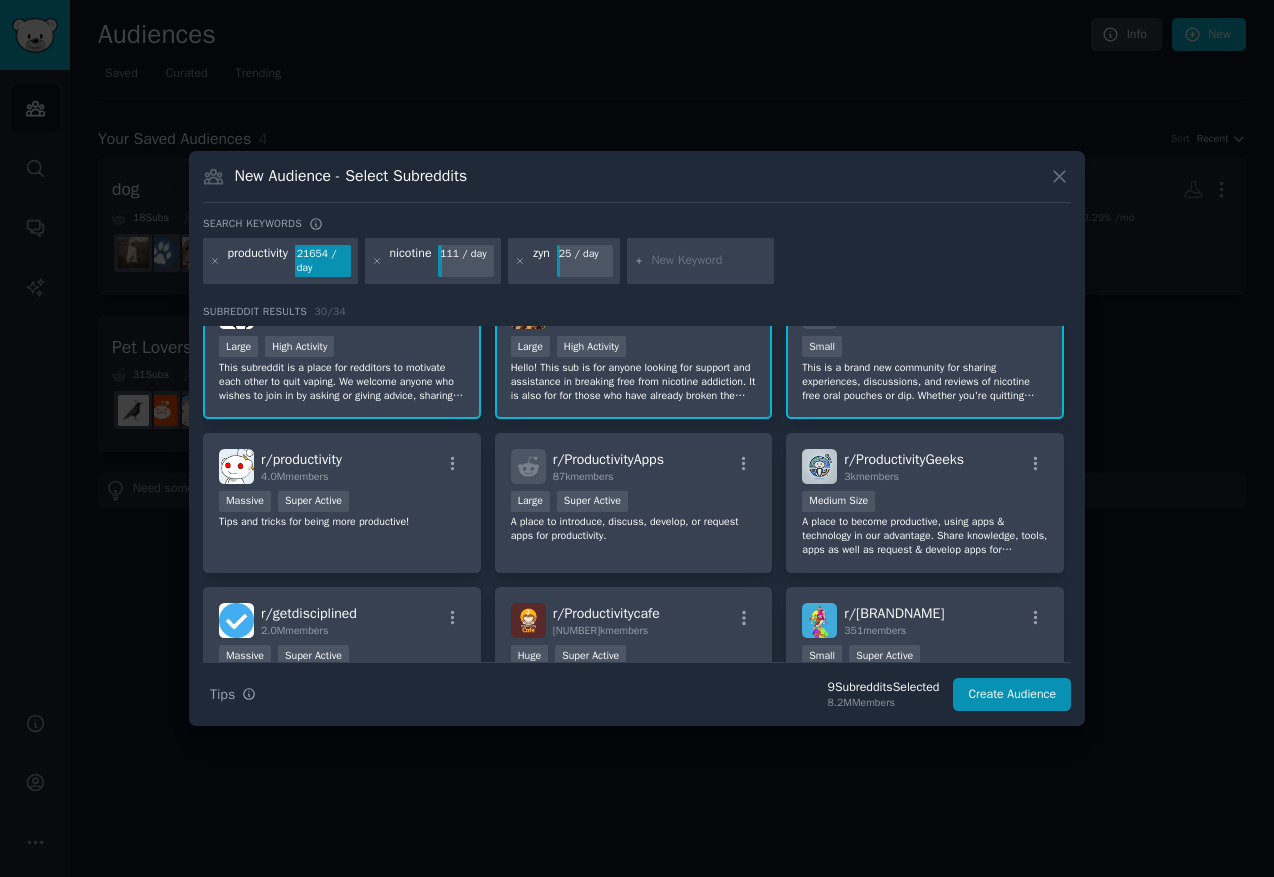 scroll, scrollTop: 214, scrollLeft: 0, axis: vertical 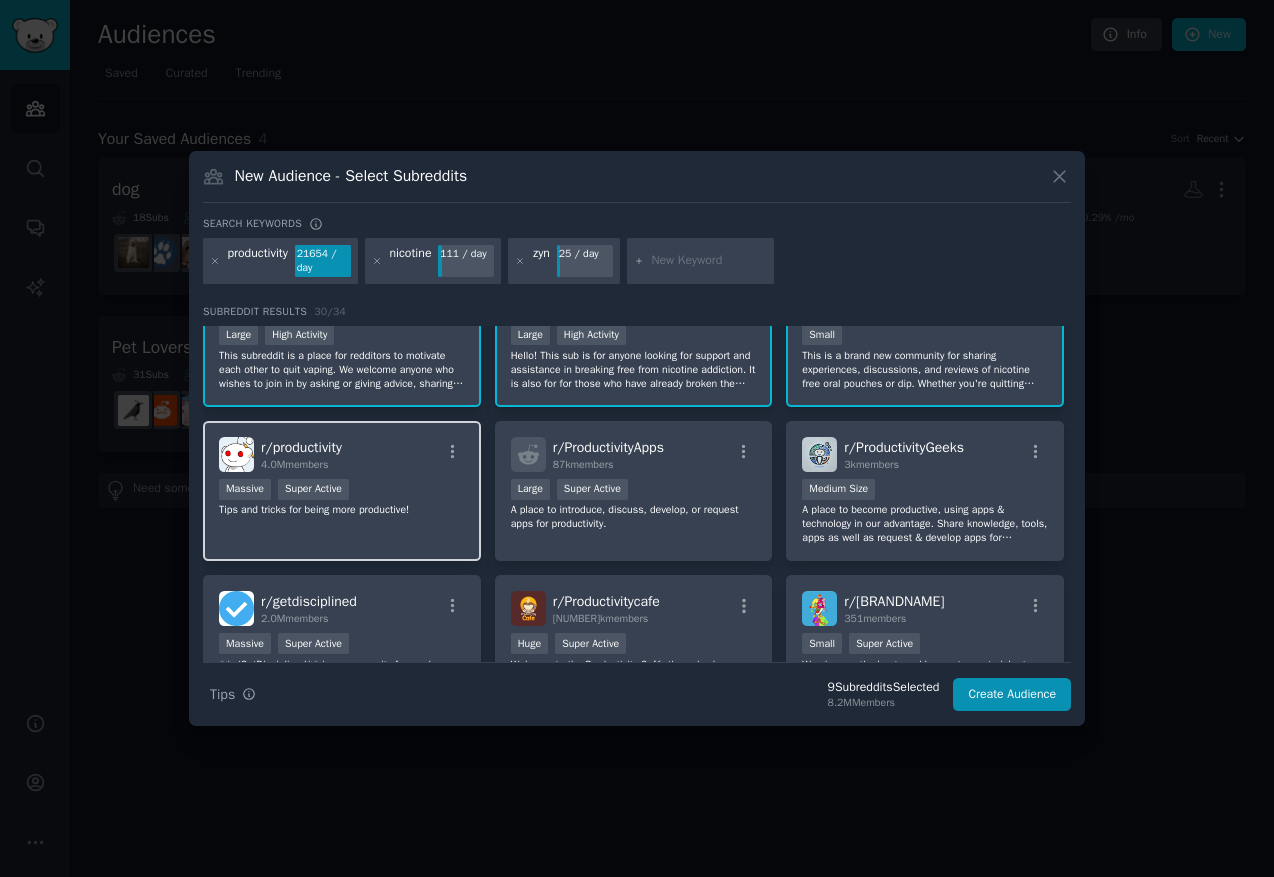 click on "Tips and tricks for being more productive!" at bounding box center (342, 510) 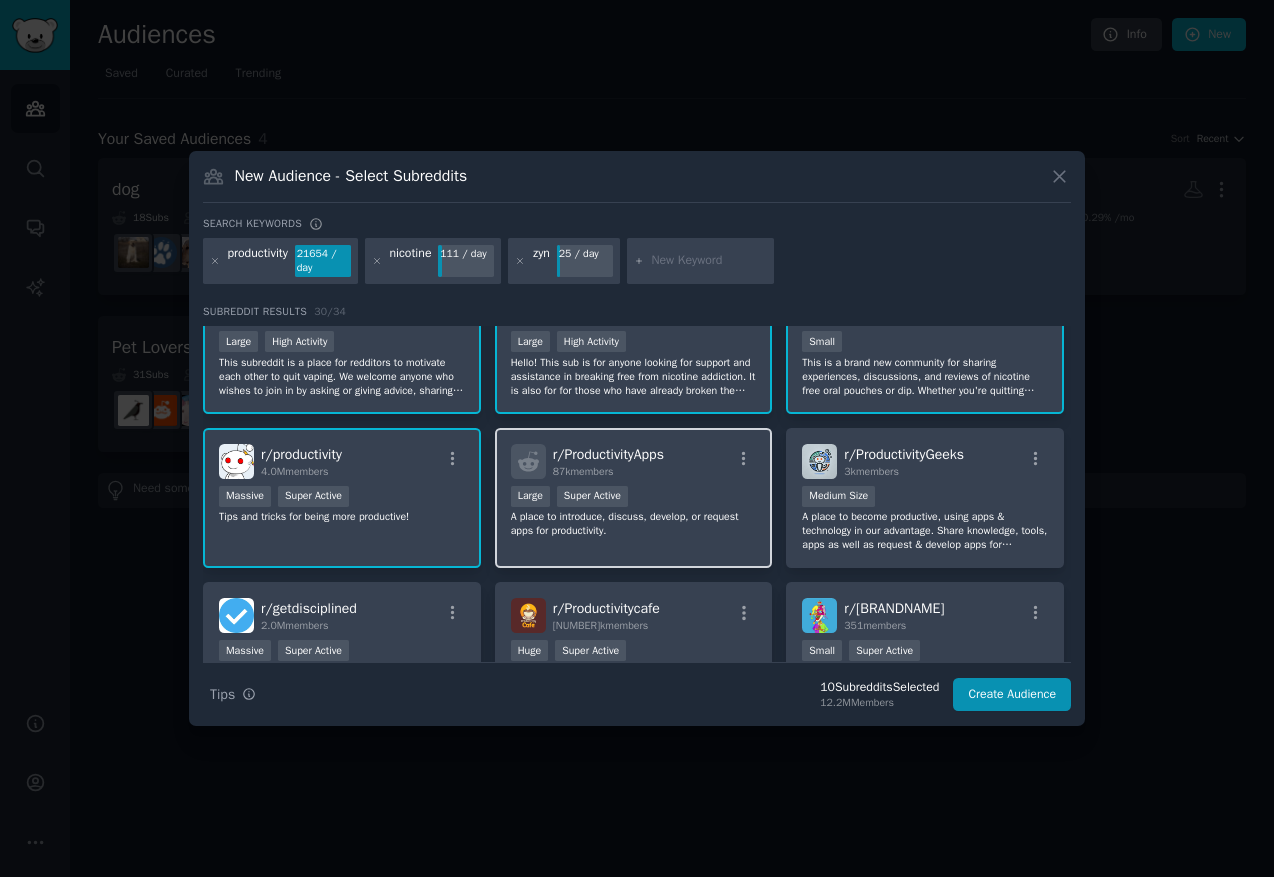 click on "A place to introduce, discuss, develop, or request apps for productivity." at bounding box center (634, 524) 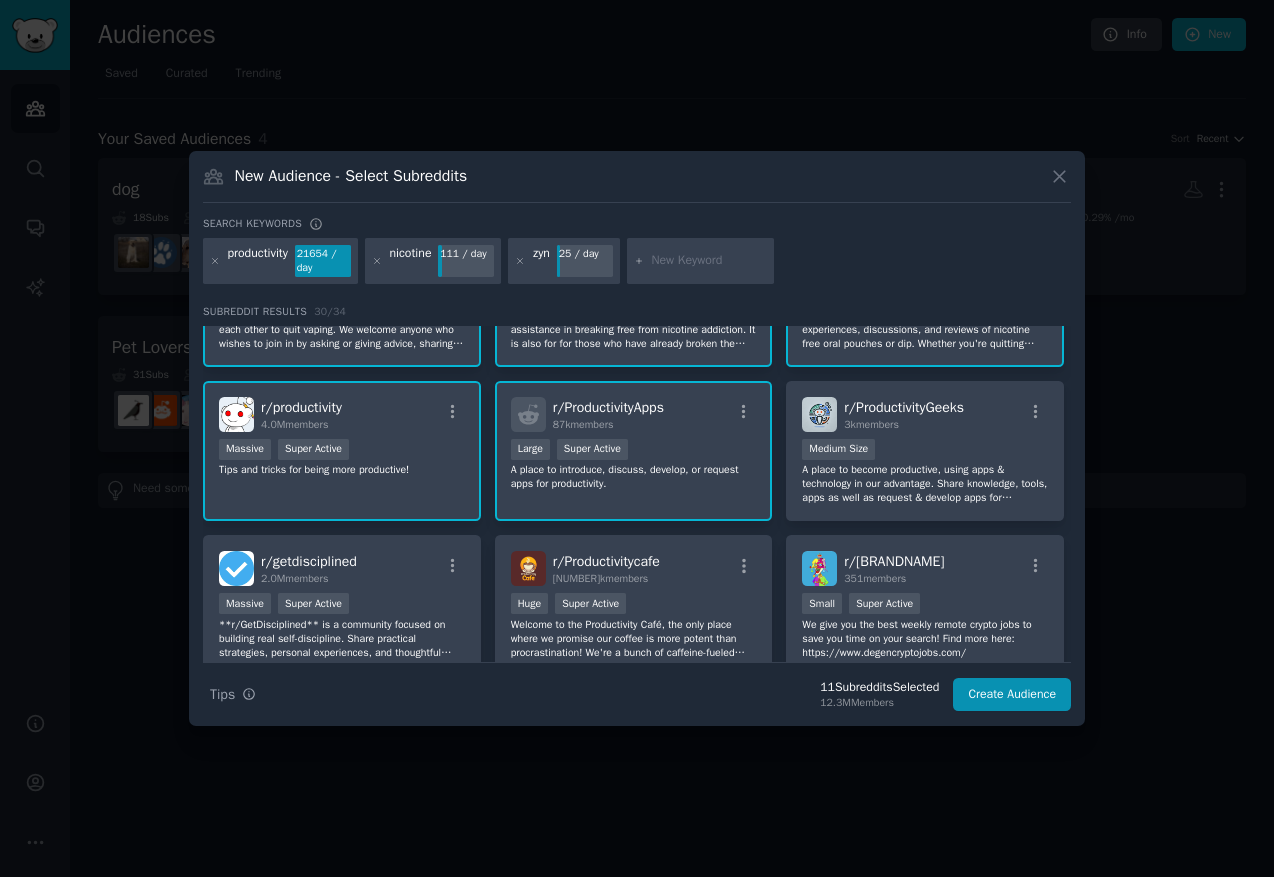 scroll, scrollTop: 260, scrollLeft: 0, axis: vertical 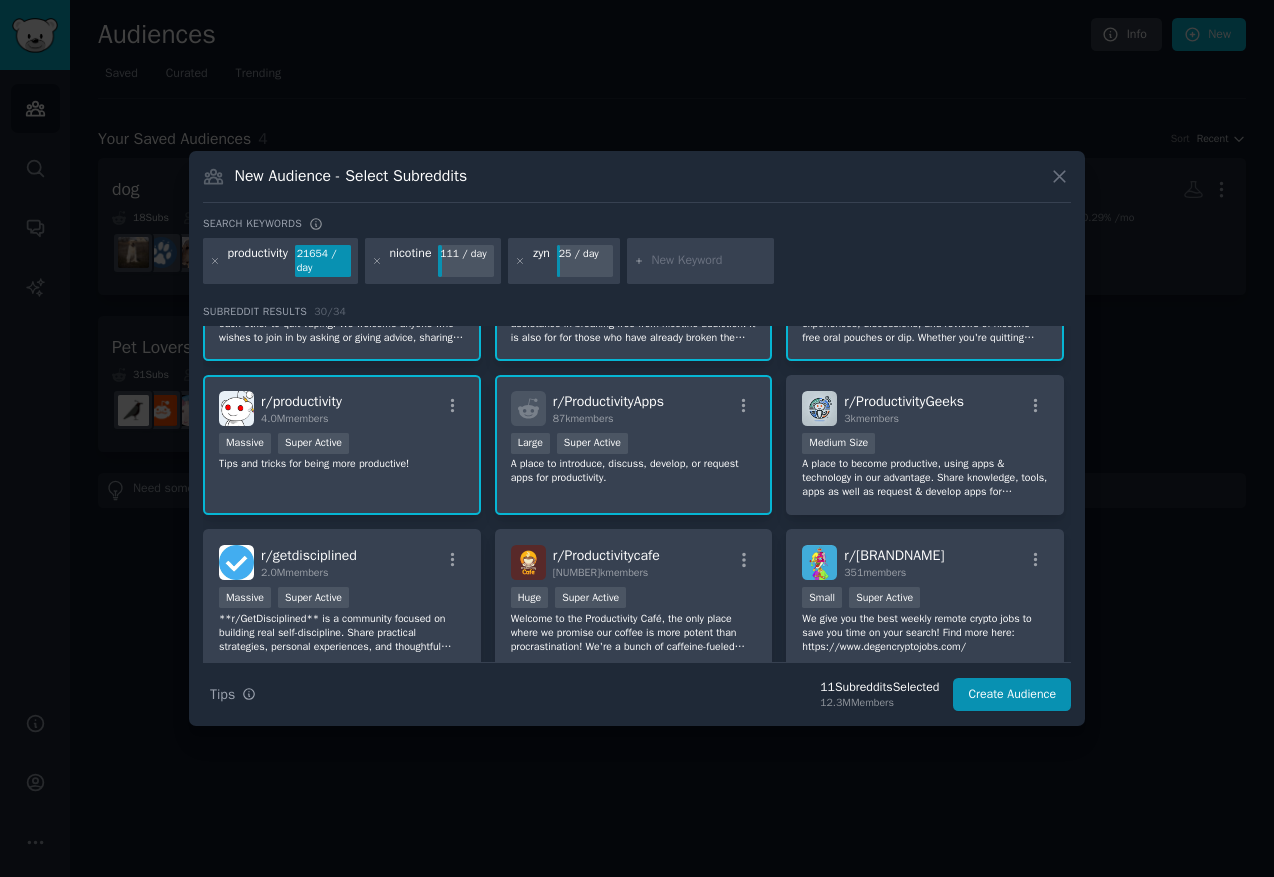click on "Search keywords" at bounding box center [637, 227] 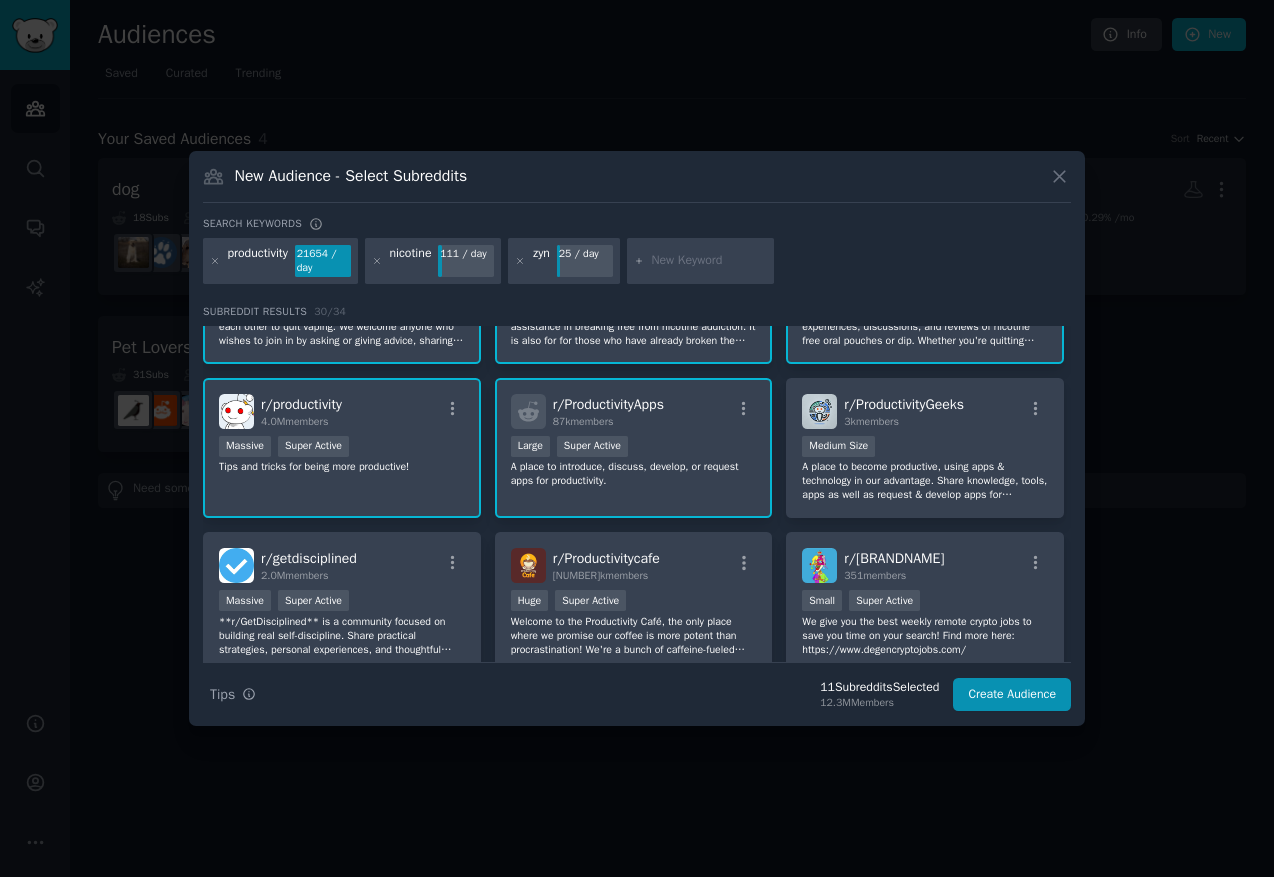 click on "r/ ProductivityApps [MEMBERS] members >= 95th percentile for submissions / day Large Super Active A place to introduce, discuss, develop, or request apps for productivity." at bounding box center (634, 448) 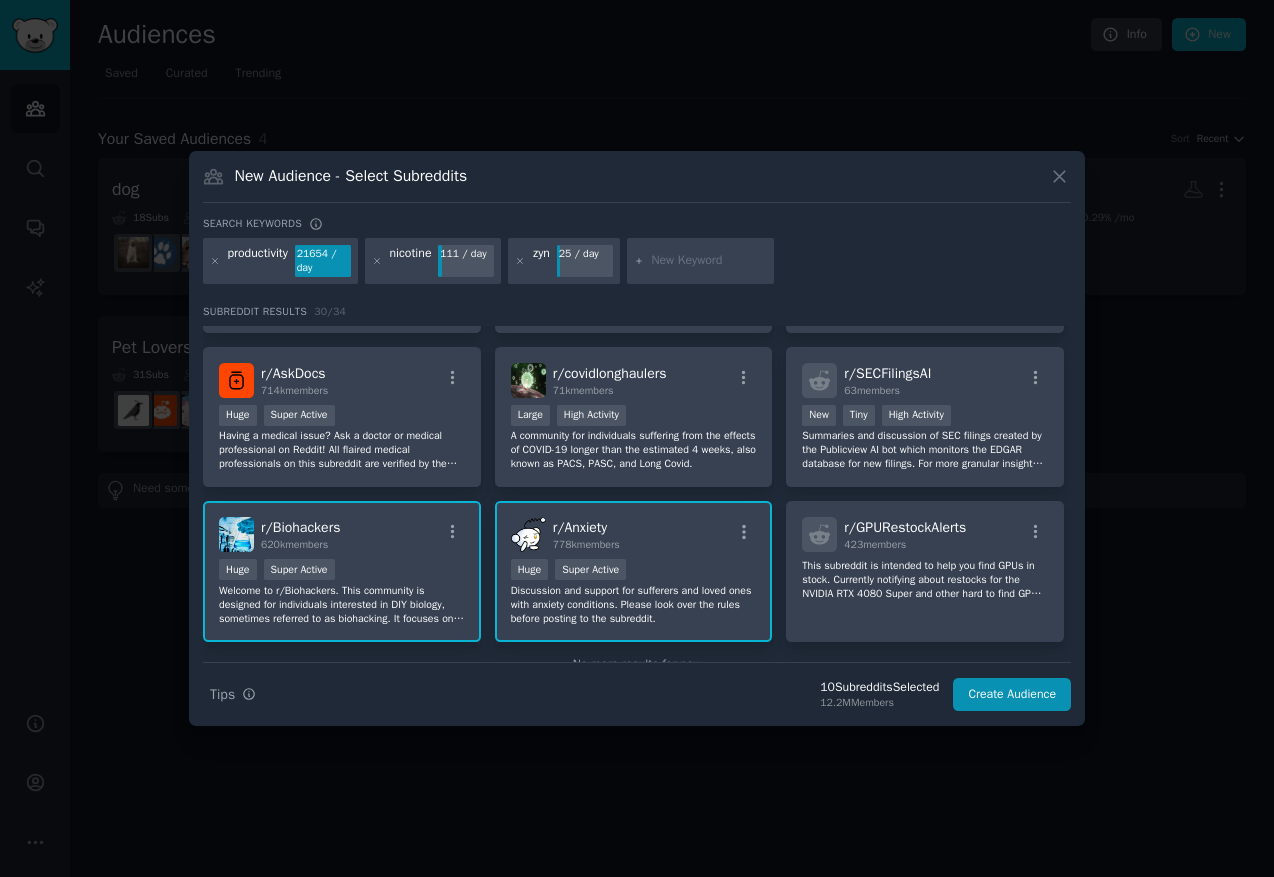 scroll, scrollTop: 1265, scrollLeft: 0, axis: vertical 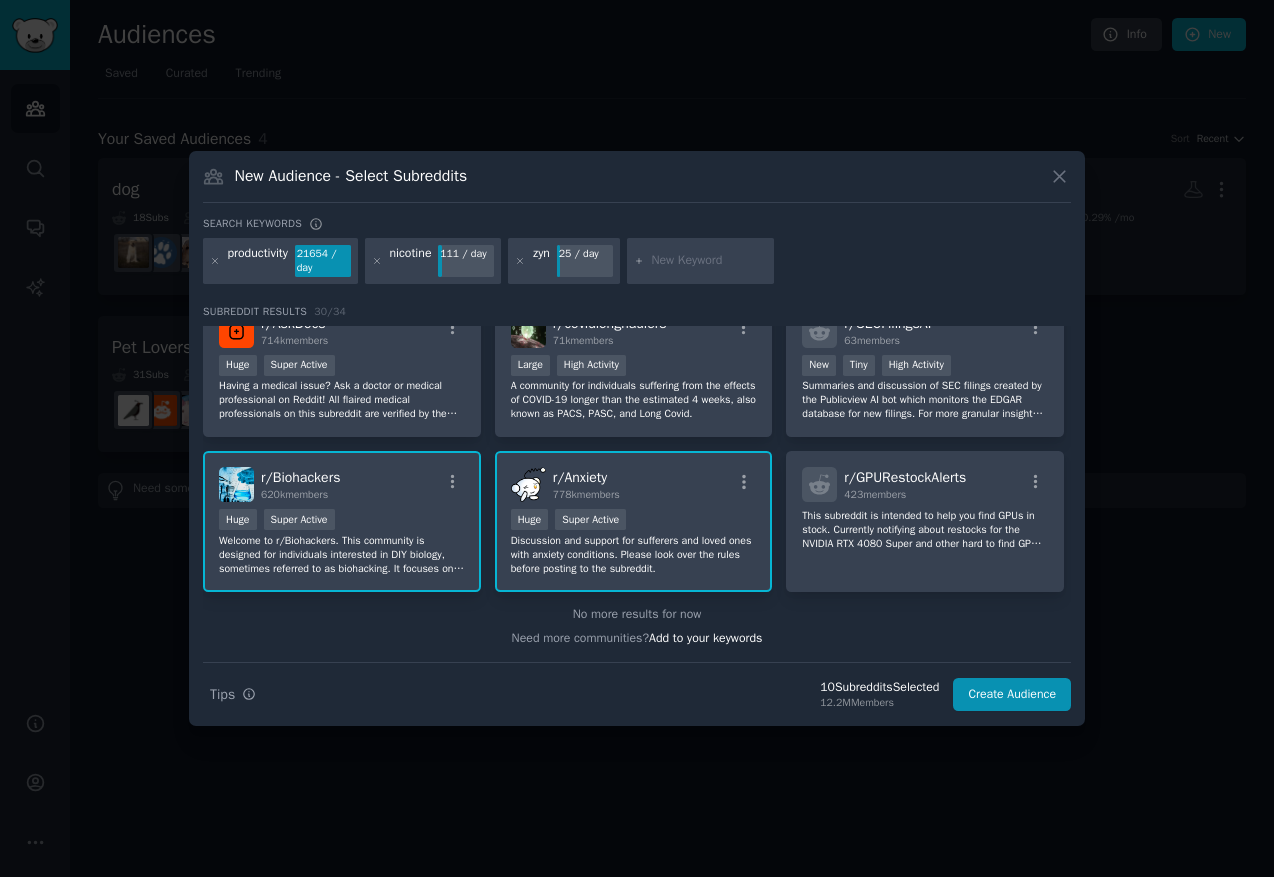 click at bounding box center [709, 261] 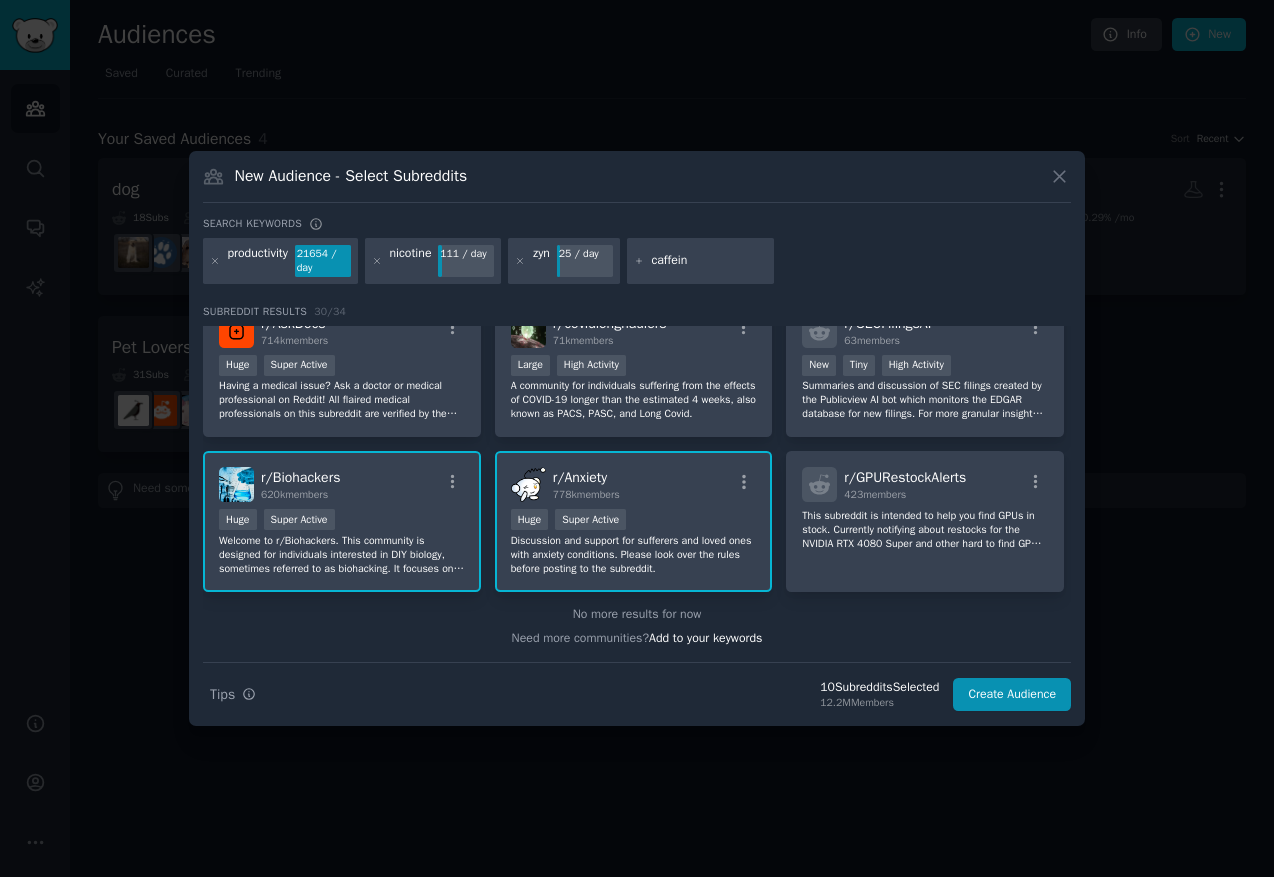 type on "caffeine" 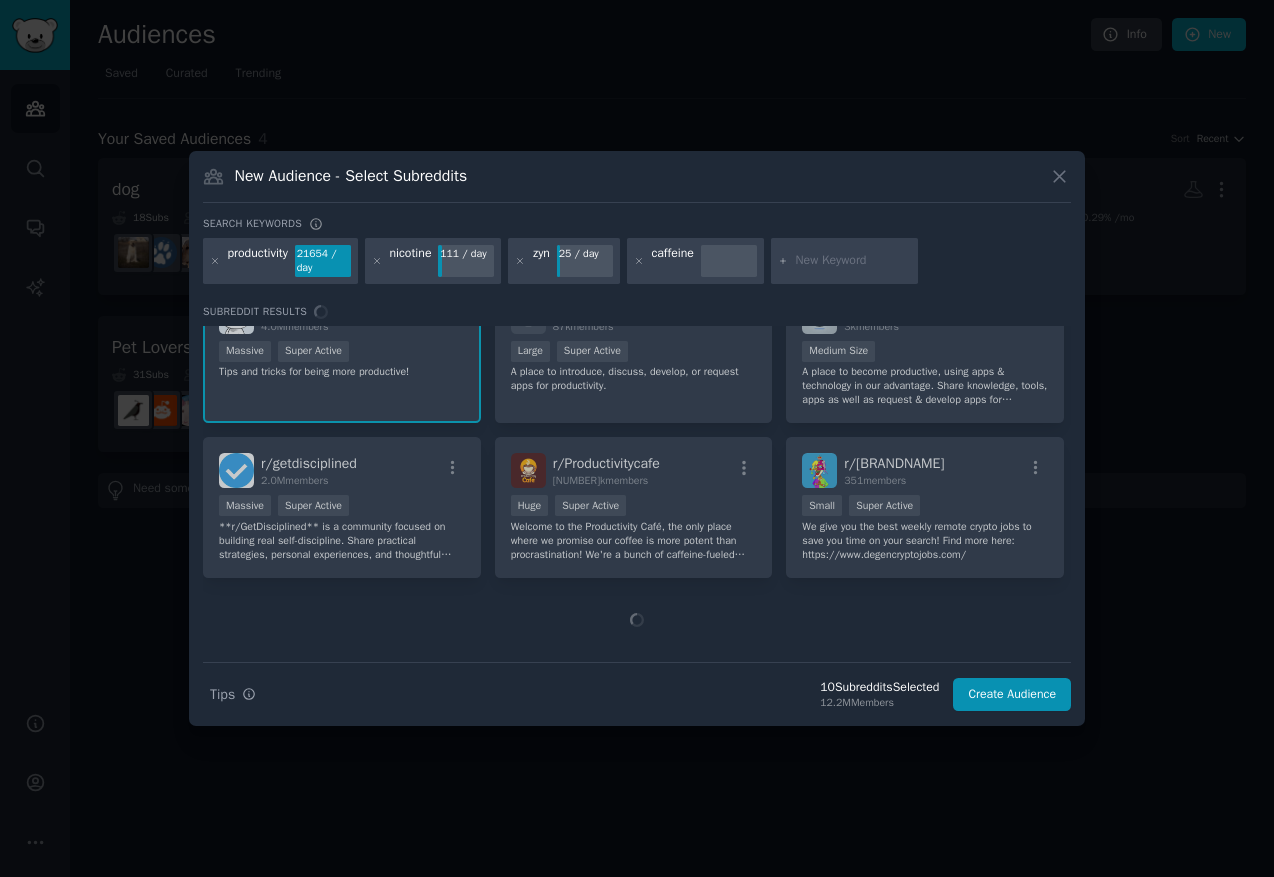 scroll, scrollTop: 0, scrollLeft: 0, axis: both 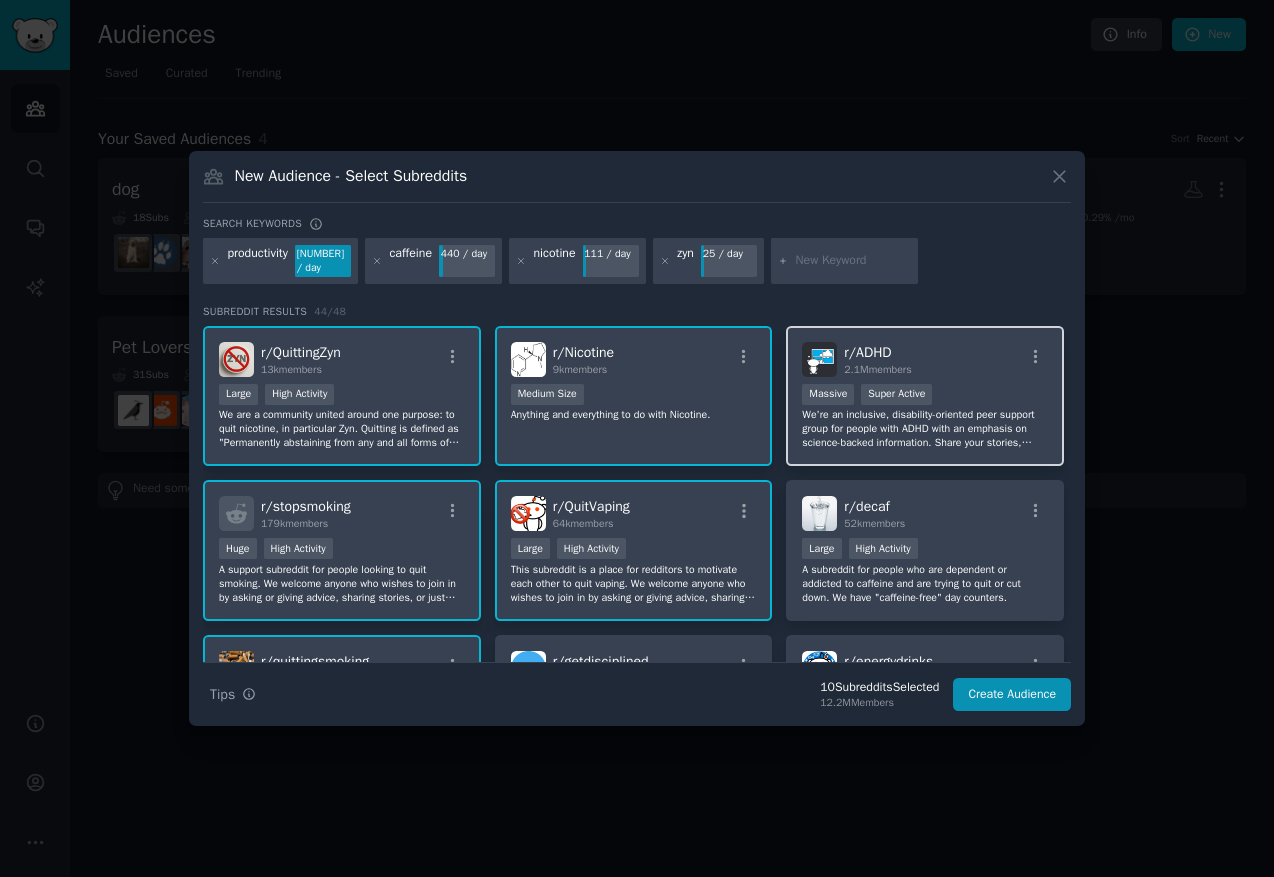 click on "We're an inclusive, disability-oriented peer support group for people with ADHD with an emphasis on science-backed information. Share your stories, struggles, and non-medication strategies. Nearly two million users say they 'feel at home' and 'finally found a place where people understand them'." at bounding box center (925, 429) 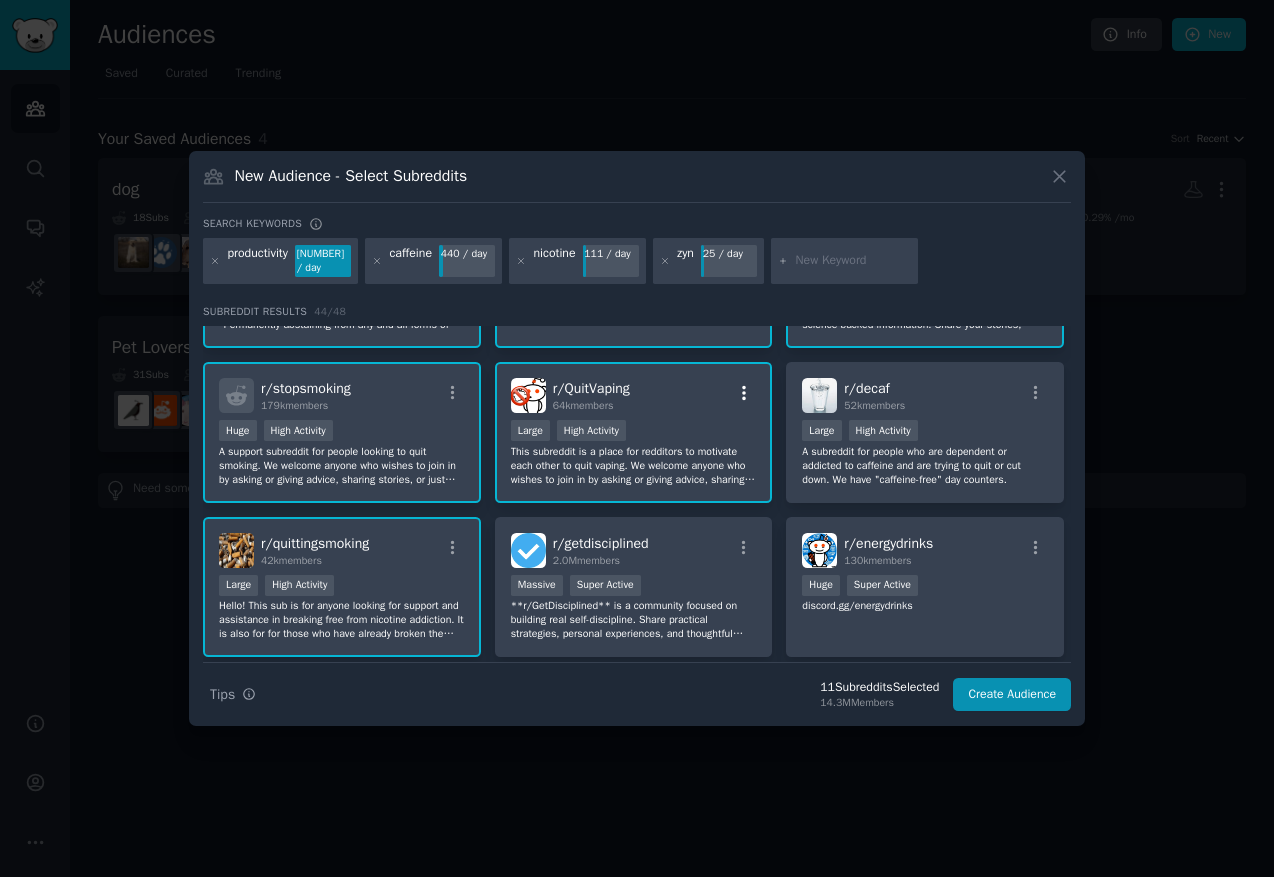 scroll, scrollTop: 130, scrollLeft: 0, axis: vertical 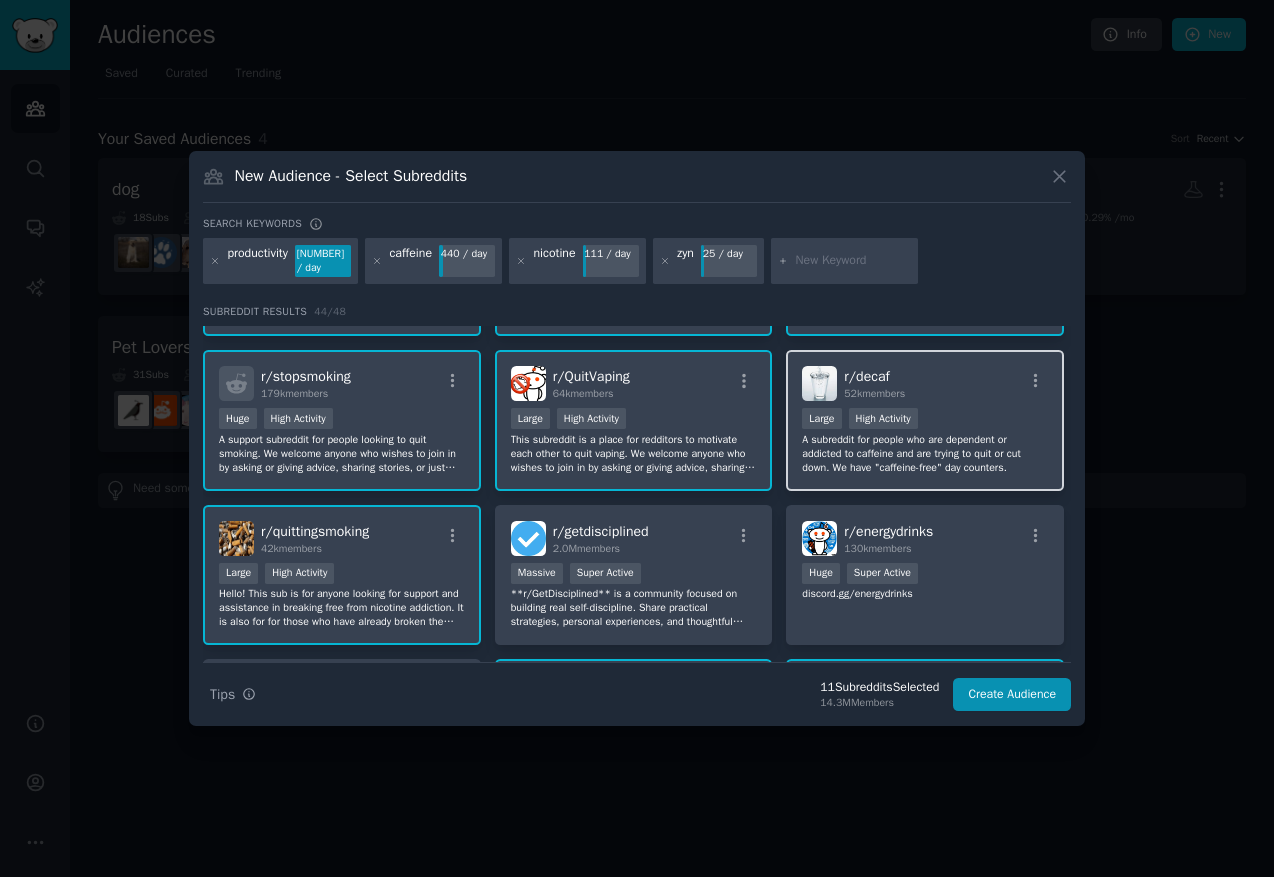 click on "A subreddit for people who are dependent or addicted to caffeine and are trying to quit or cut down. We have "caffeine-free" day counters." at bounding box center [925, 454] 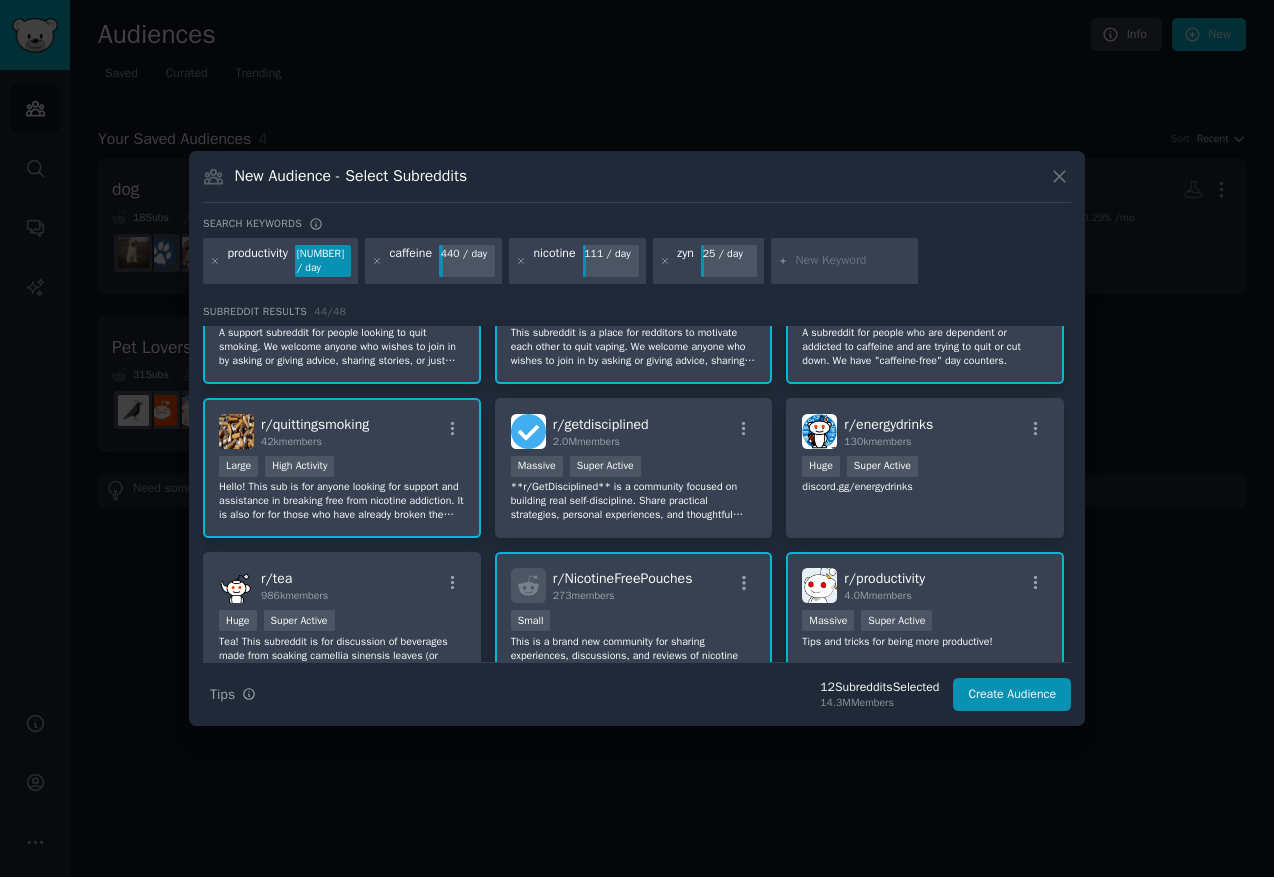 scroll, scrollTop: 247, scrollLeft: 0, axis: vertical 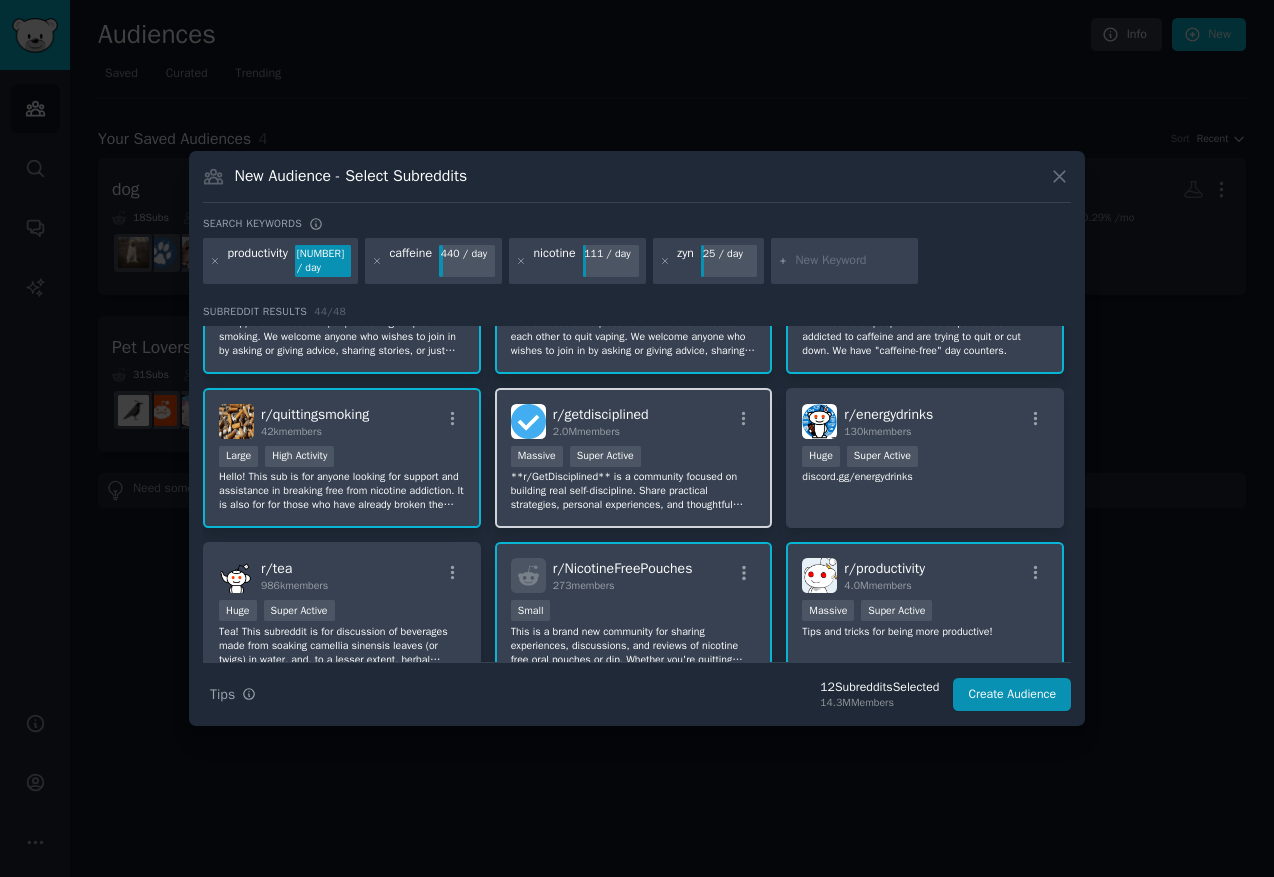 click on "**r/GetDisciplined** is a community focused on building real self-discipline. Share practical strategies, personal experiences, and thoughtful advice to help yourself and others make lasting improvements and achieve meaningful goals." at bounding box center (634, 491) 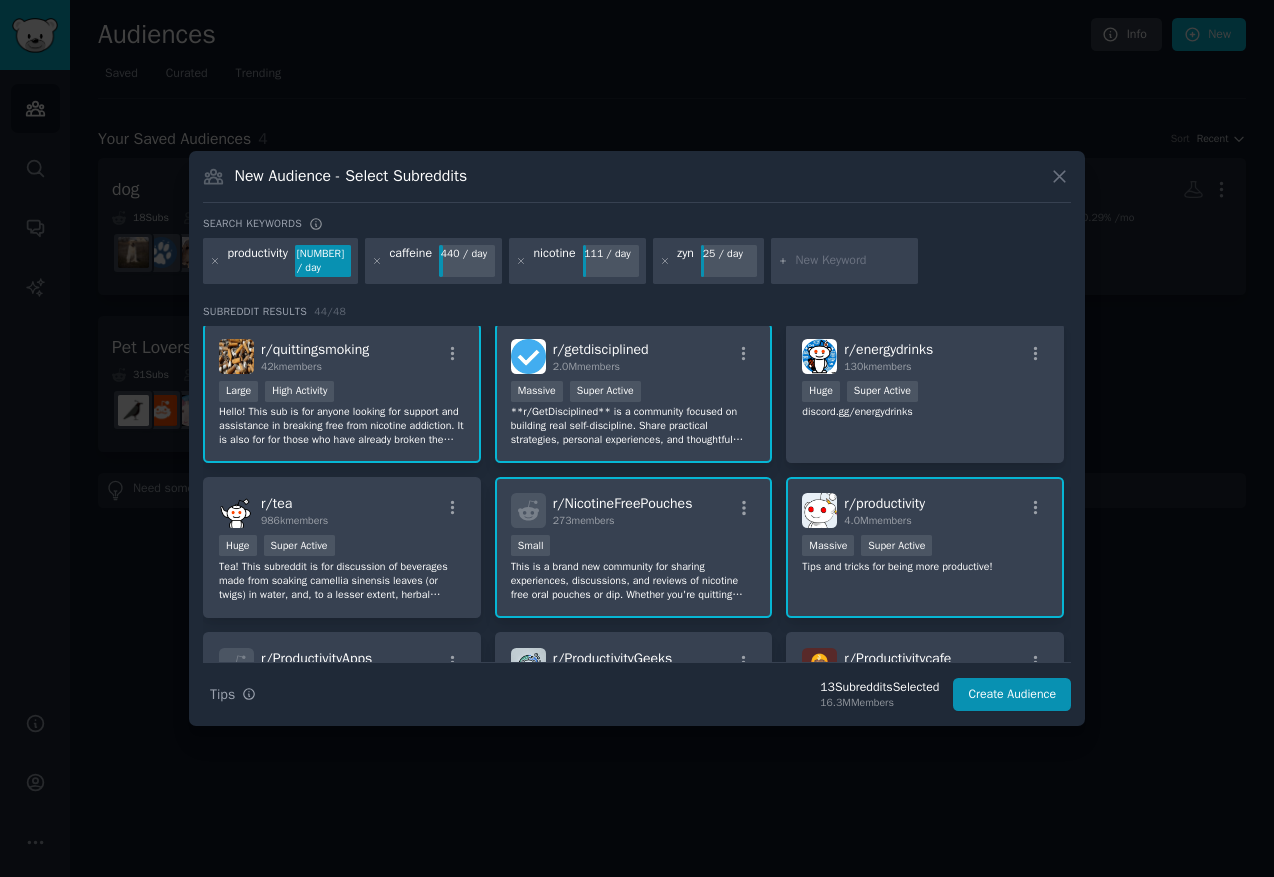 scroll, scrollTop: 314, scrollLeft: 0, axis: vertical 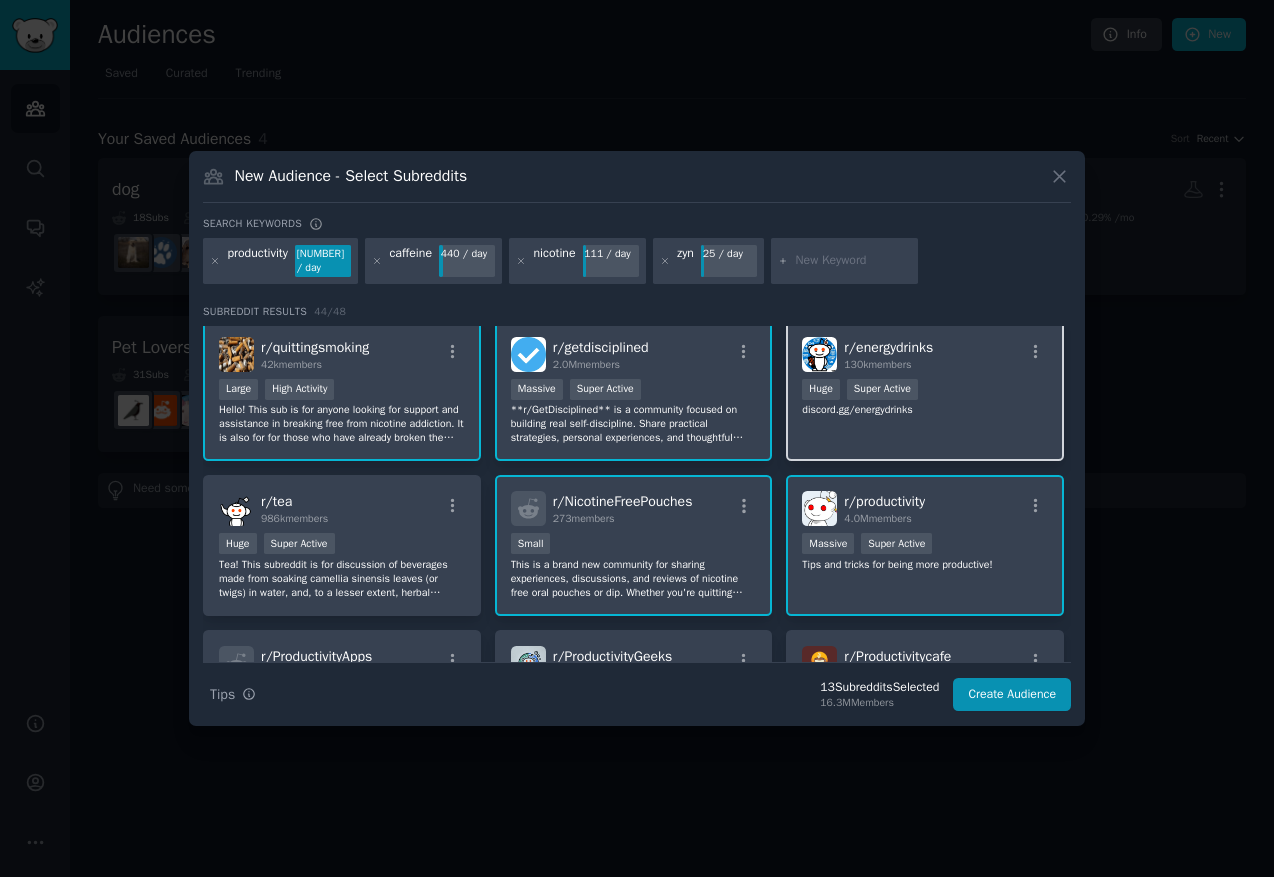 click on "r/ energydrinks 130k  members Huge Super Active discord.gg/energydrinks" at bounding box center (925, 391) 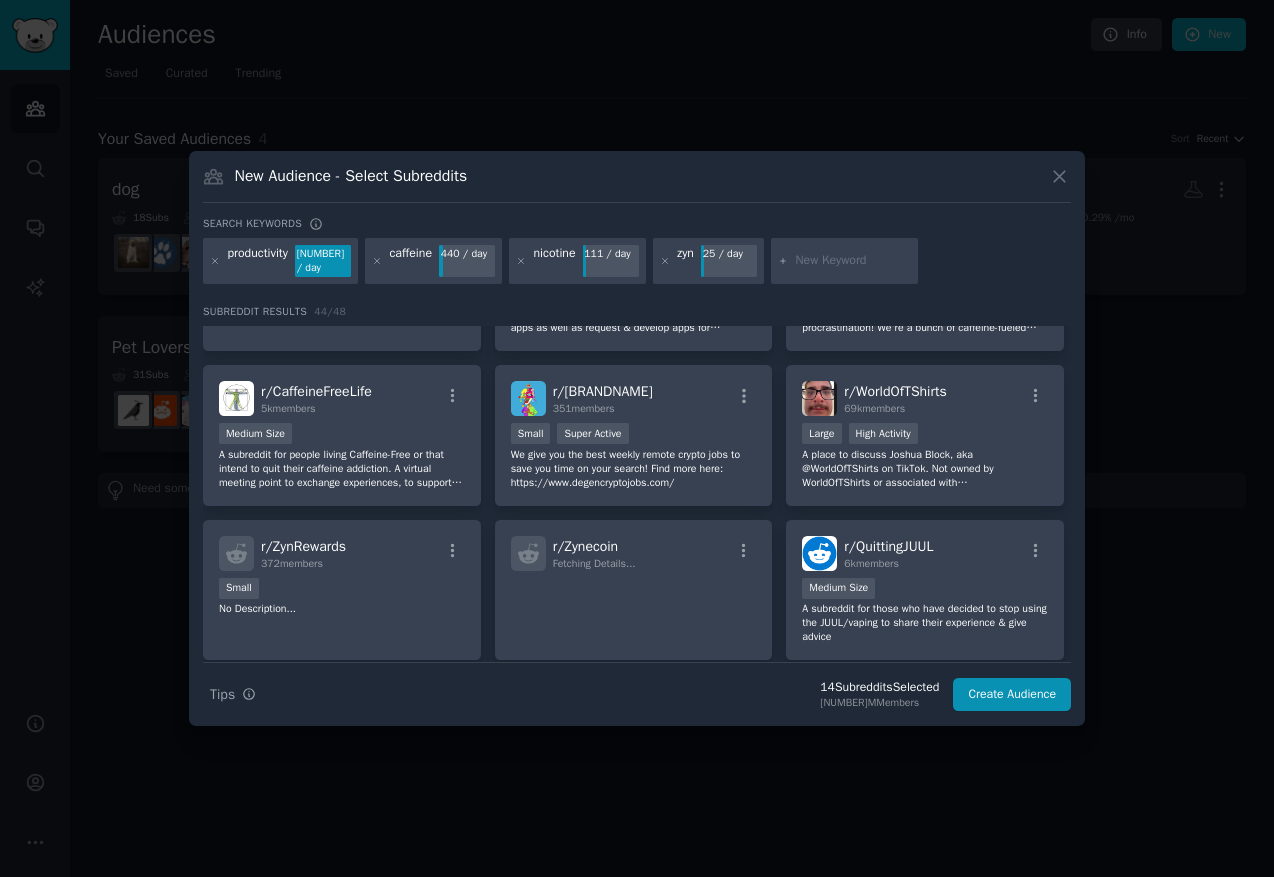 scroll, scrollTop: 750, scrollLeft: 0, axis: vertical 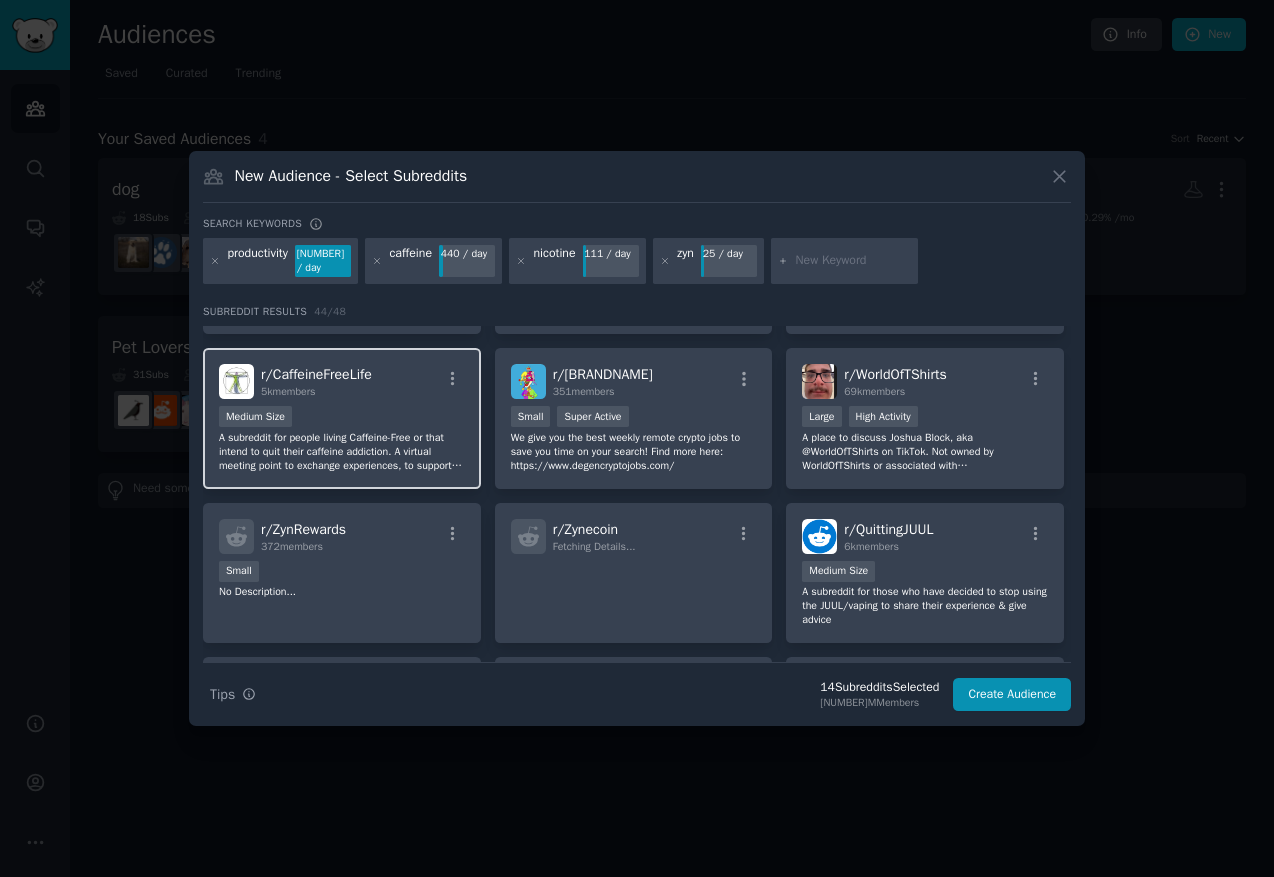 click on "A subreddit for people living Caffeine-Free or that intend to quit their caffeine addiction. A virtual meeting point to exchange experiences, to support Caffeine Withdrawal, to be updated about caffeine science, and to acquire resources to spread the word about the Caffeine-Free Life." at bounding box center (342, 452) 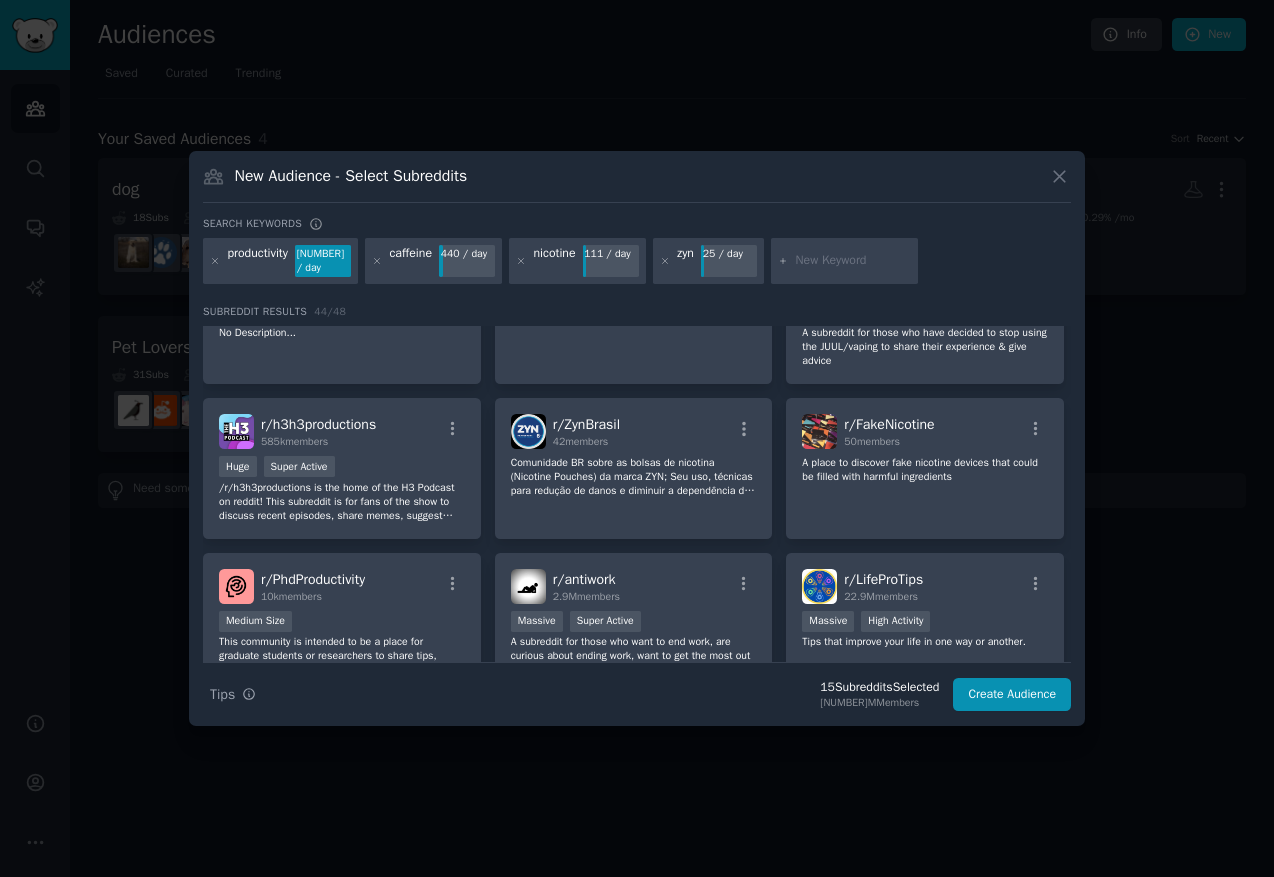 scroll, scrollTop: 1013, scrollLeft: 0, axis: vertical 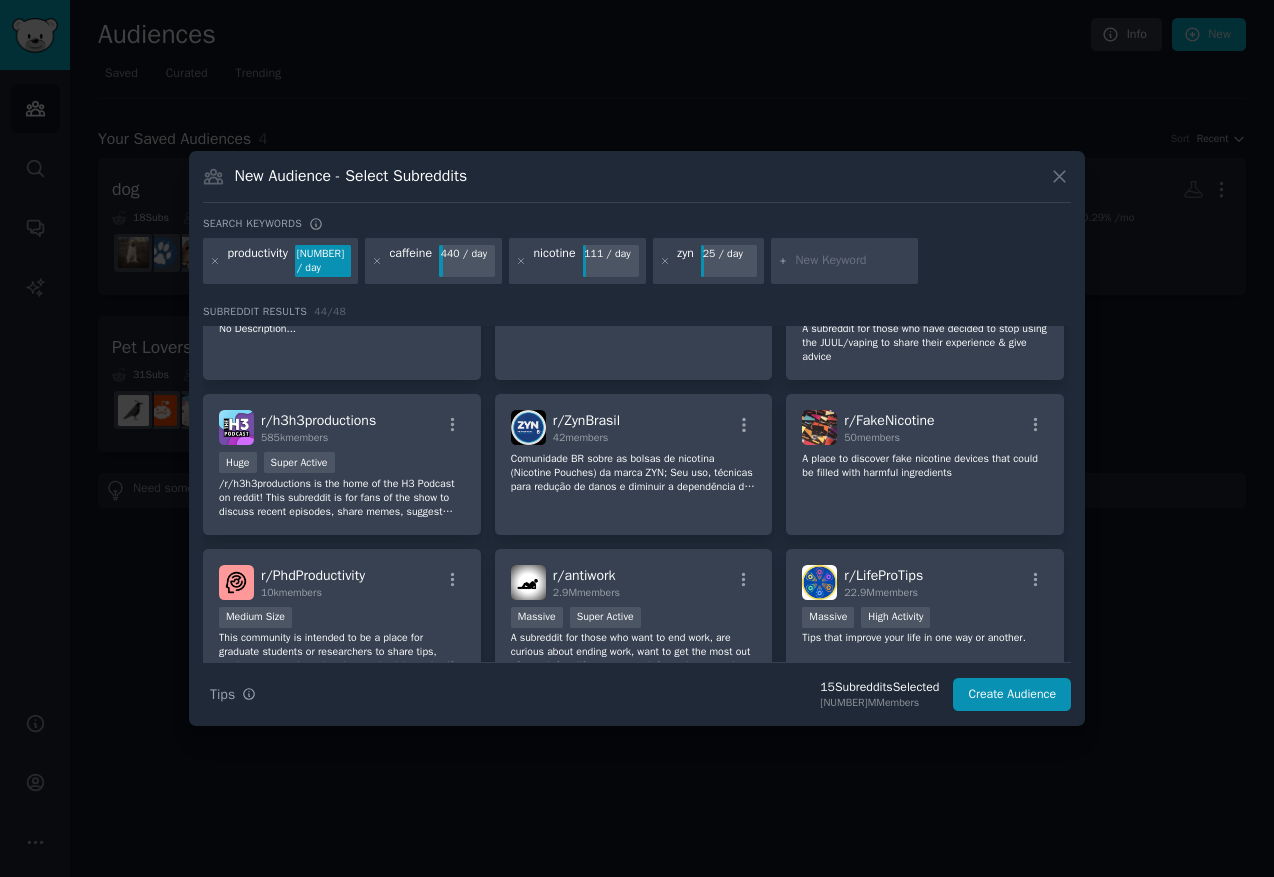 click at bounding box center (853, 261) 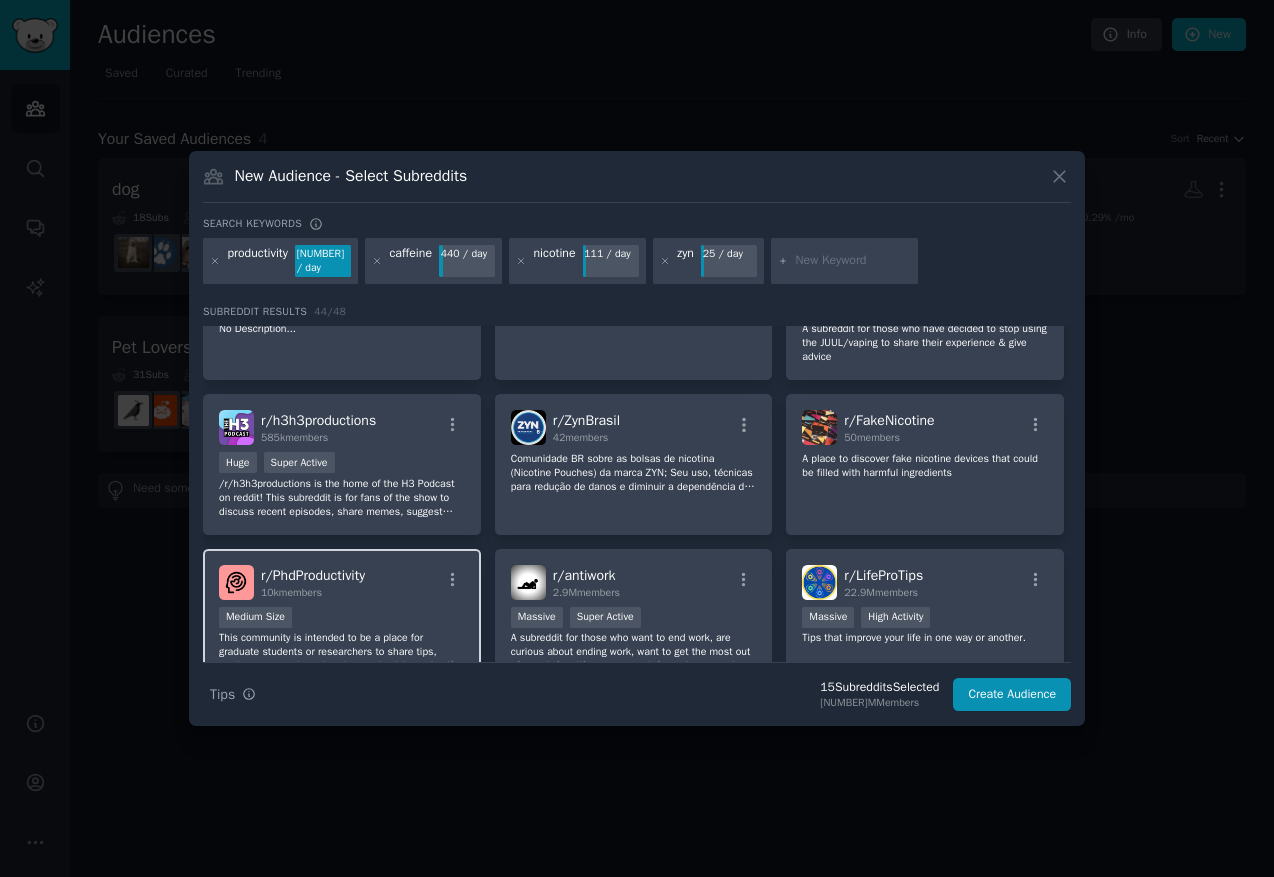 click on "r/ PhdProductivity 10k  members" at bounding box center (342, 582) 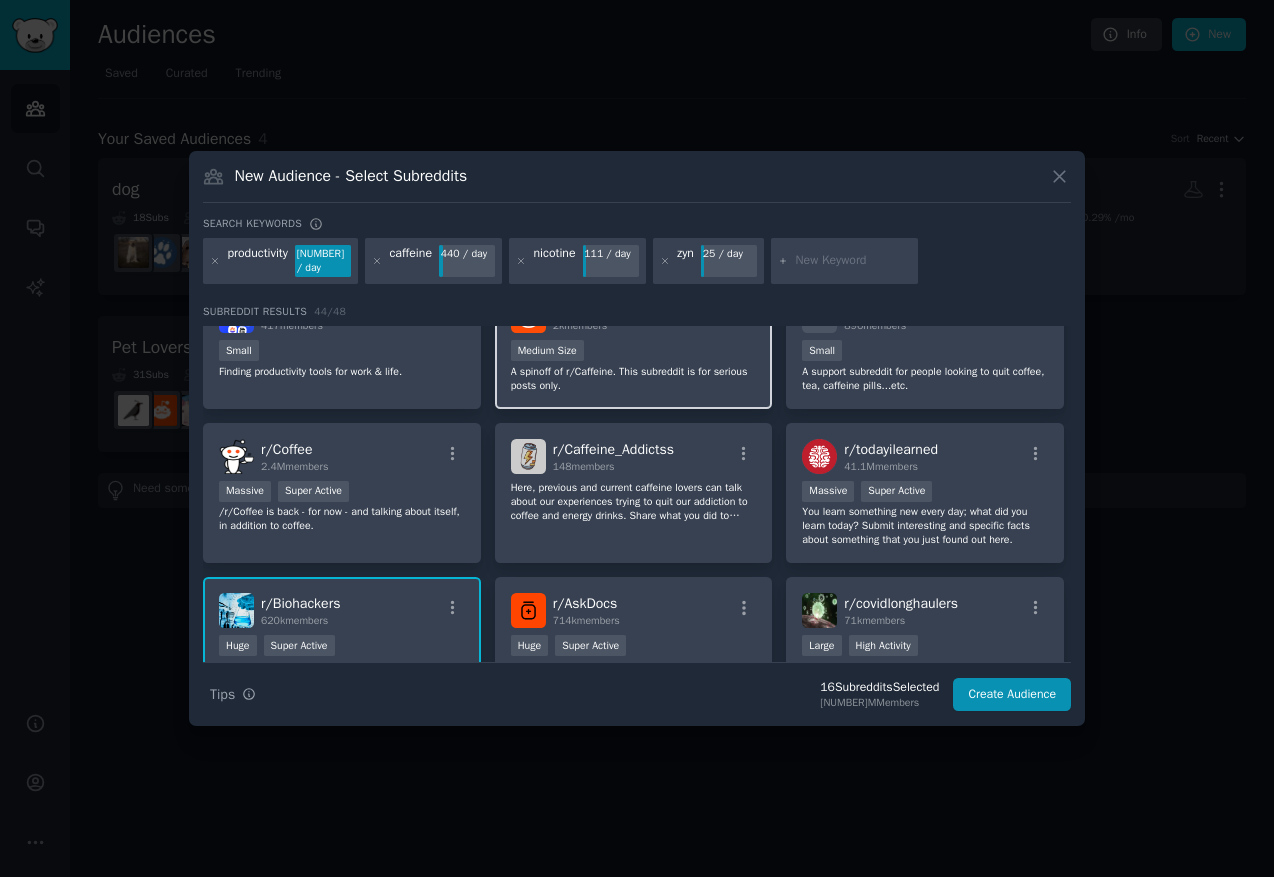 scroll, scrollTop: 1436, scrollLeft: 0, axis: vertical 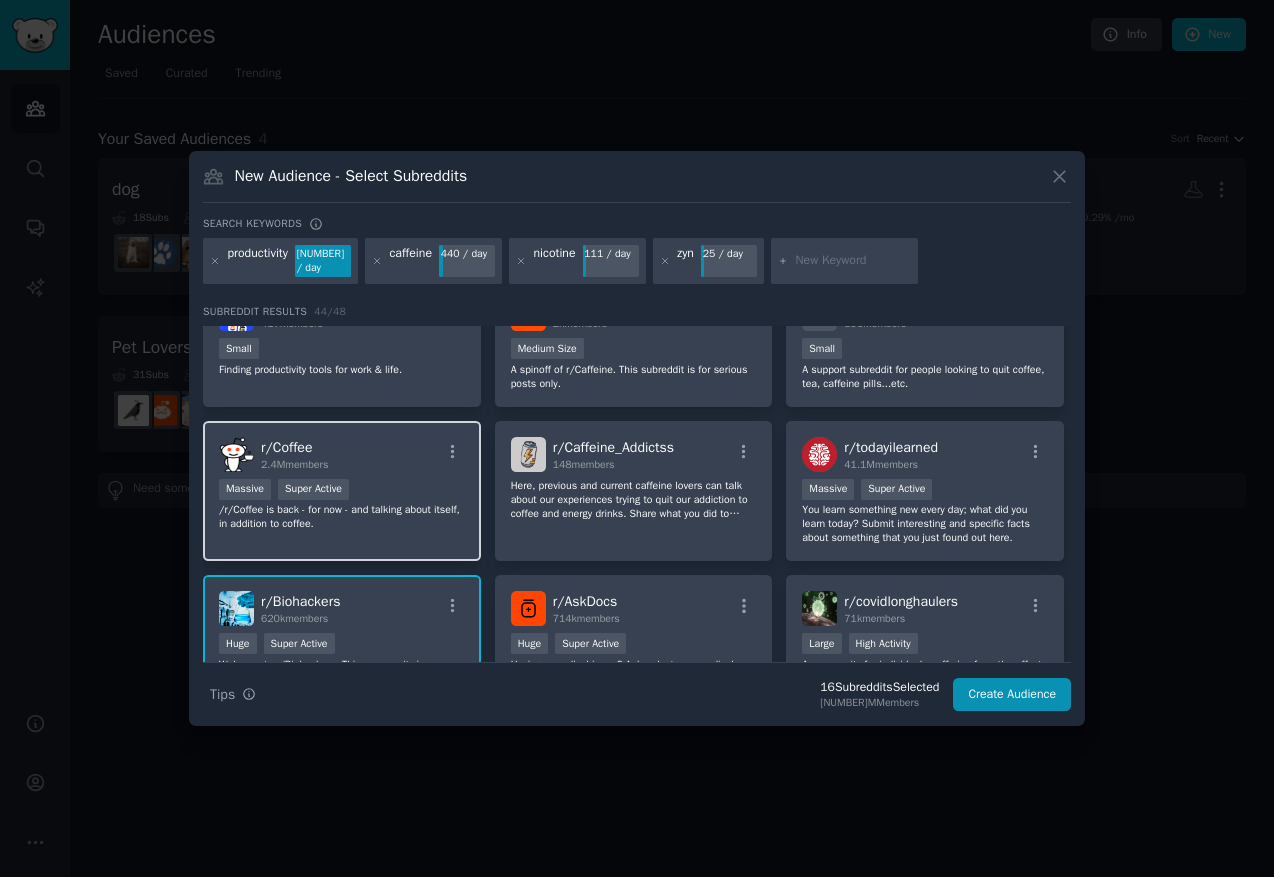 click on "Massive Super Active" at bounding box center [342, 491] 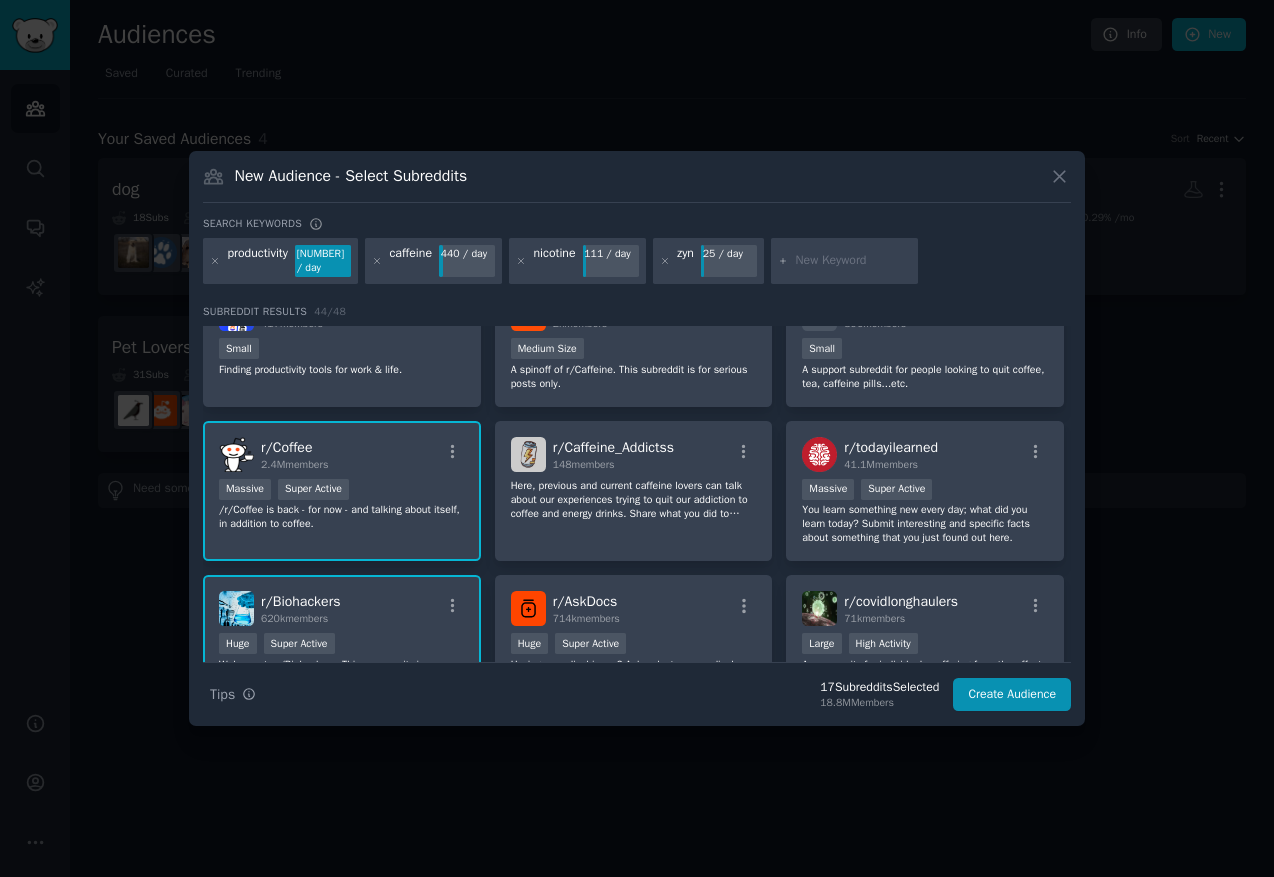 click at bounding box center (853, 261) 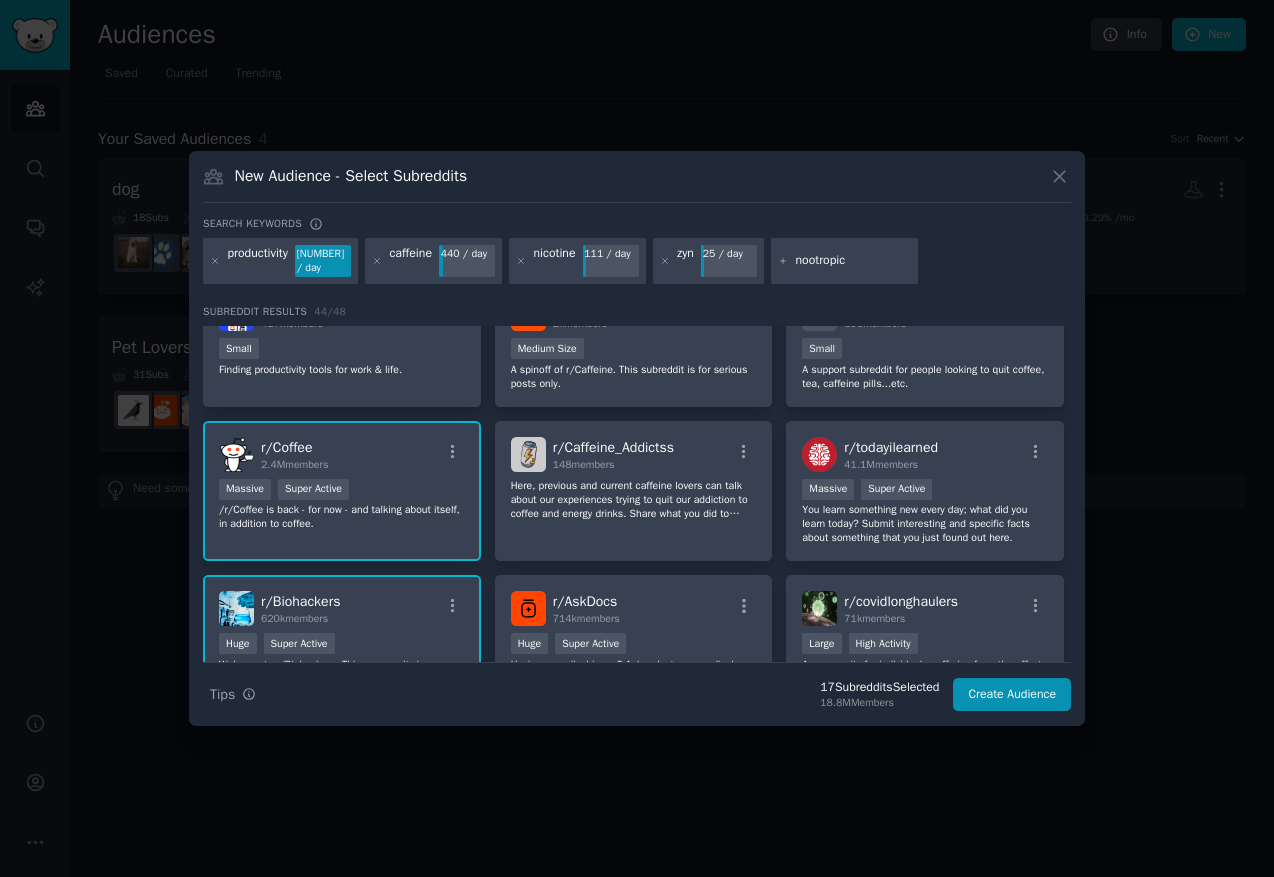 type on "nootropics" 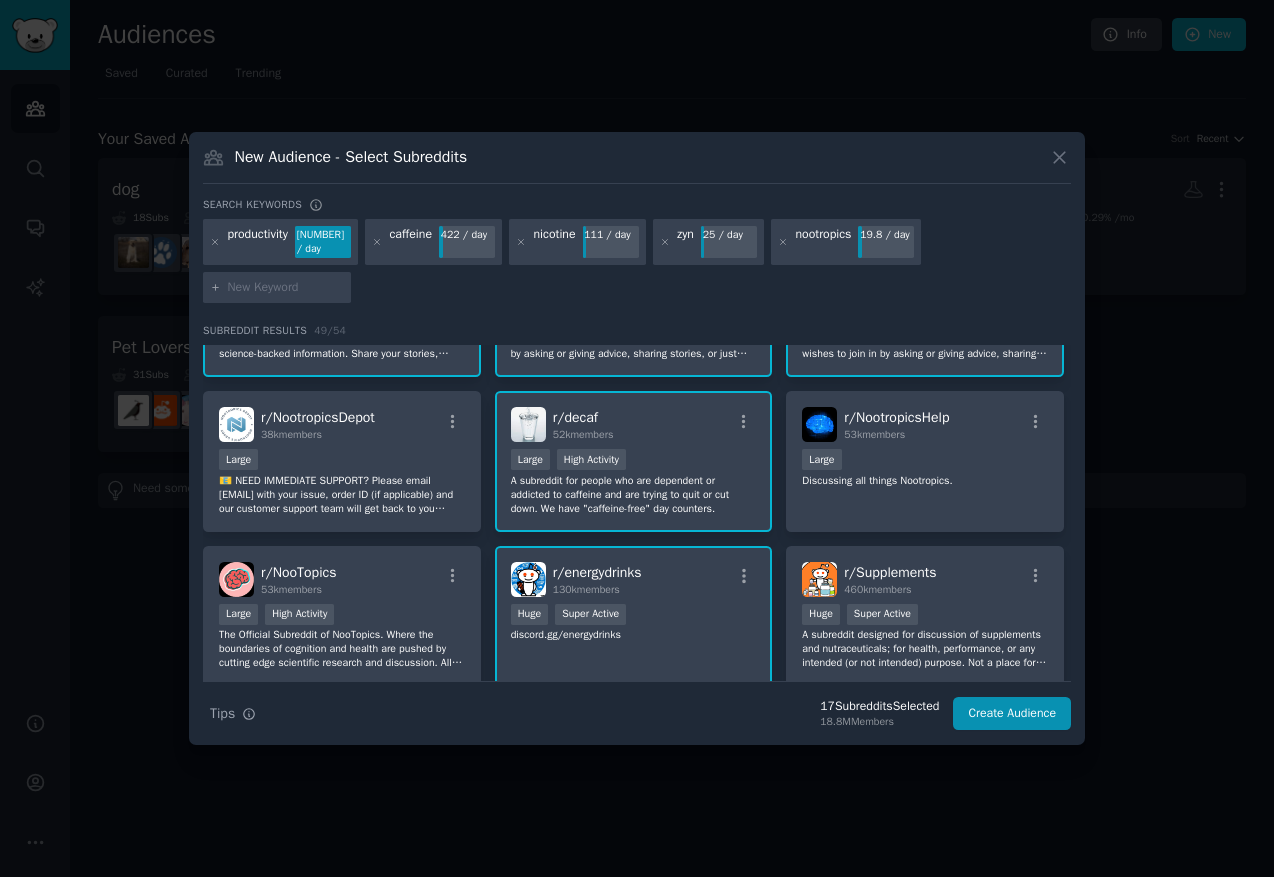scroll, scrollTop: 254, scrollLeft: 0, axis: vertical 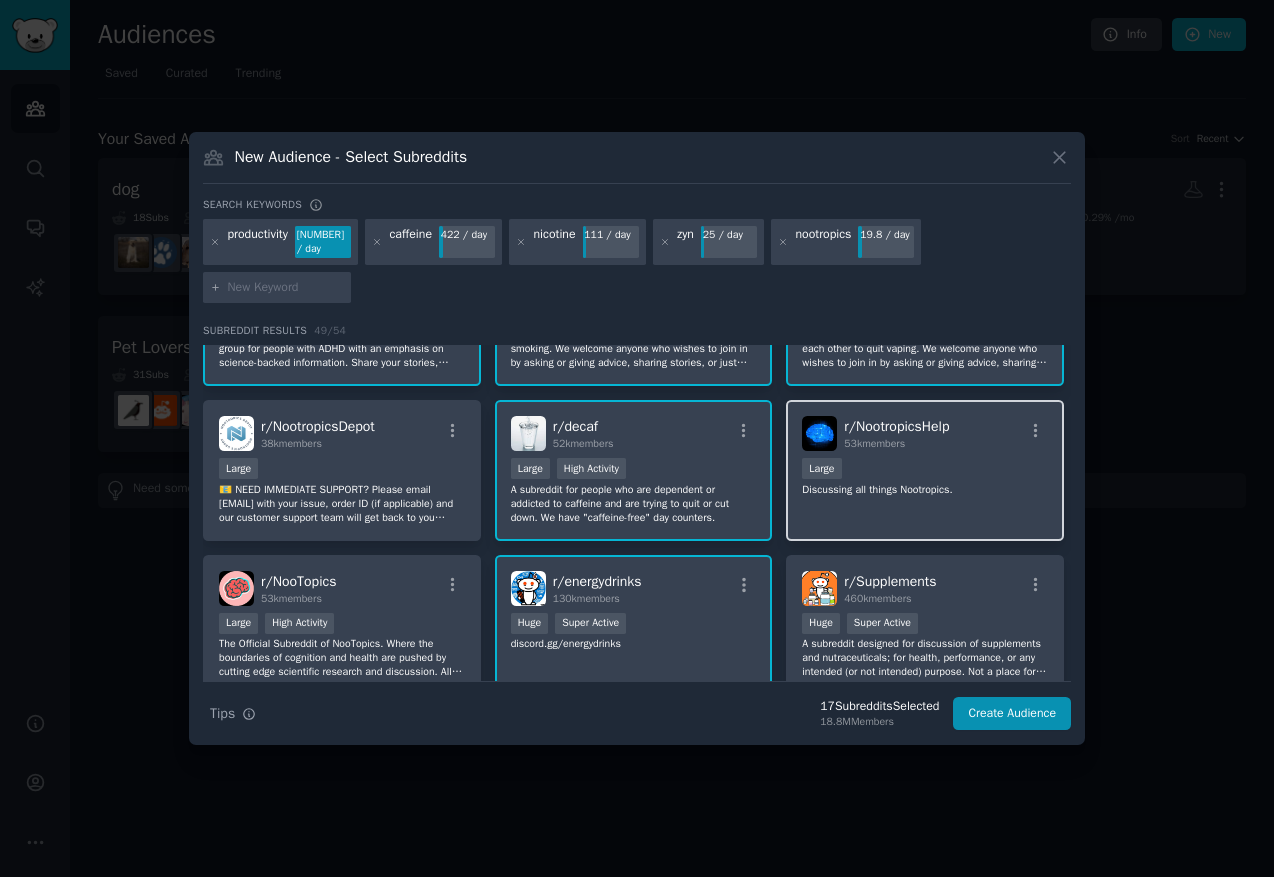 click on "Large" at bounding box center (925, 470) 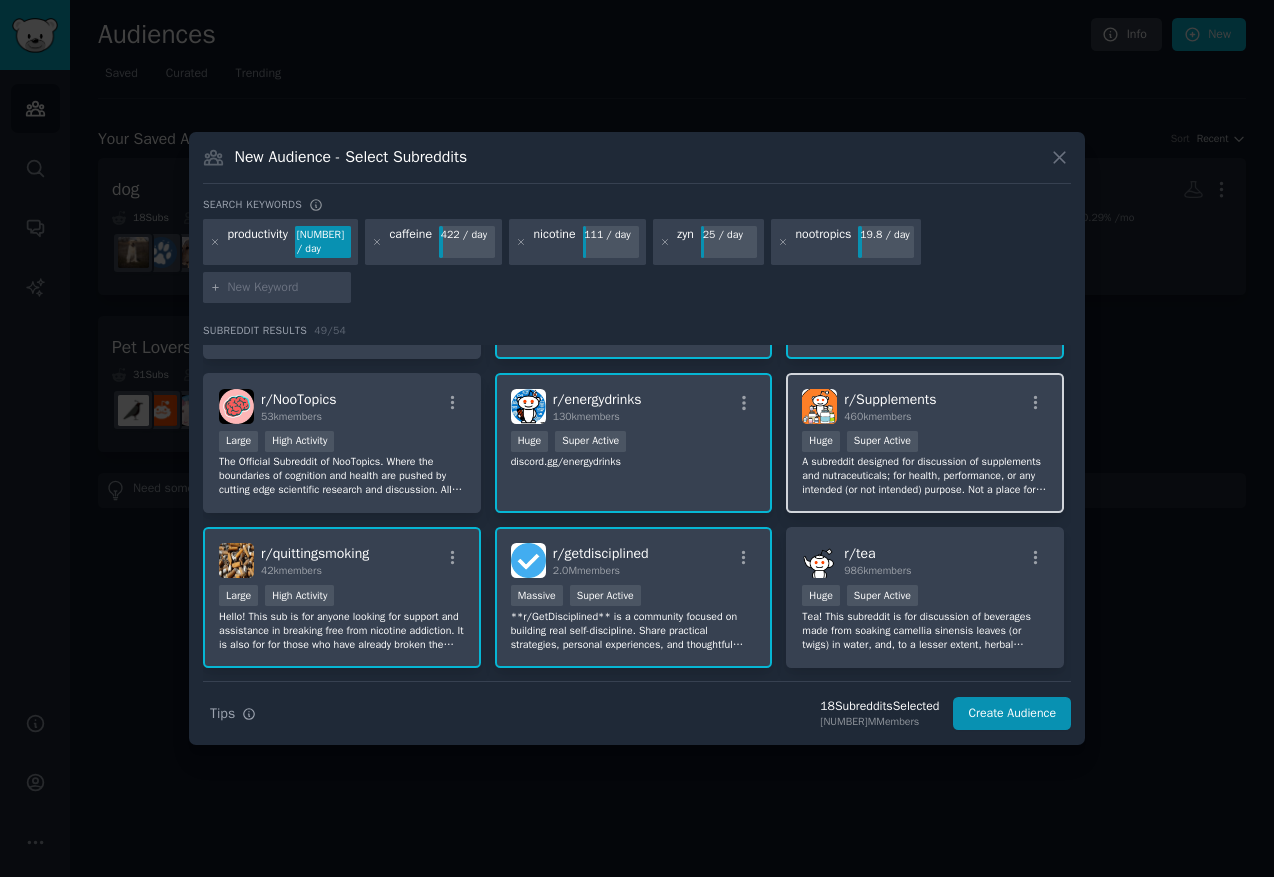 scroll, scrollTop: 455, scrollLeft: 0, axis: vertical 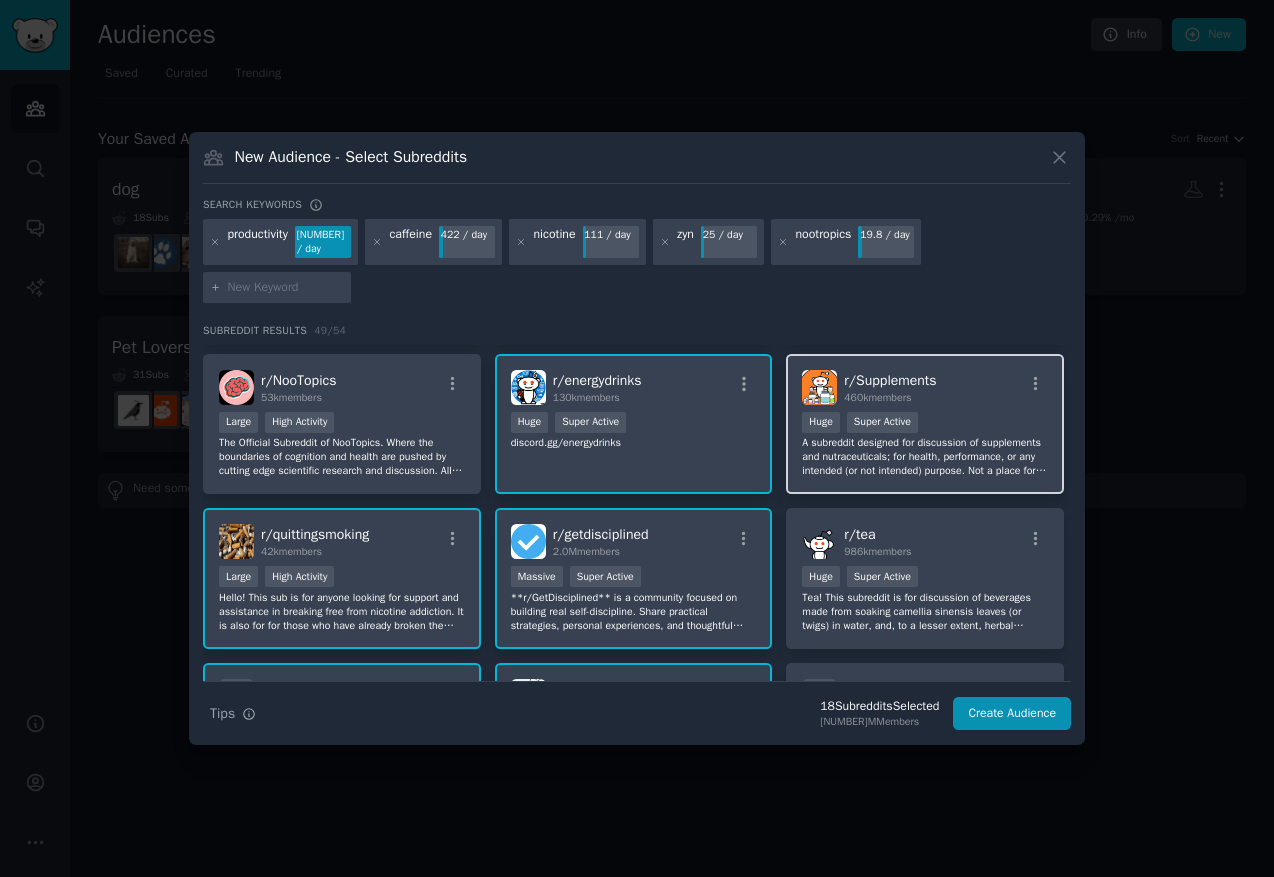 click on "r/ Supplements 460k  members Huge Super Active A subreddit designed for discussion of supplements and nutraceuticals; for health, performance, or any intended (or not intended) purpose. Not a place for discussion of illicit and illegal compounds." at bounding box center [925, 424] 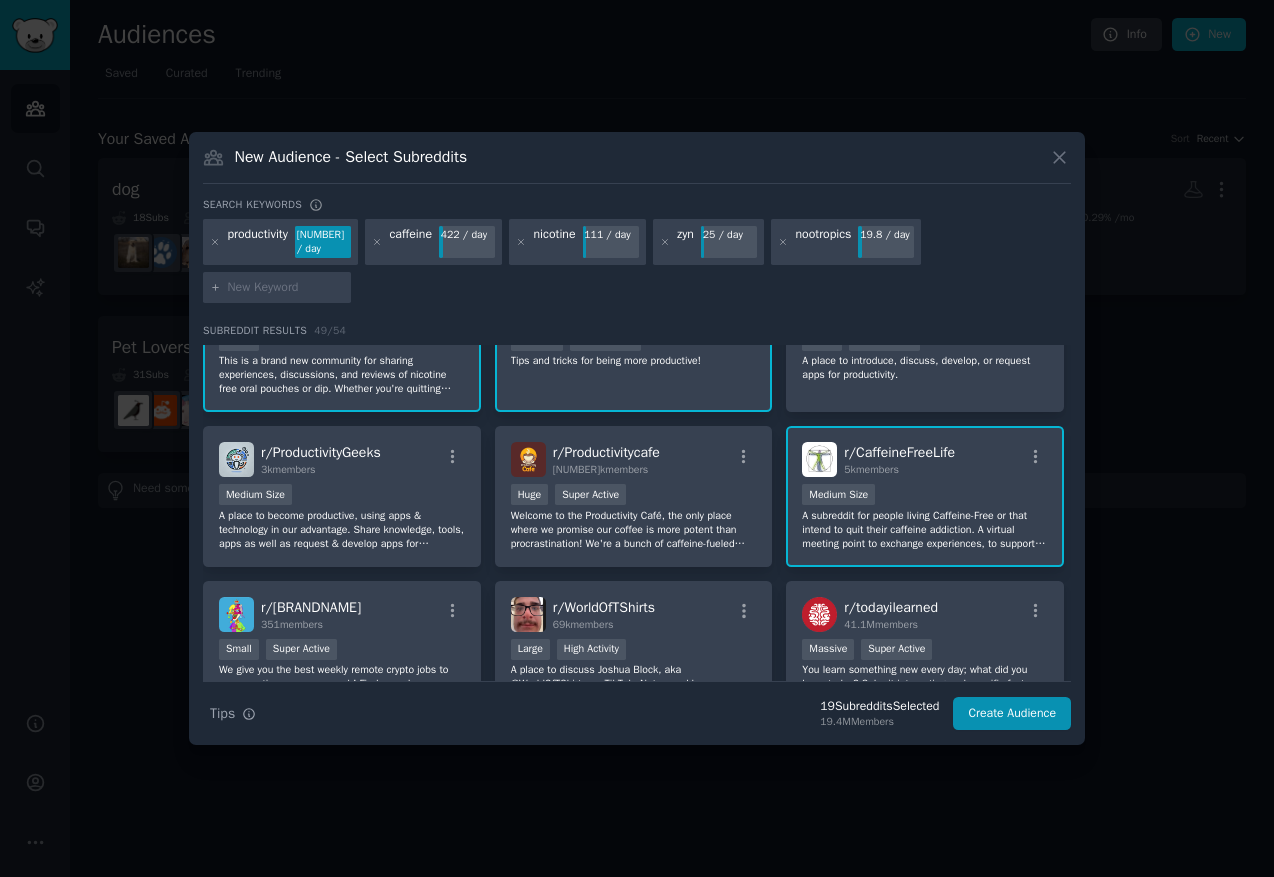 scroll, scrollTop: 859, scrollLeft: 0, axis: vertical 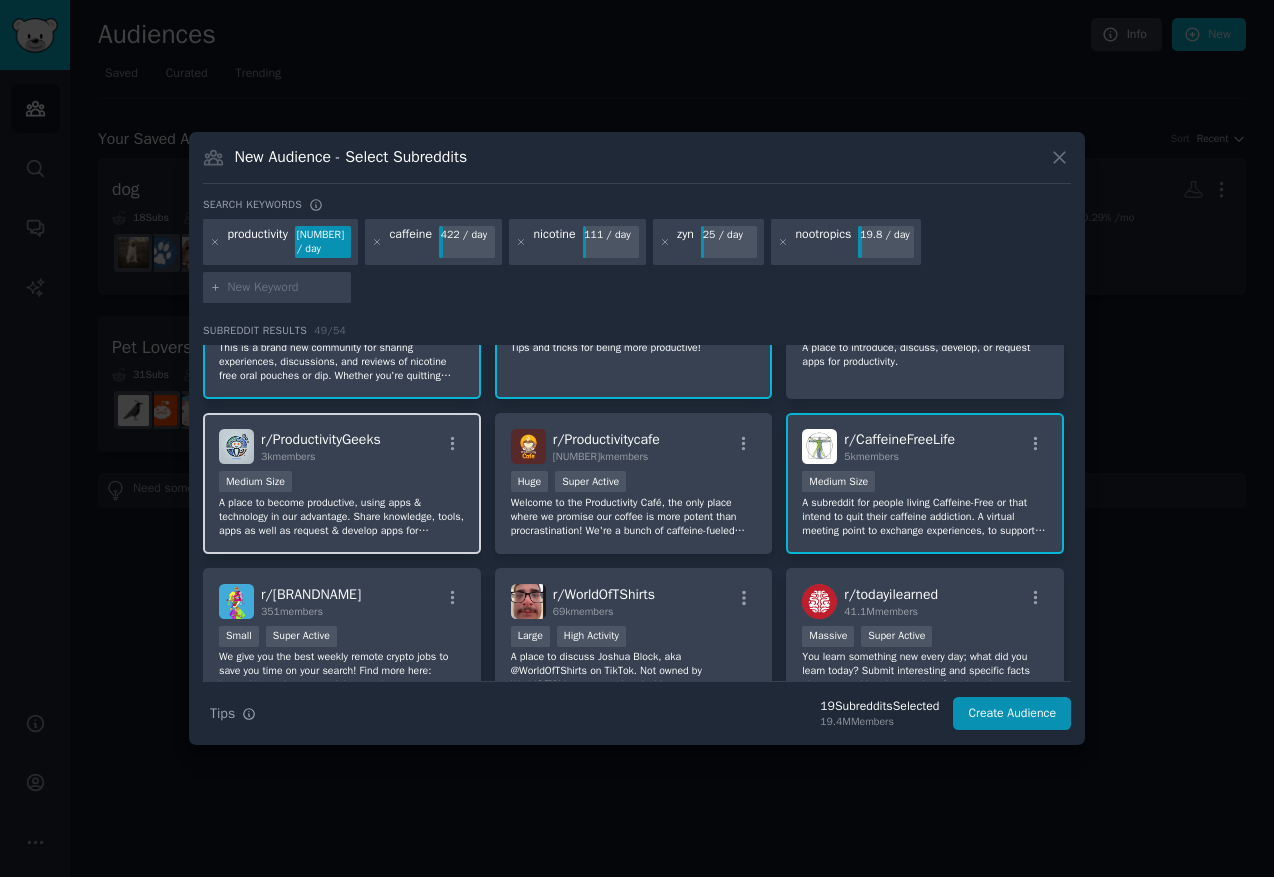 click on "A place to become productive, using apps & technology in our advantage. Share knowledge, tools, apps as well as request & develop apps for productivity." at bounding box center (342, 517) 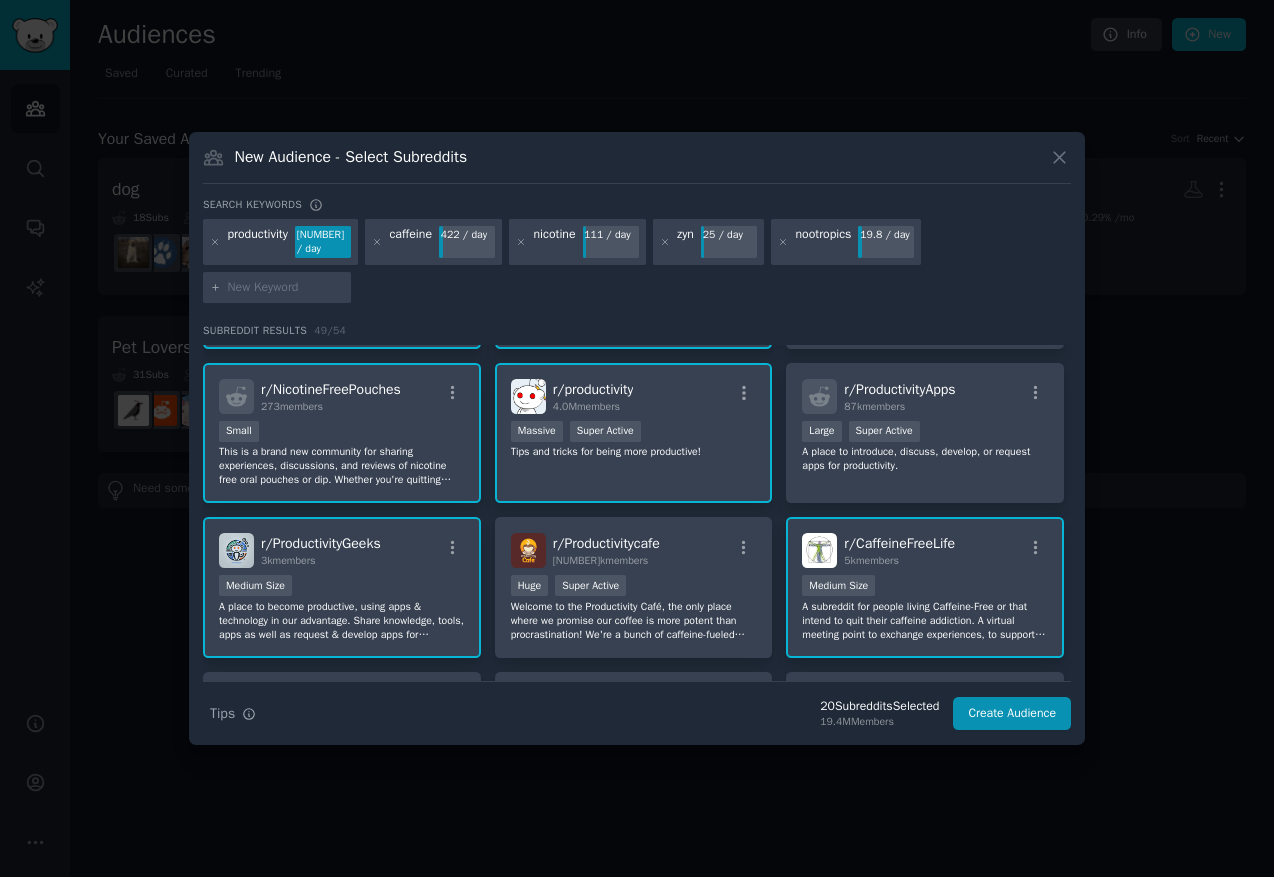 scroll, scrollTop: 752, scrollLeft: 0, axis: vertical 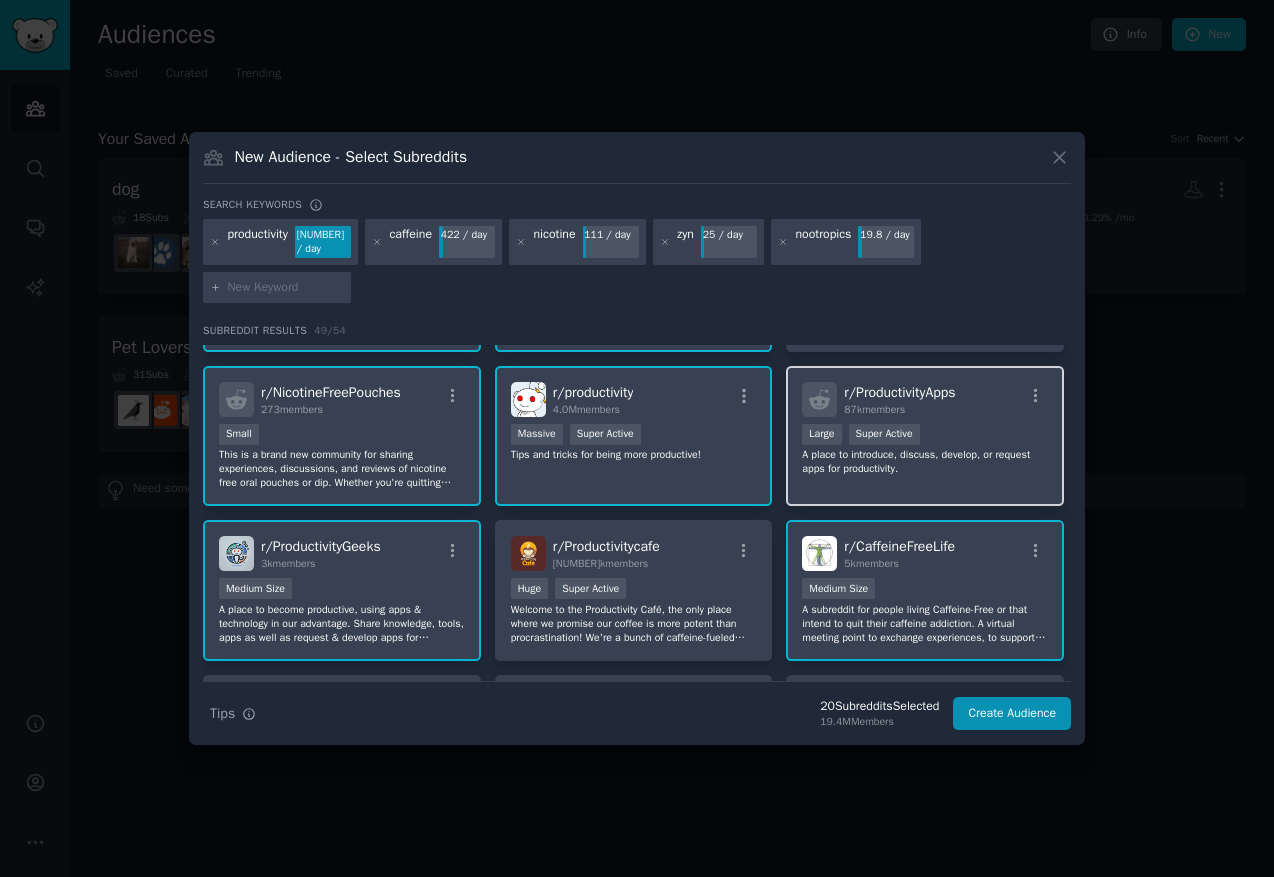 click on "A place to introduce, discuss, develop, or request apps for productivity." at bounding box center (925, 462) 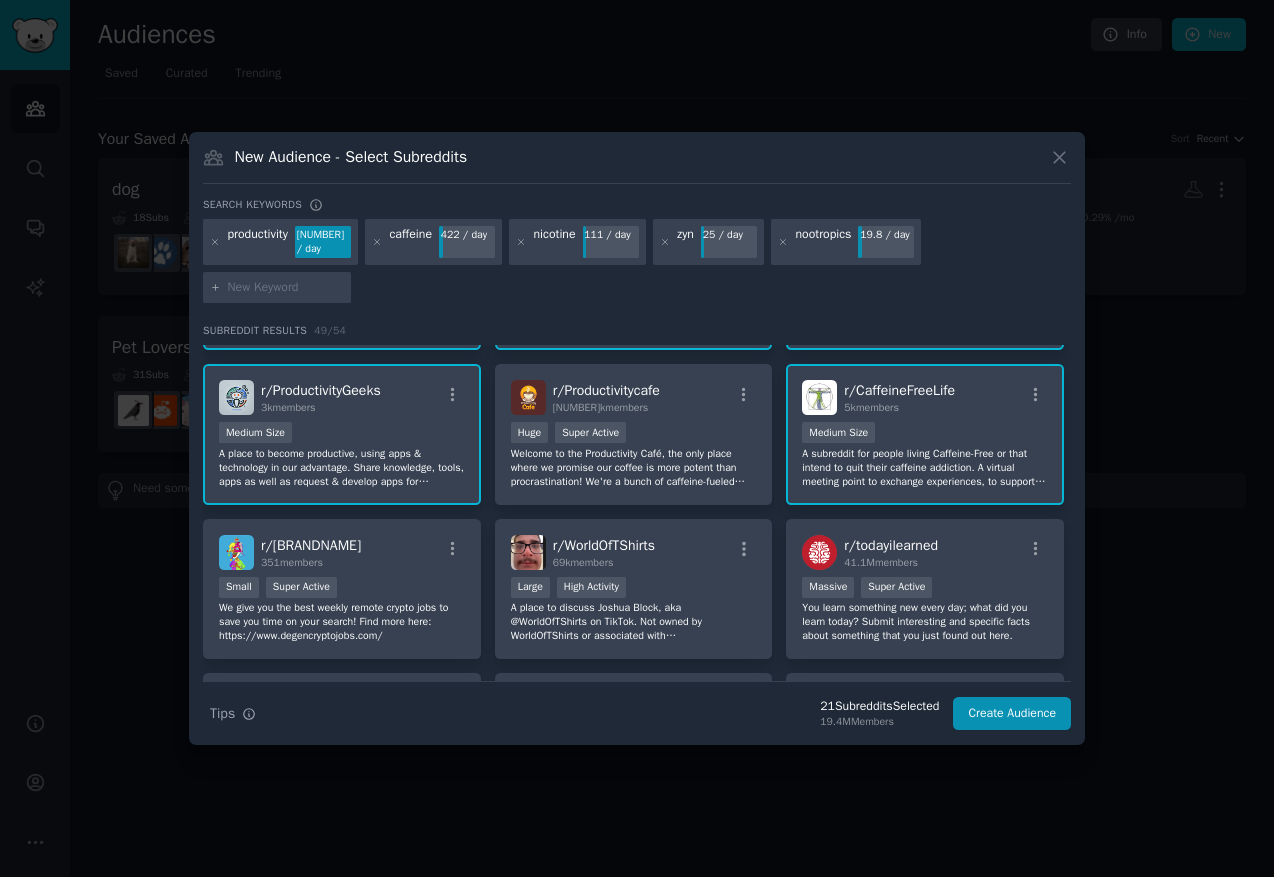 scroll, scrollTop: 934, scrollLeft: 0, axis: vertical 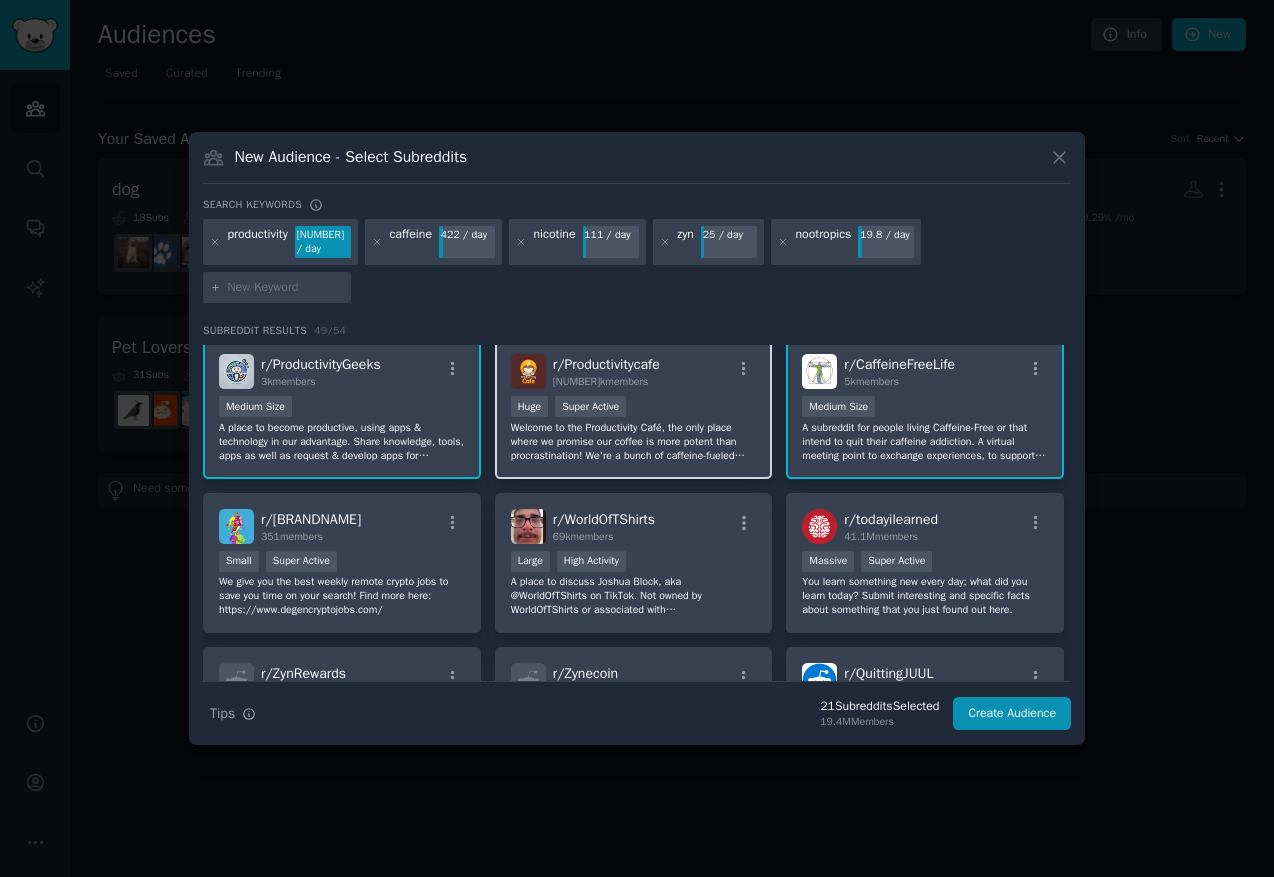 click on "Welcome to the Productivity Café, the only place where we promise our coffee is more potent than procrastination!
We're a bunch of caffeine-fueled productivity wizards on a mission to defeat the dreaded dragons of distraction and be more productive!
Also, feel free to jump into our "Casual Convos/Off-Topic" post flairs to chat about anything not related to productivity.
We're a hybrid community dedicated to boosting productivity & exploring creative topics.
Let's brew some success together!" at bounding box center (634, 442) 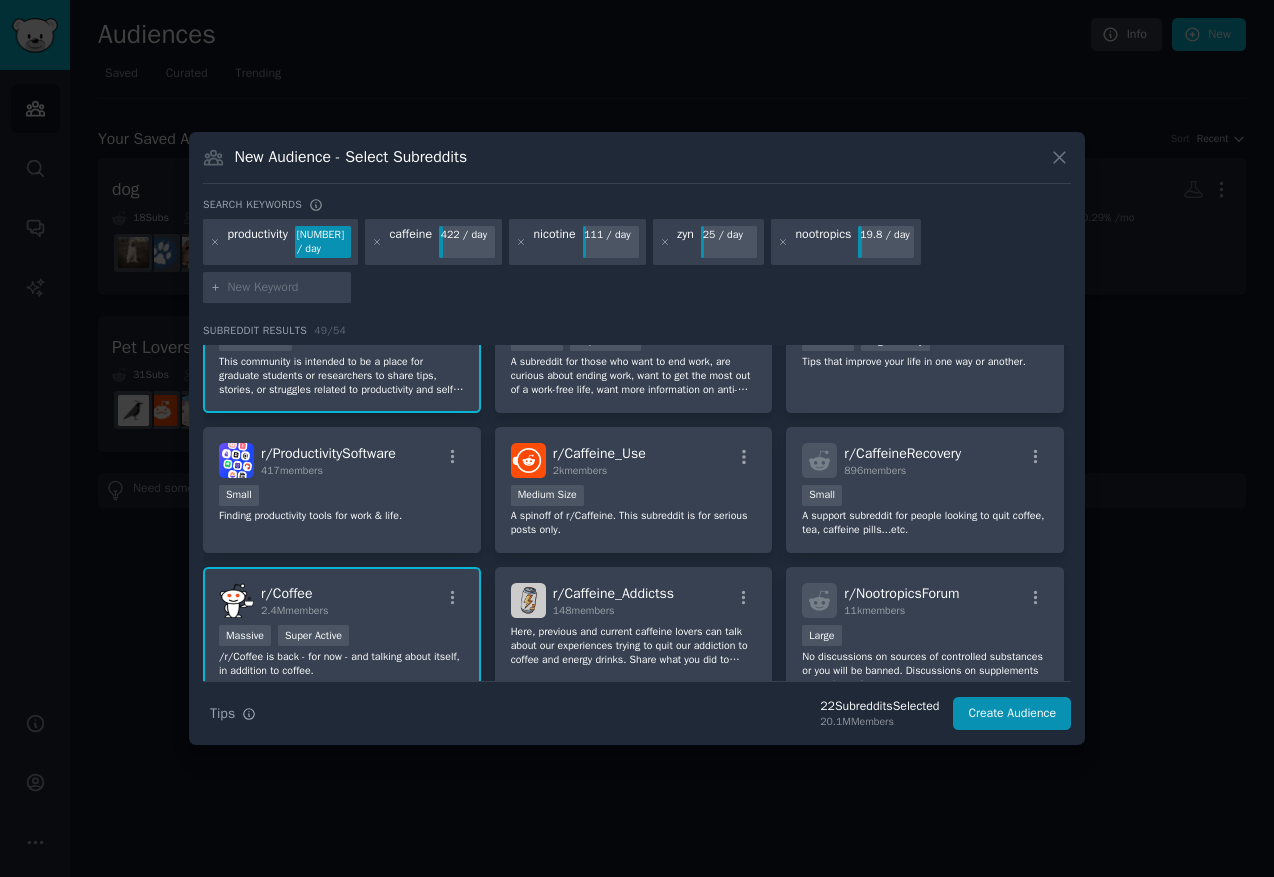 scroll, scrollTop: 1630, scrollLeft: 0, axis: vertical 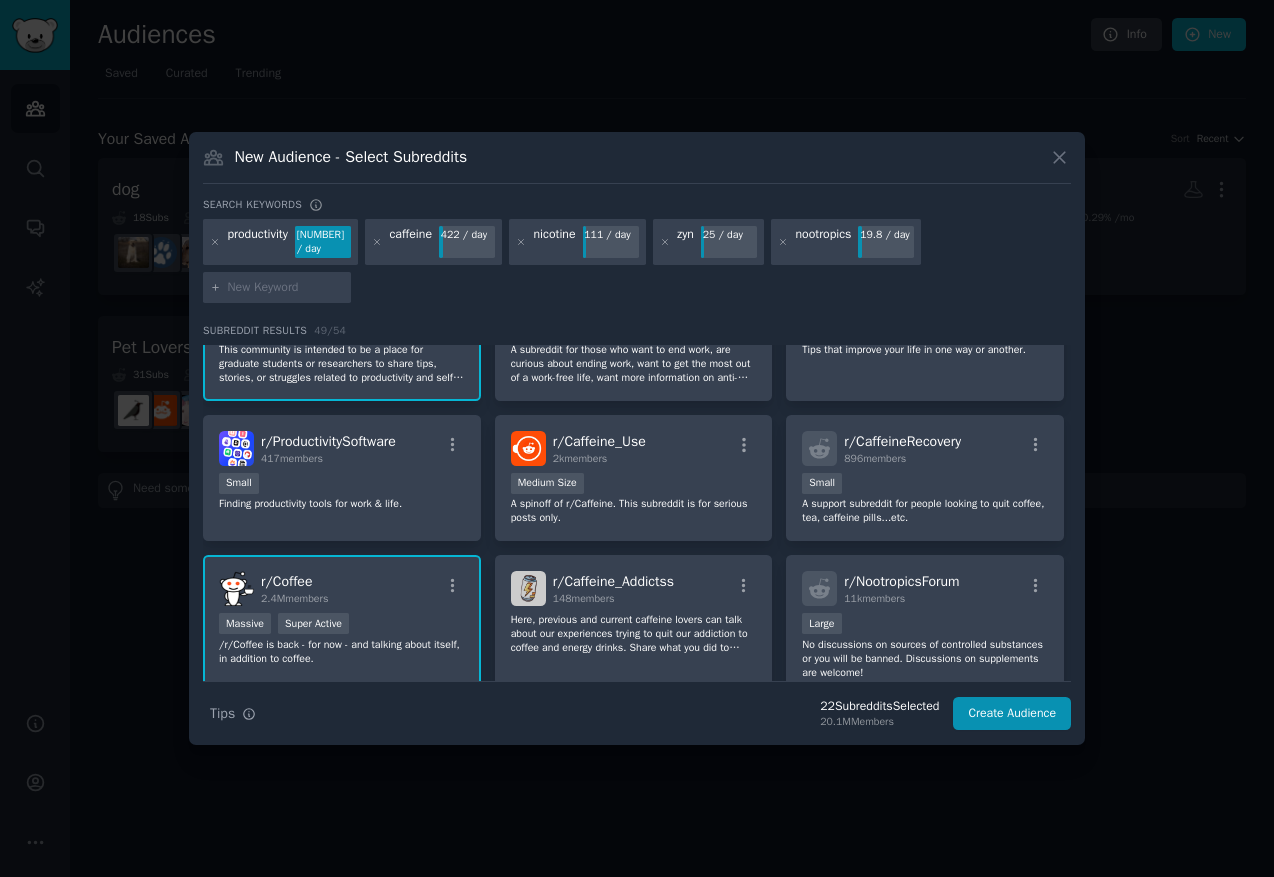 click at bounding box center (277, 288) 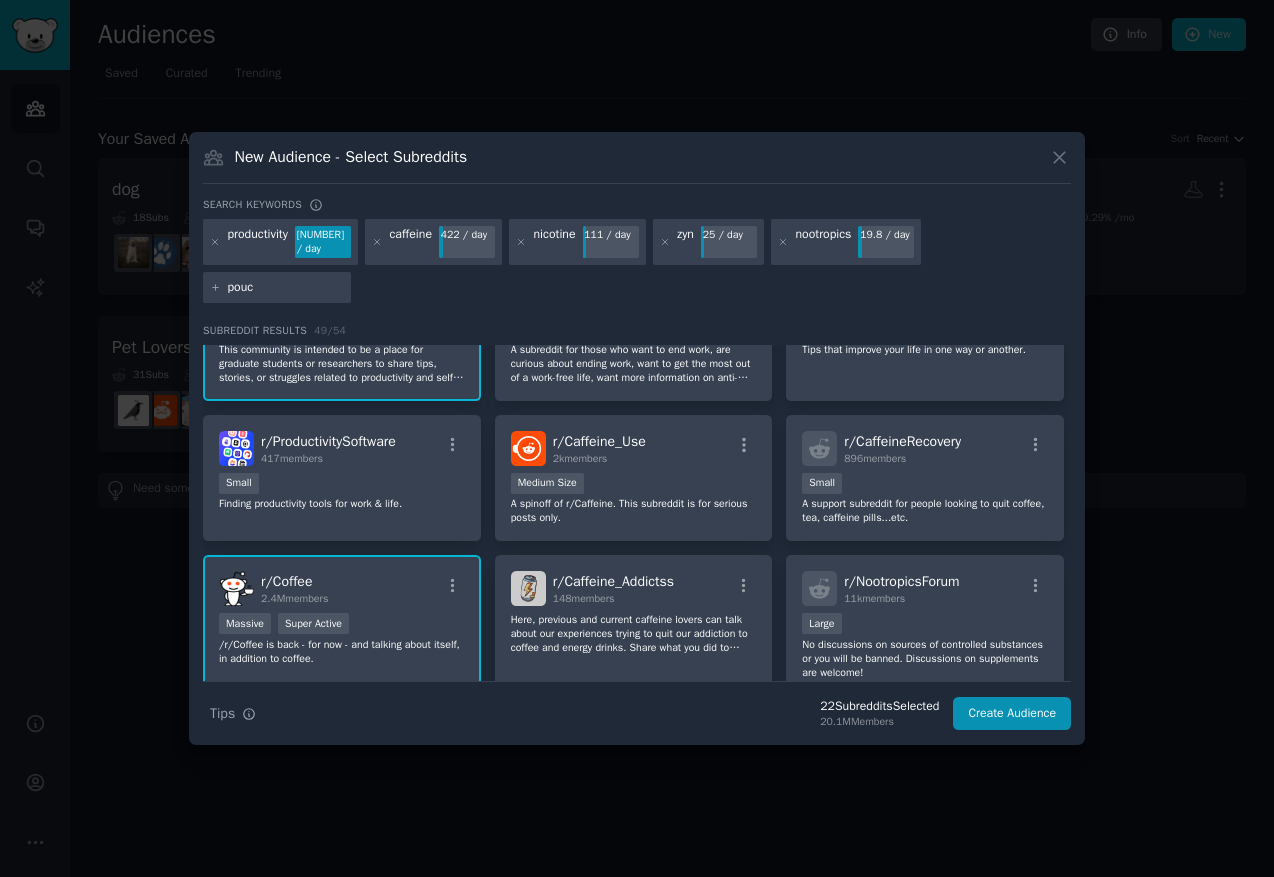 type on "pouch" 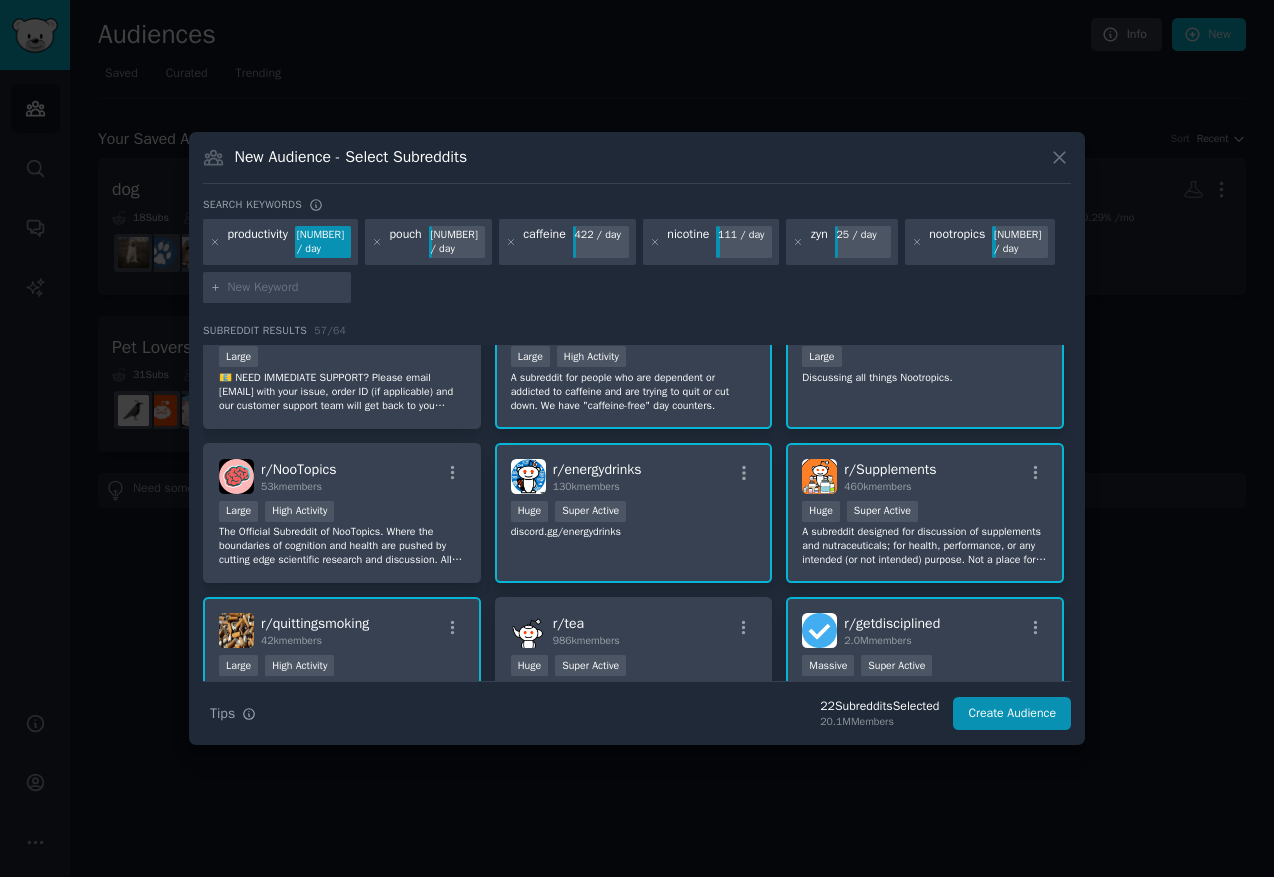 scroll, scrollTop: 418, scrollLeft: 0, axis: vertical 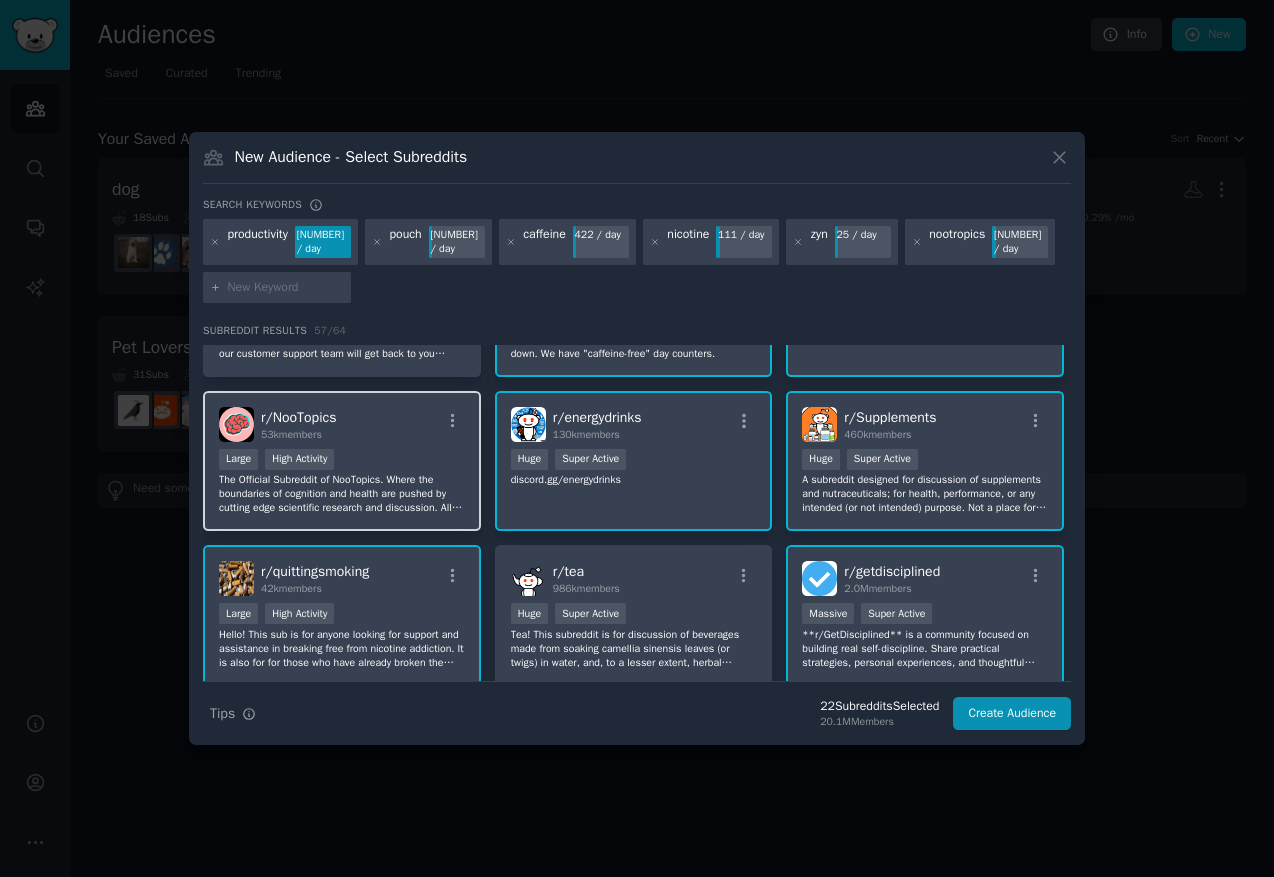 click on "r/ NooTopics 53k  members" at bounding box center [342, 424] 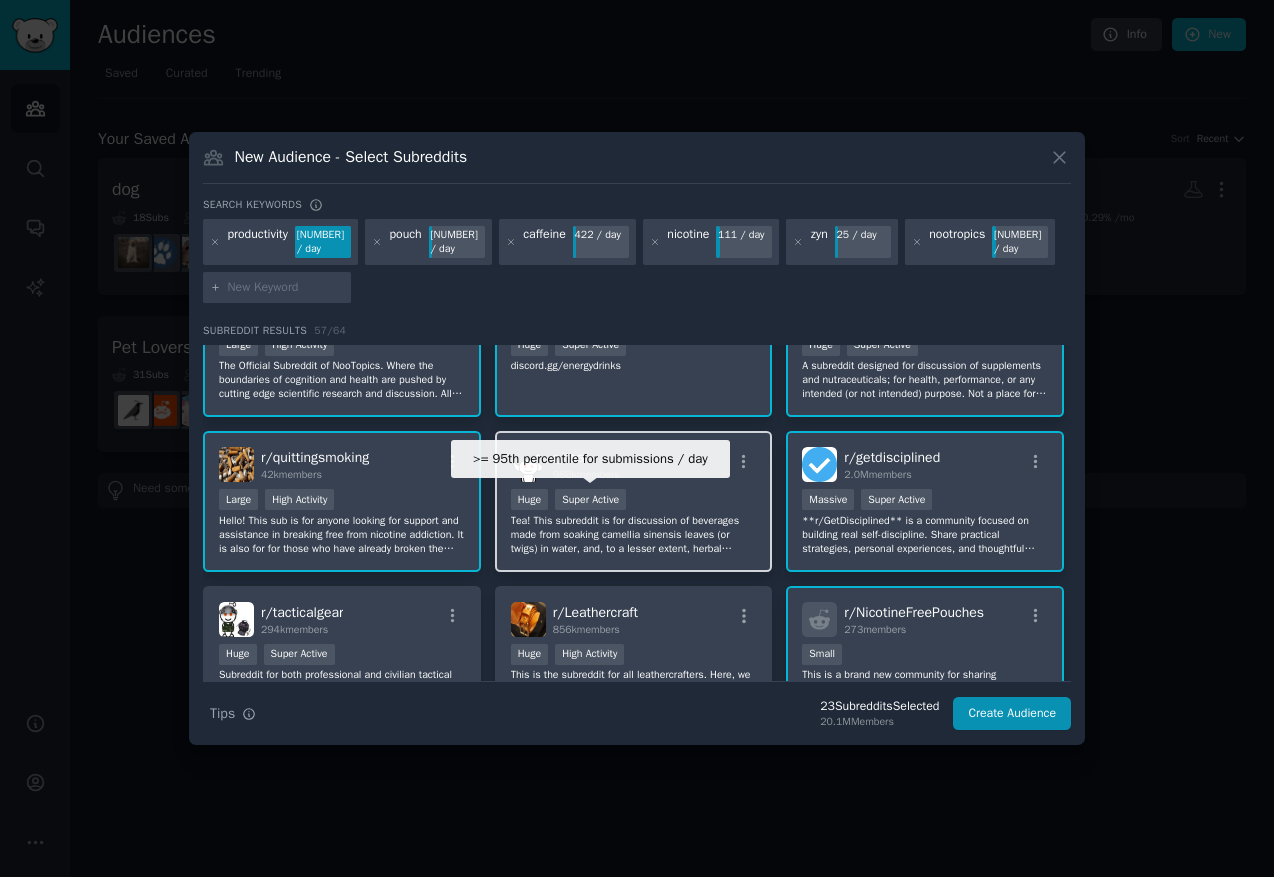 scroll, scrollTop: 546, scrollLeft: 0, axis: vertical 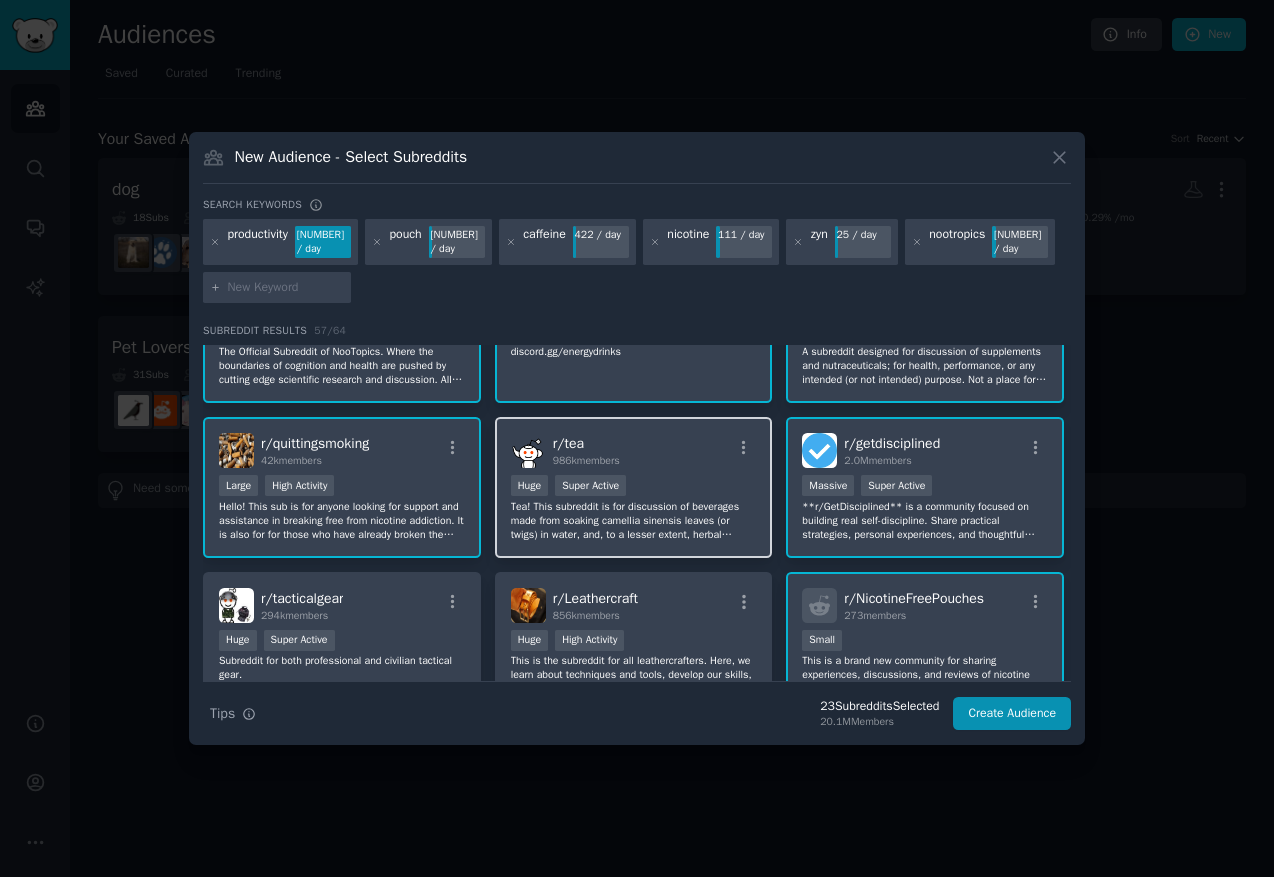 click on "Tea! This subreddit is for discussion of beverages made from soaking camellia sinensis leaves (or twigs) in water, and, to a lesser extent, herbal infusions, yerba mate, and other tisanes." at bounding box center [634, 521] 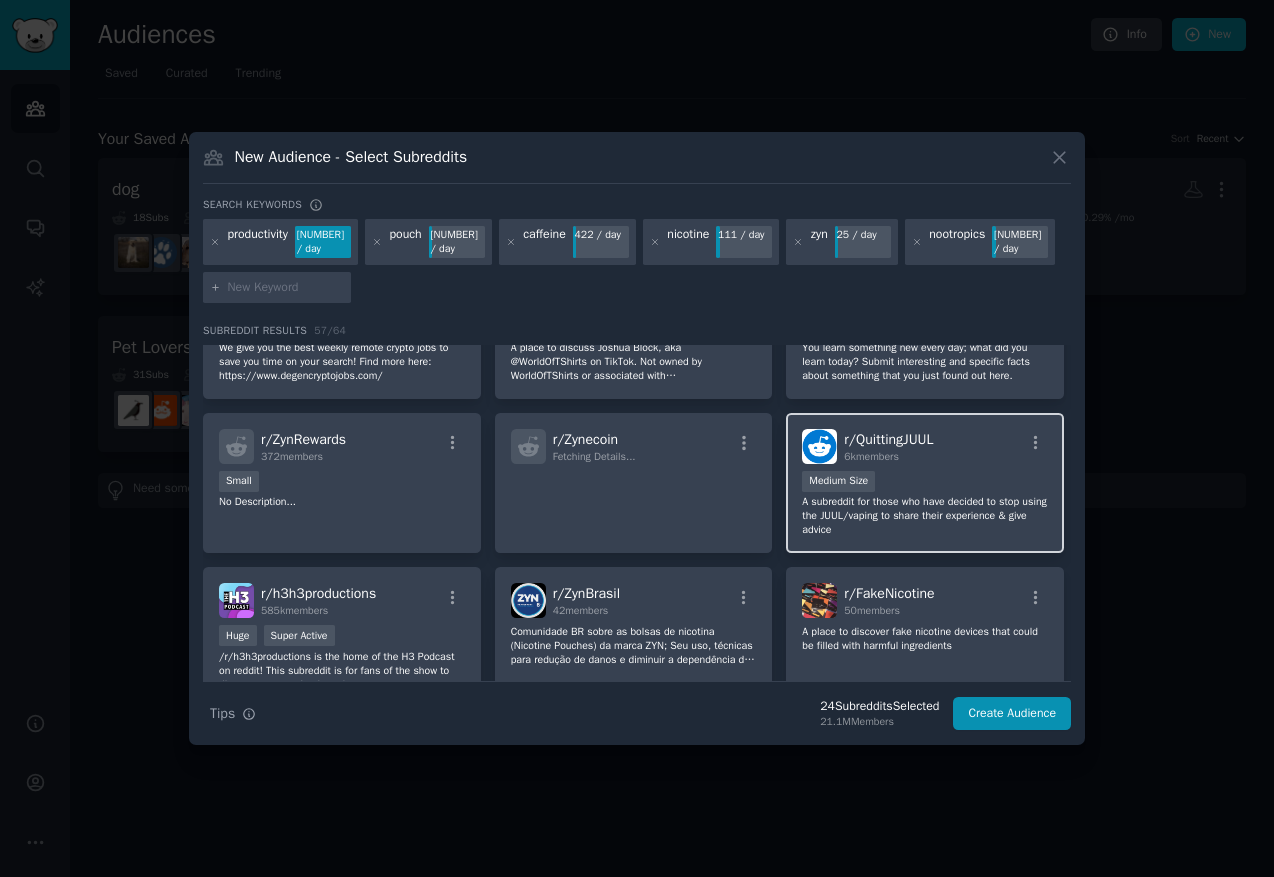scroll, scrollTop: 1326, scrollLeft: 0, axis: vertical 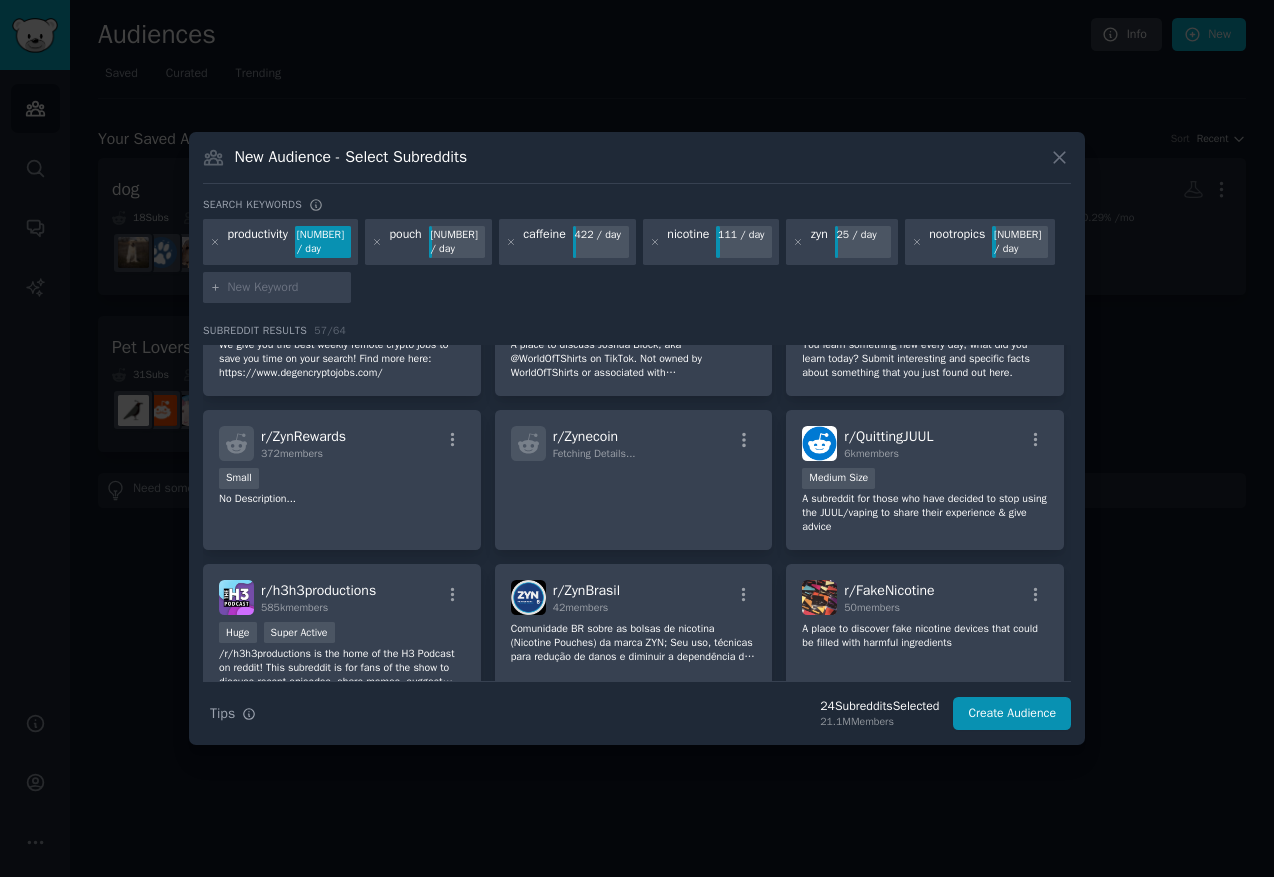 click at bounding box center [286, 288] 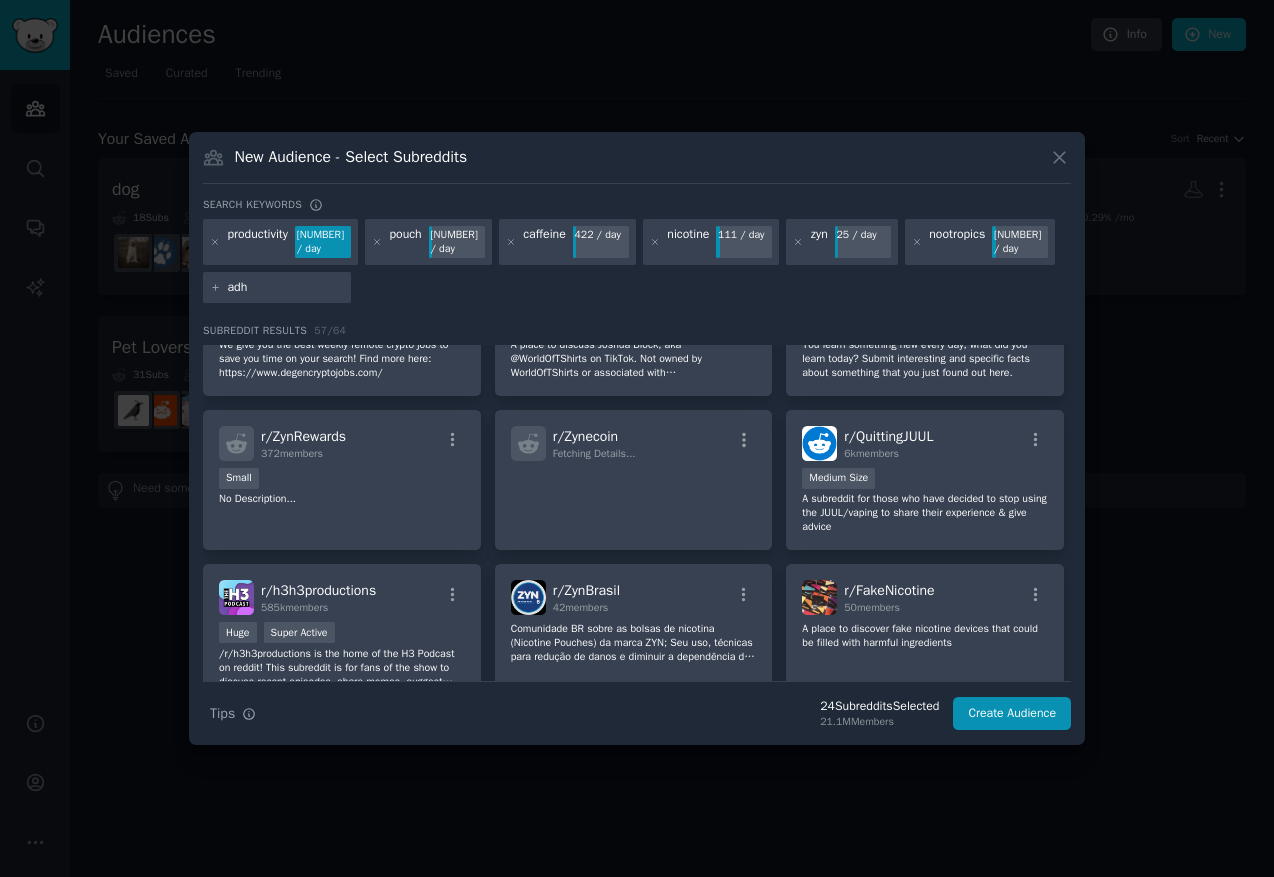 type on "adhd" 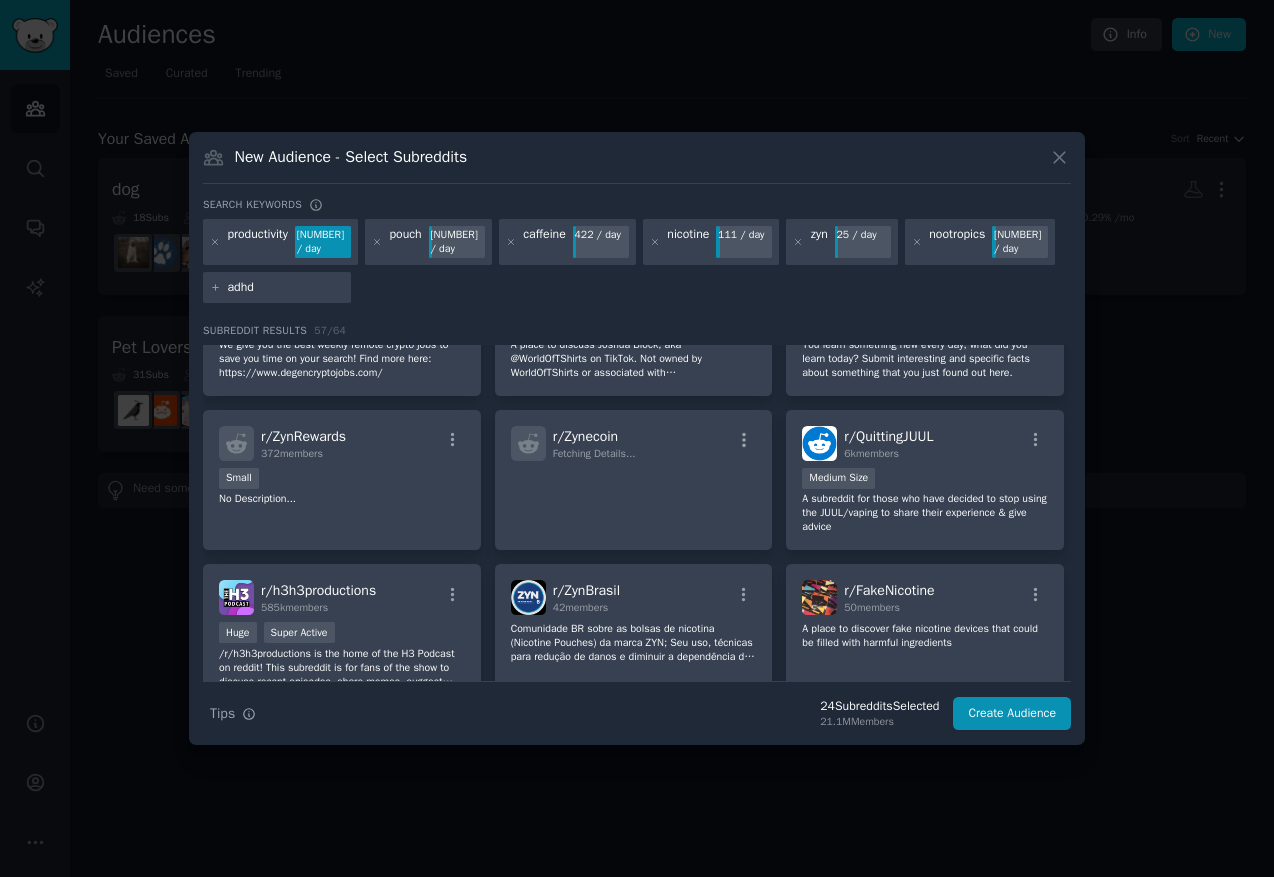 type 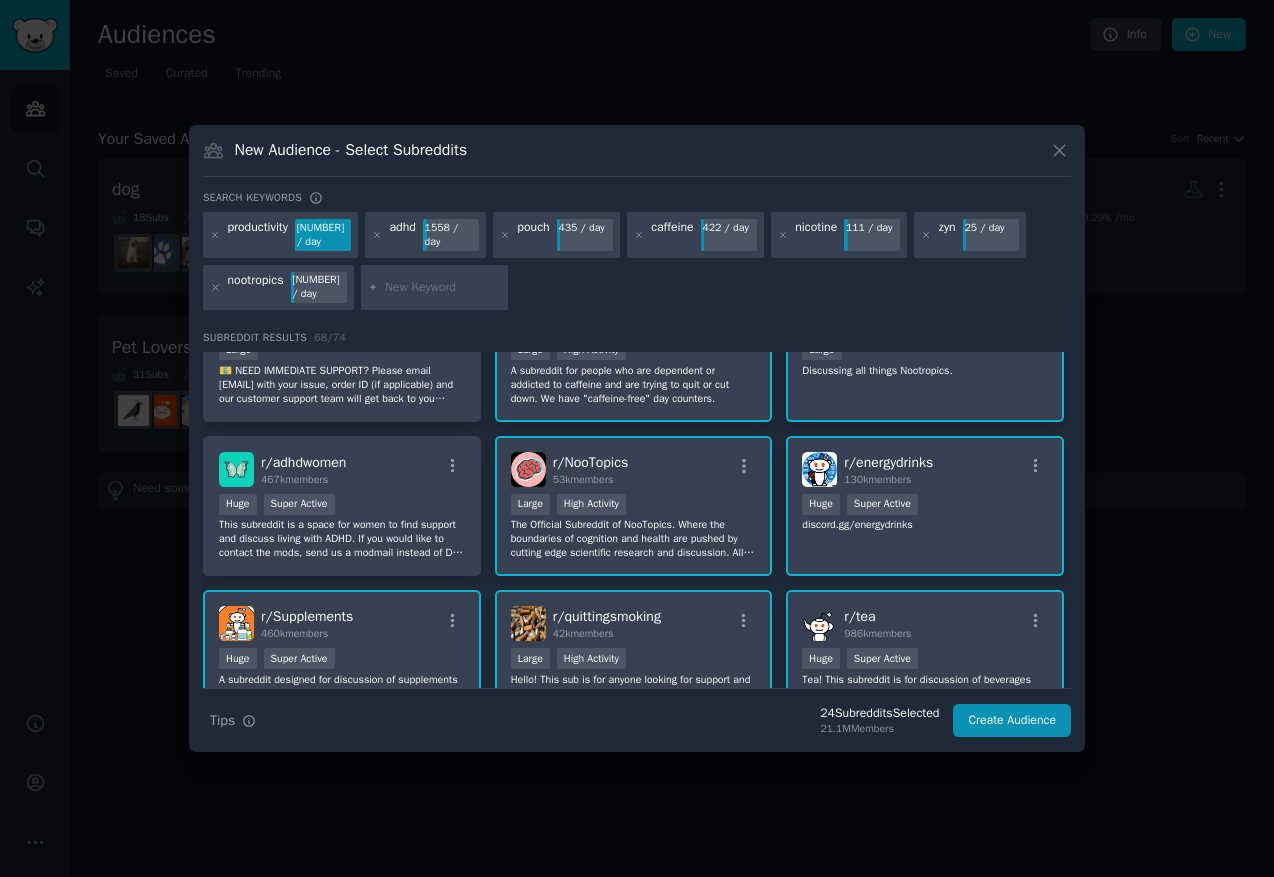 scroll, scrollTop: 374, scrollLeft: 0, axis: vertical 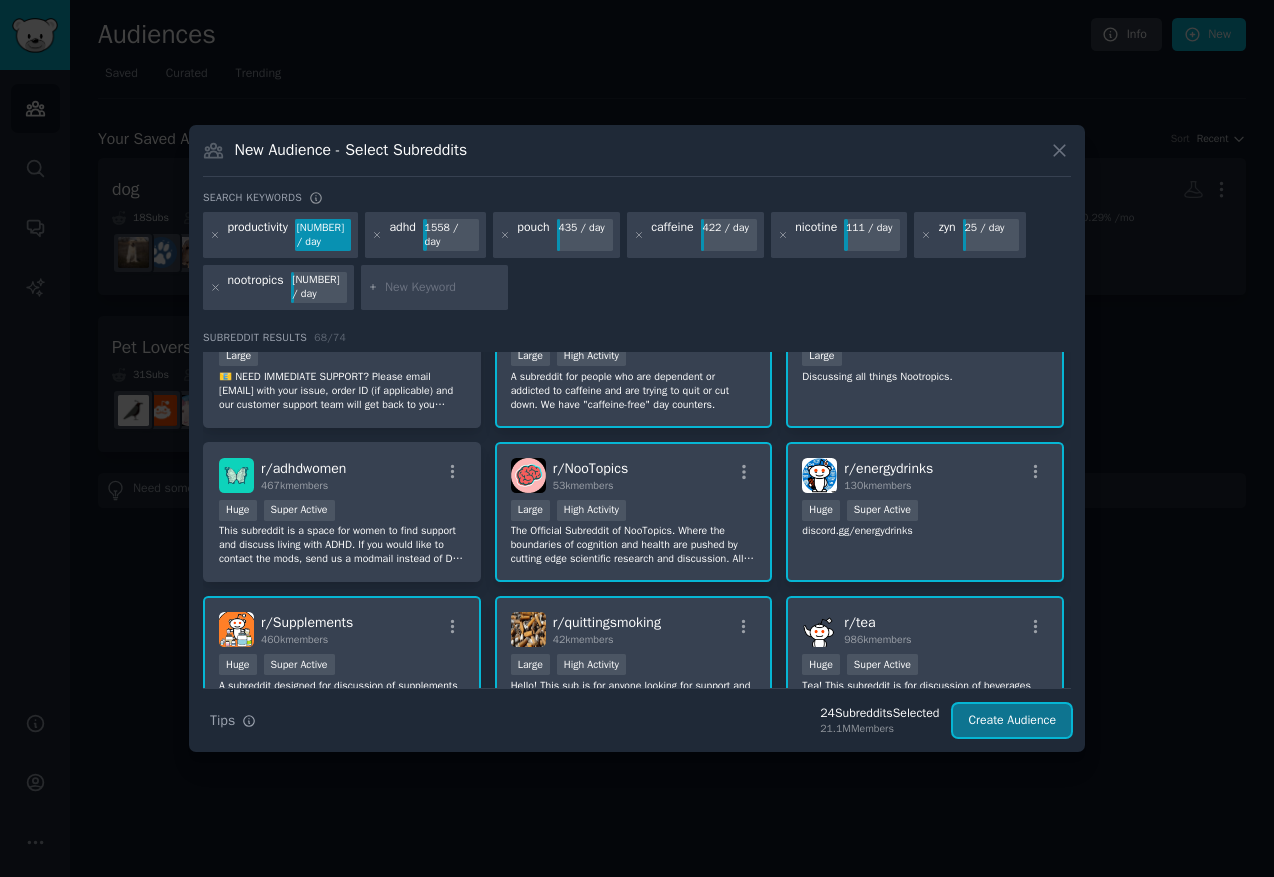 click on "Create Audience" at bounding box center (1012, 721) 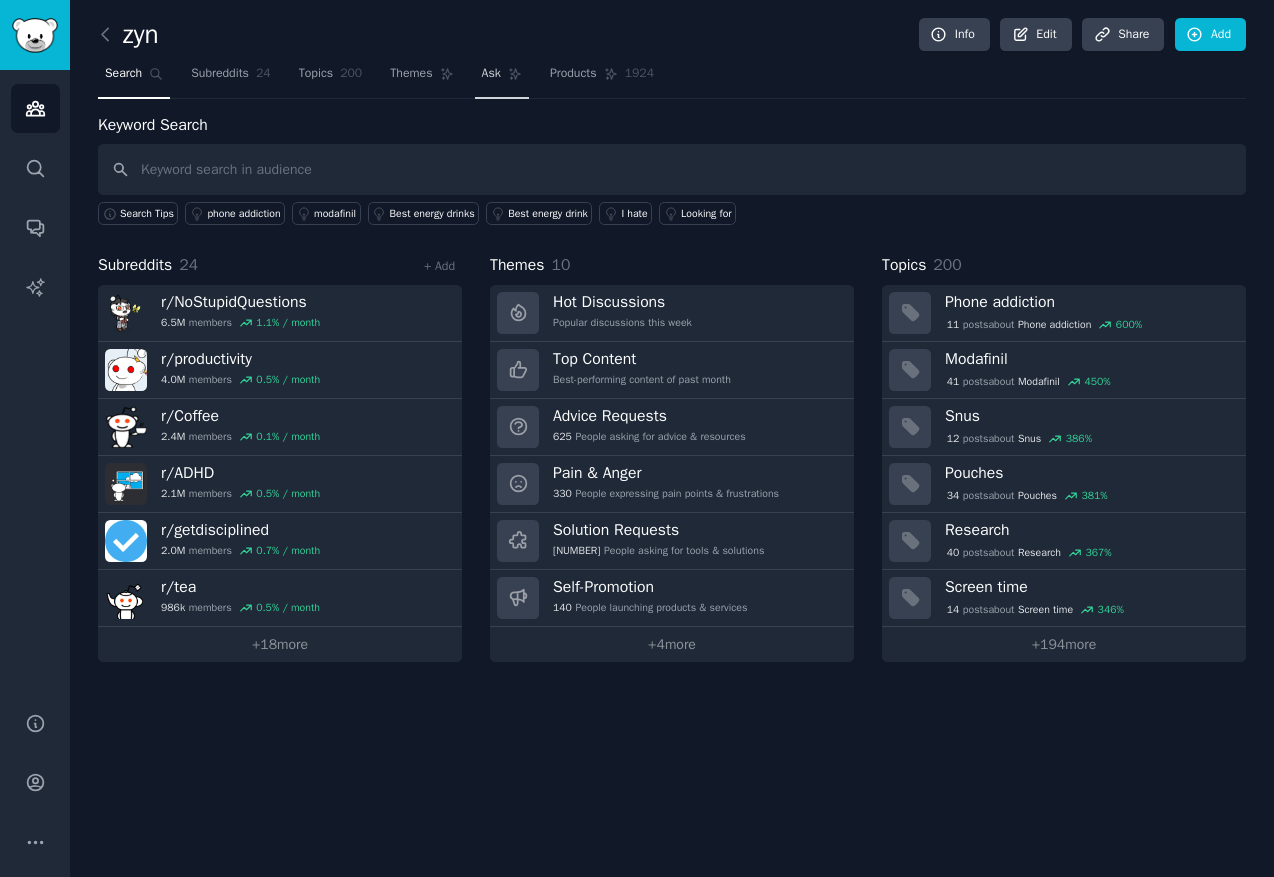 click on "Ask" at bounding box center [491, 74] 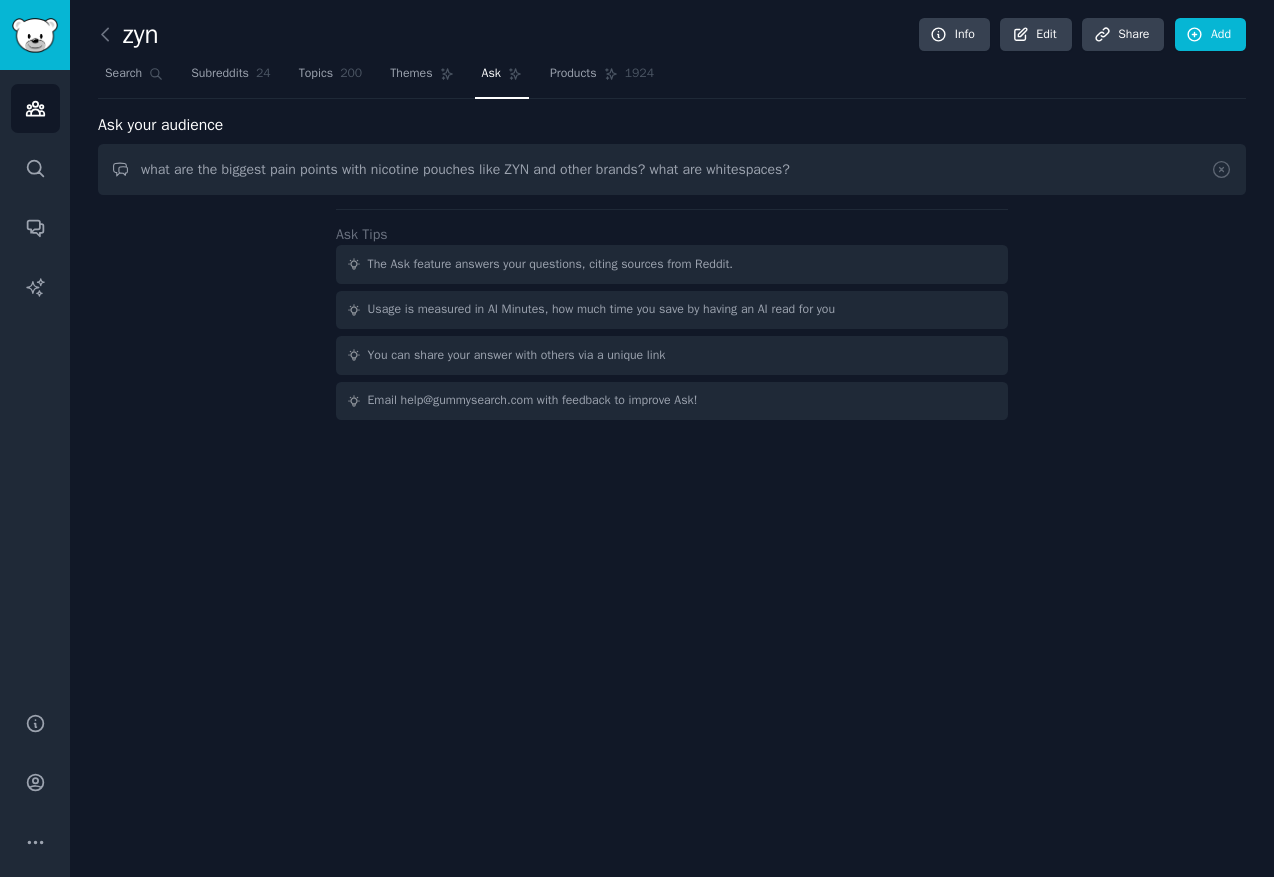 click on "what are the biggest pain points with nicotine pouches like ZYN and other brands? what are whitespaces?" at bounding box center [672, 169] 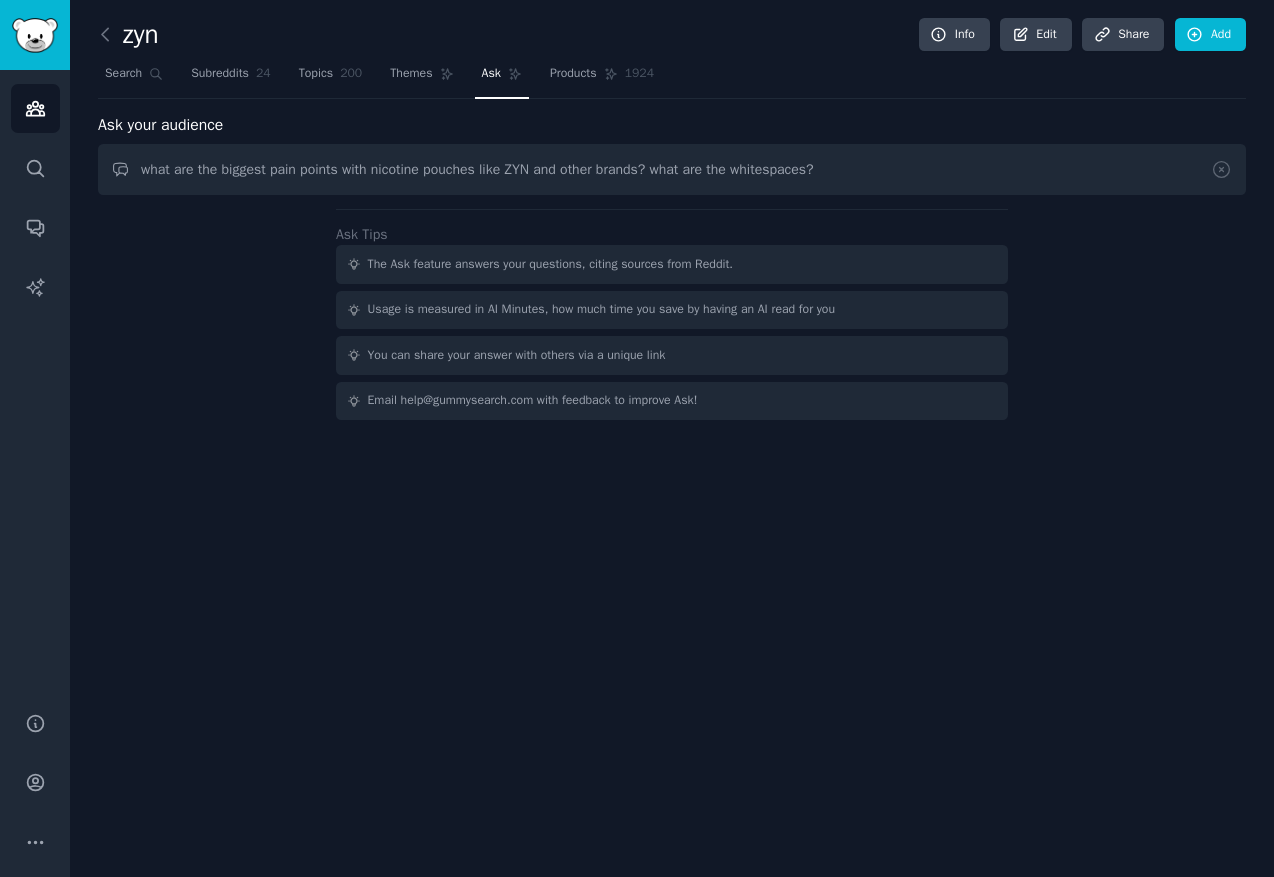 click on "what are the biggest pain points with nicotine pouches like ZYN and other brands? what are the whitespaces?" at bounding box center [672, 169] 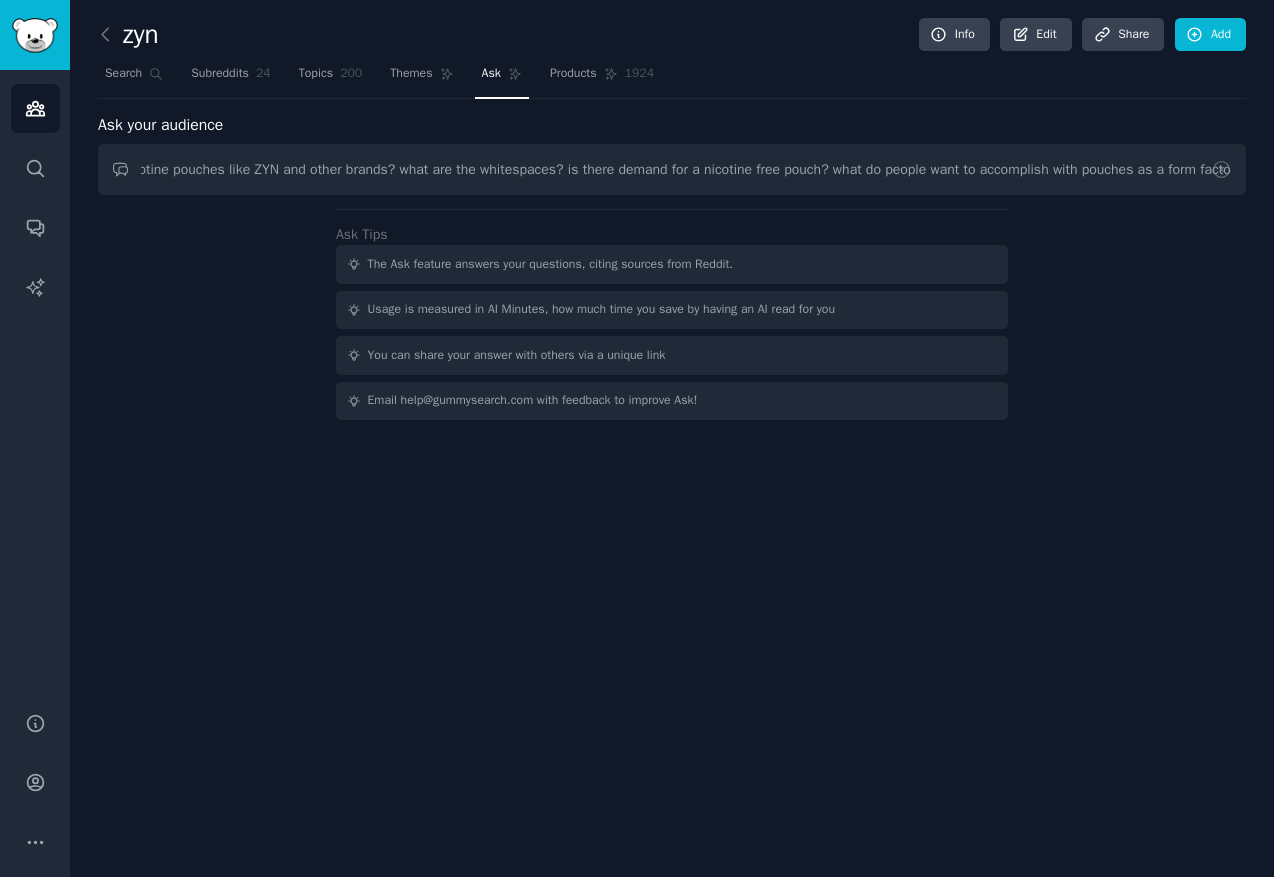 scroll, scrollTop: 0, scrollLeft: 1136, axis: horizontal 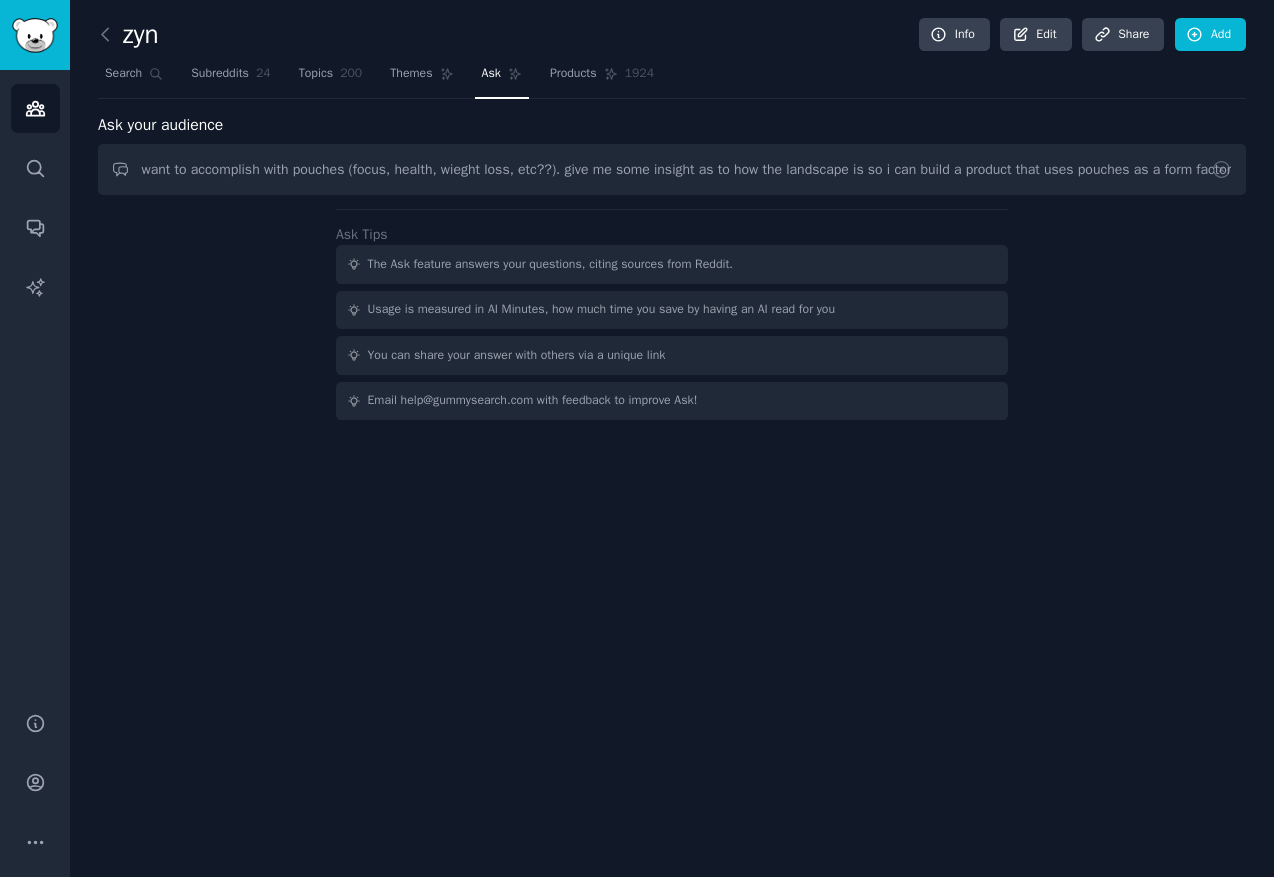 type on "what are the biggest pain points with nicotine pouches like ZYN and other brands? what are the whitespaces? is there demand for a nicotine free pouch? what do people want to accomplish with pouches (focus, health, wieght loss, etc??). give me some insight as to how the landscape is so i can build a product that uses pouches as a form factor" 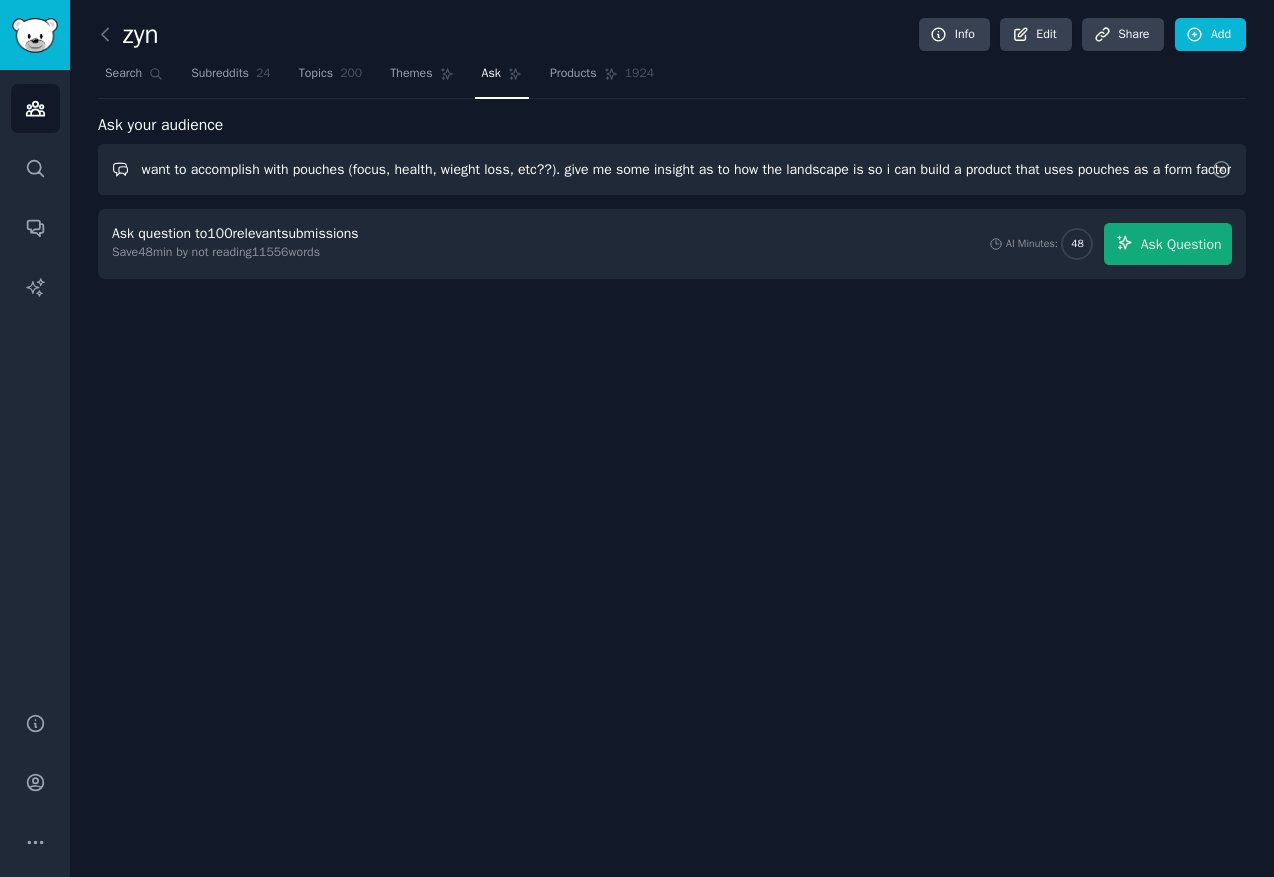 scroll, scrollTop: 0, scrollLeft: 0, axis: both 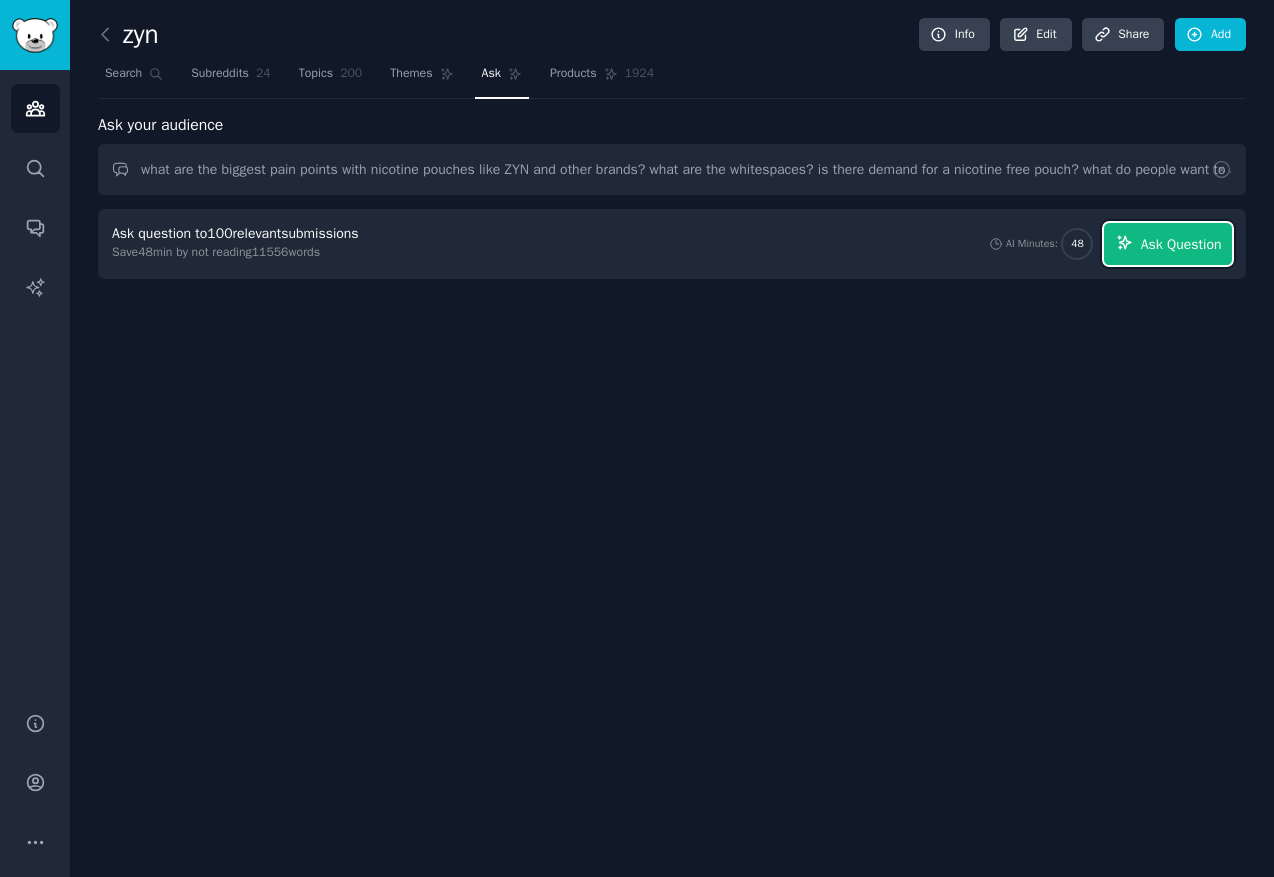 click on "Ask Question" at bounding box center (1181, 244) 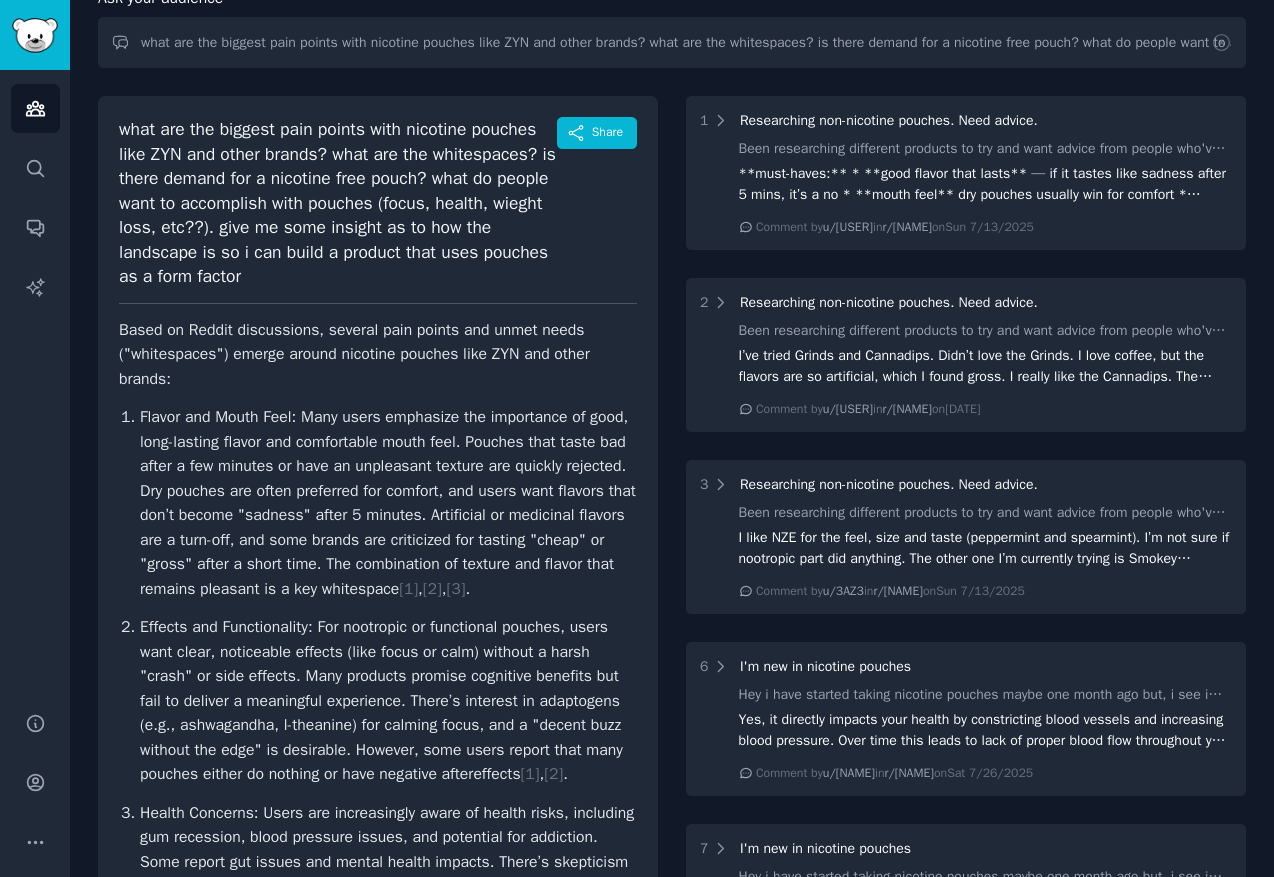 scroll, scrollTop: 141, scrollLeft: 0, axis: vertical 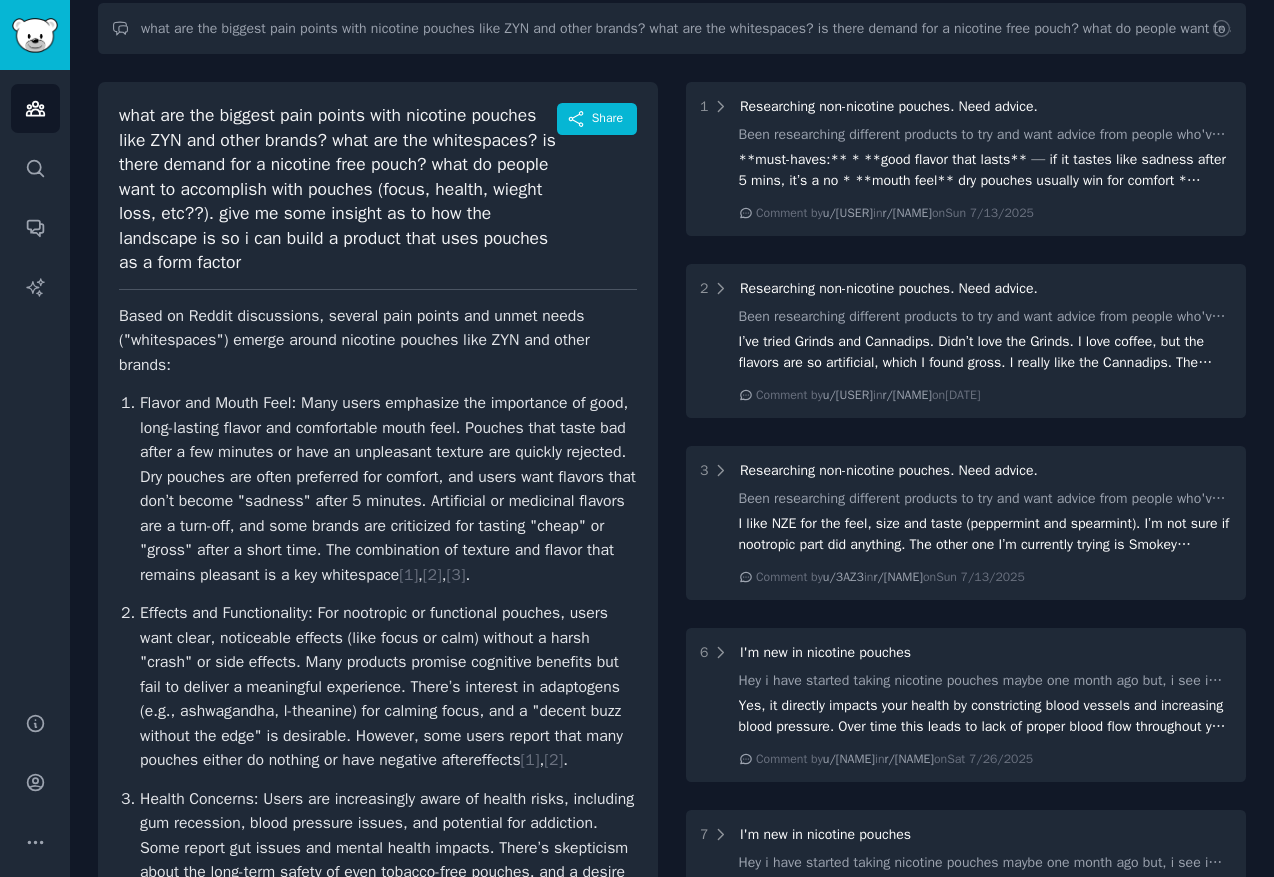 click on "zyn Info Edit Share Add Search Subreddits 24 Topics 200 Themes Ask Products 1924 Ask your audience what are the biggest pain points with nicotine pouches like ZYN and other brands? what are the whitespaces? is there demand for a nicotine free pouch? what do people want to accomplish with pouches (focus, health, wieght loss, etc??). give me some insight as to how the landscape is so i can build a product that uses pouches as a form factor what are the biggest pain points with nicotine pouches like ZYN and other brands? what are the whitespaces? is there demand for a nicotine free pouch? what do people want to accomplish with pouches (focus, health, wieght loss, etc??). give me some insight as to how the landscape is so i can build a product that uses pouches as a form factor Share Based on Reddit discussions, several pain points and unmet needs ("whitespaces") emerge around nicotine pouches like ZYN and other brands: [ 1 ] ,  [ 2 ] ,  [ 3 ] . [ 1 ] ,  [ 2 ] . [ 6 ] ,  [ 7 ] . [ 2 ] ,  [ 1 ] . [ 2 ] ,  [ 1 ] ," 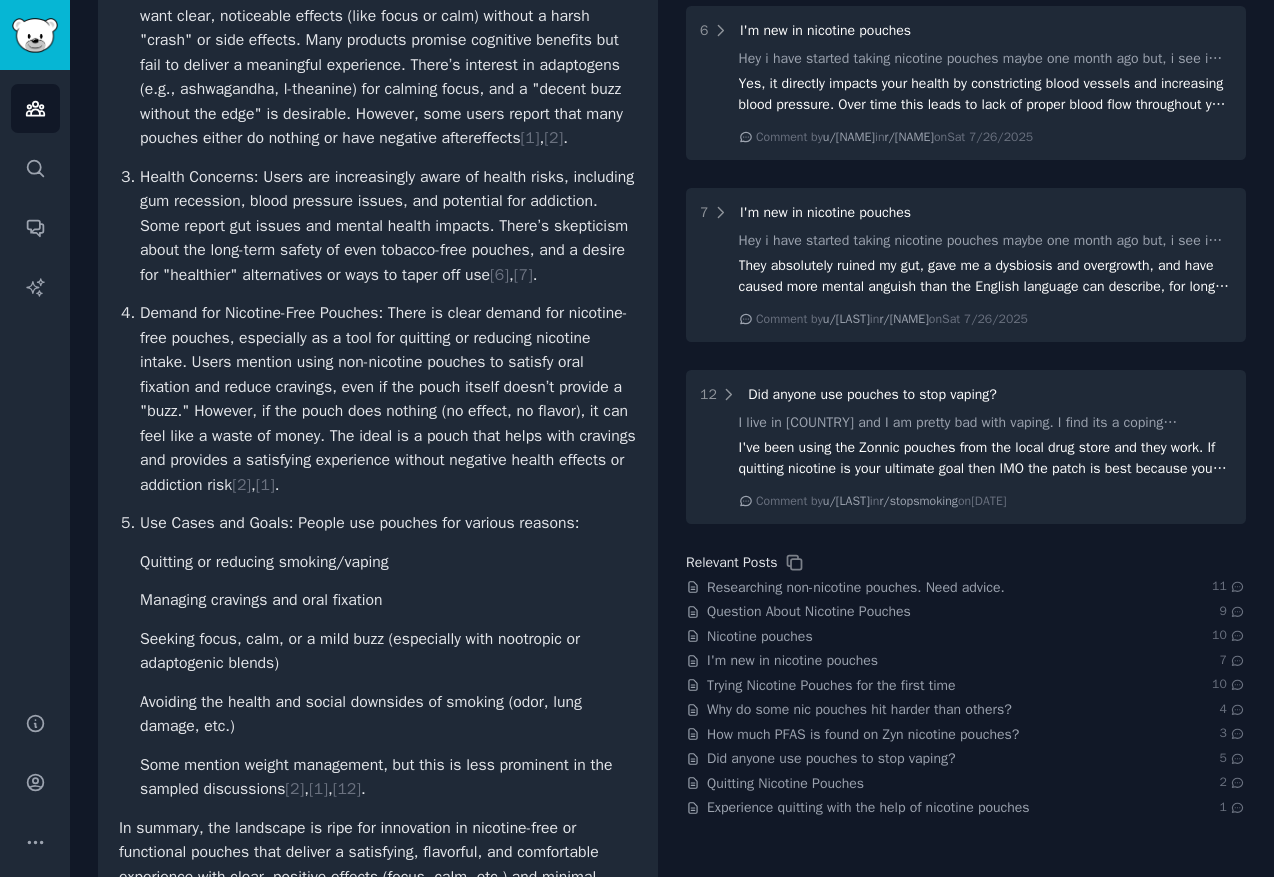 scroll, scrollTop: 775, scrollLeft: 0, axis: vertical 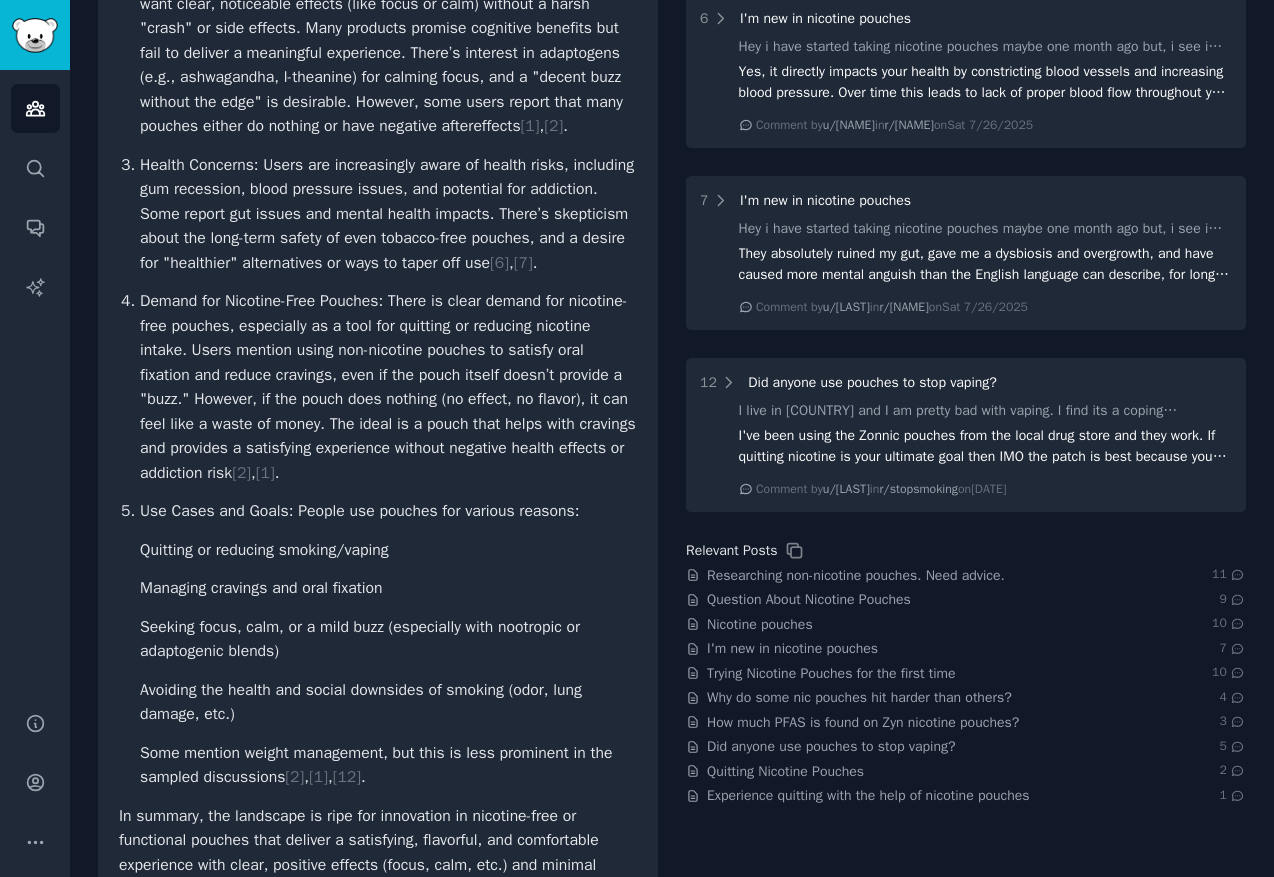 click on "Audiences Search Conversations AI Reports" at bounding box center (35, 379) 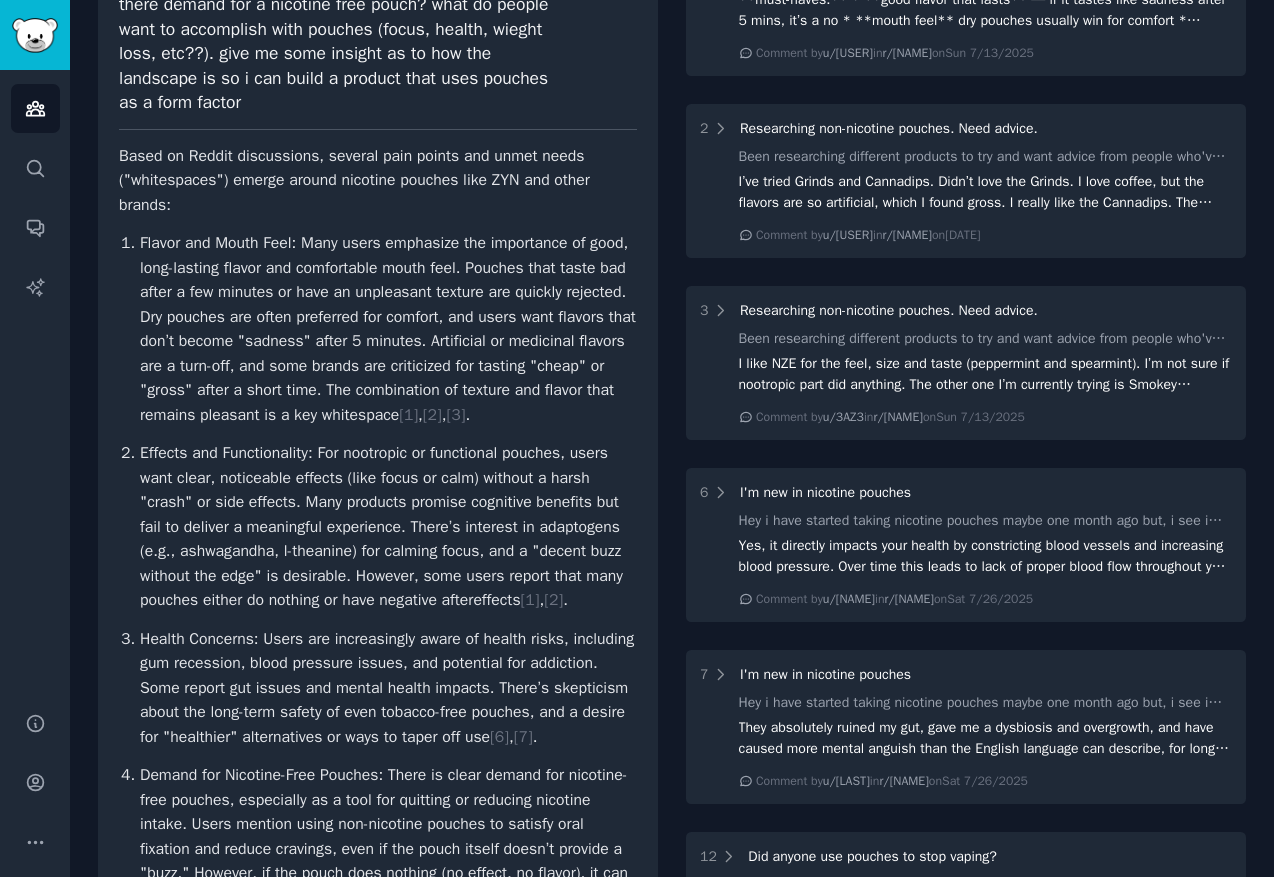 scroll, scrollTop: 985, scrollLeft: 0, axis: vertical 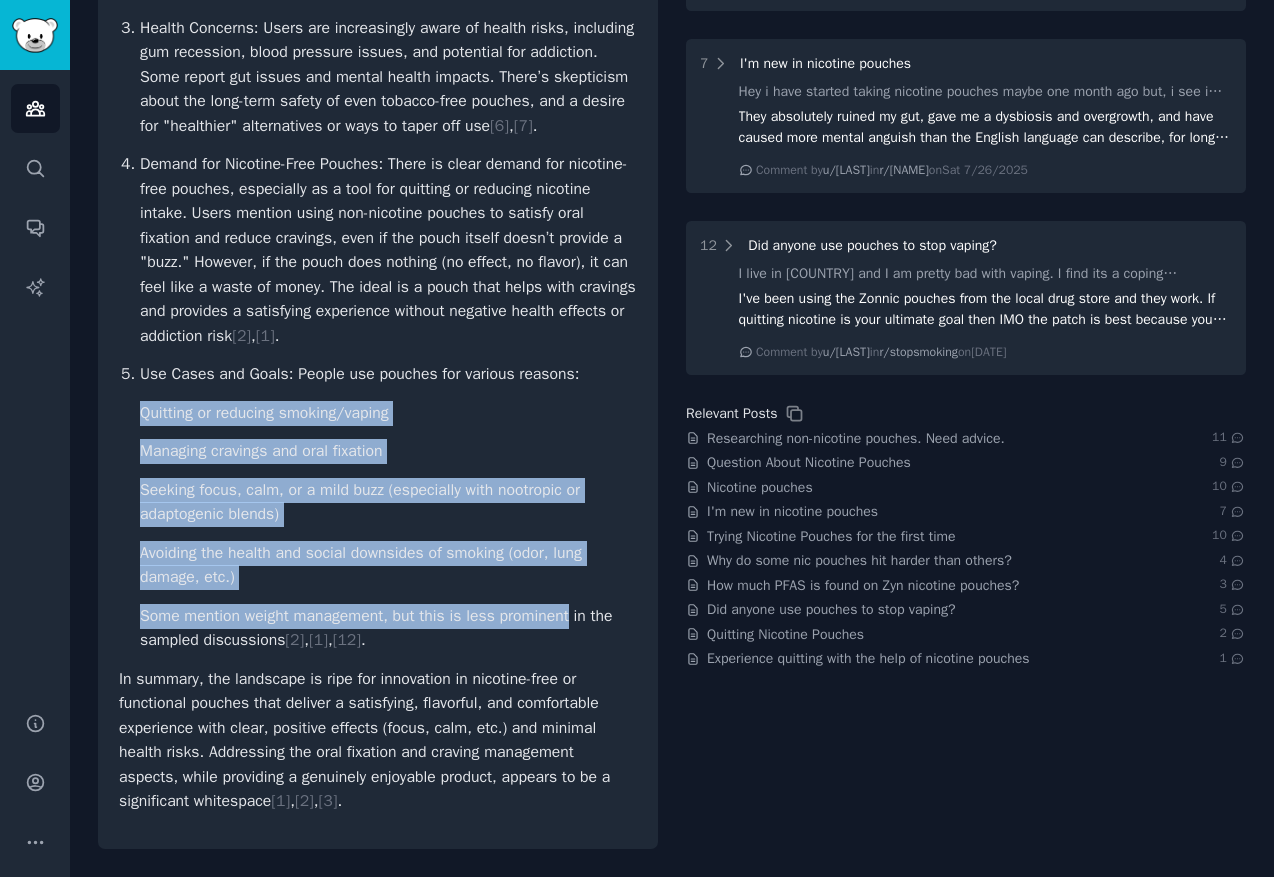 drag, startPoint x: 141, startPoint y: 410, endPoint x: 581, endPoint y: 611, distance: 483.7365 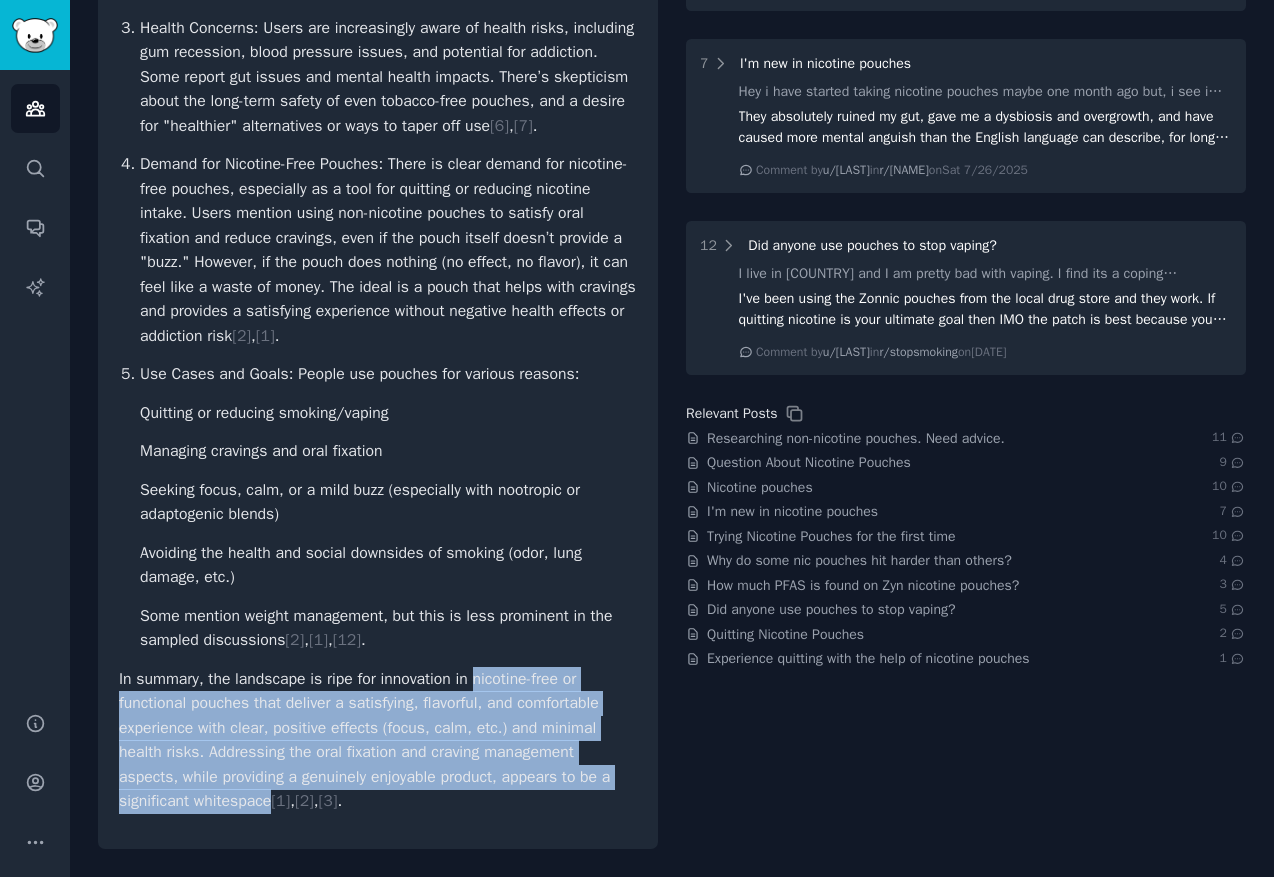 drag, startPoint x: 481, startPoint y: 682, endPoint x: 277, endPoint y: 809, distance: 240.3019 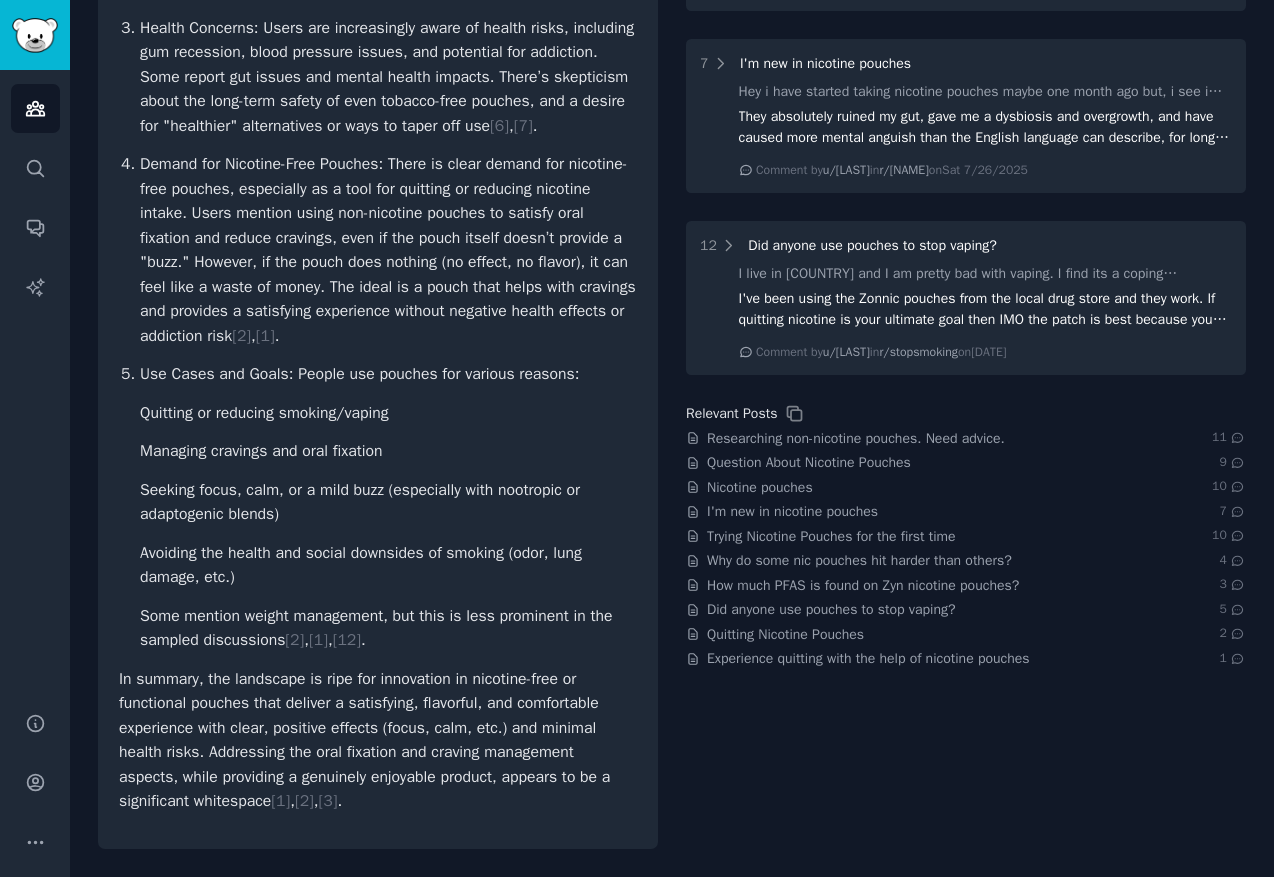 click on "Quitting or reducing smoking/vaping Managing cravings and oral fixation Seeking focus, calm, or a mild buzz (especially with nootropic or adaptogenic blends) Avoiding the health and social downsides of smoking (odor, lung damage, etc.) Some mention weight management, but this is less prominent in the sampled discussions [ 2 ] ,  [ 1 ] ,  [ 12 ] ." at bounding box center [388, 527] 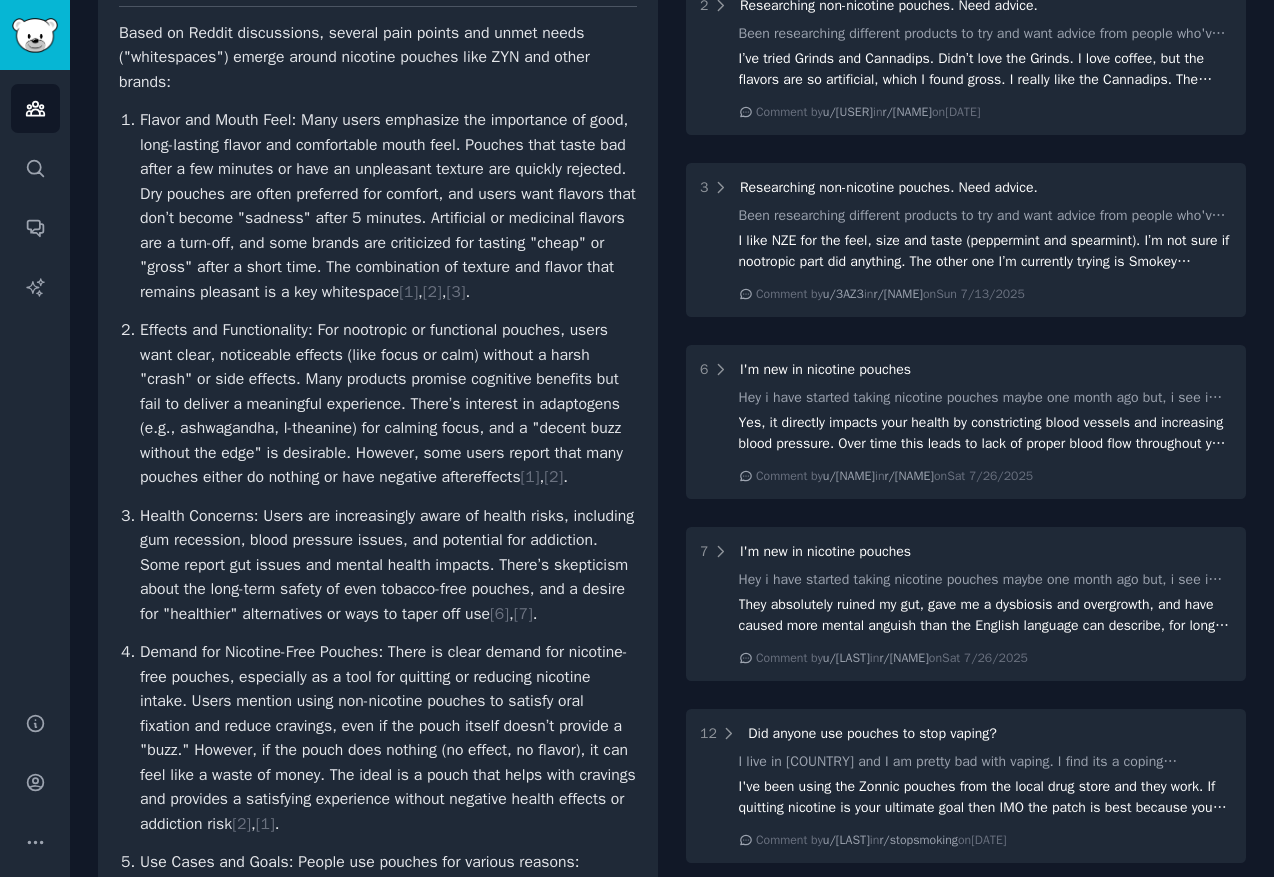 scroll, scrollTop: 0, scrollLeft: 0, axis: both 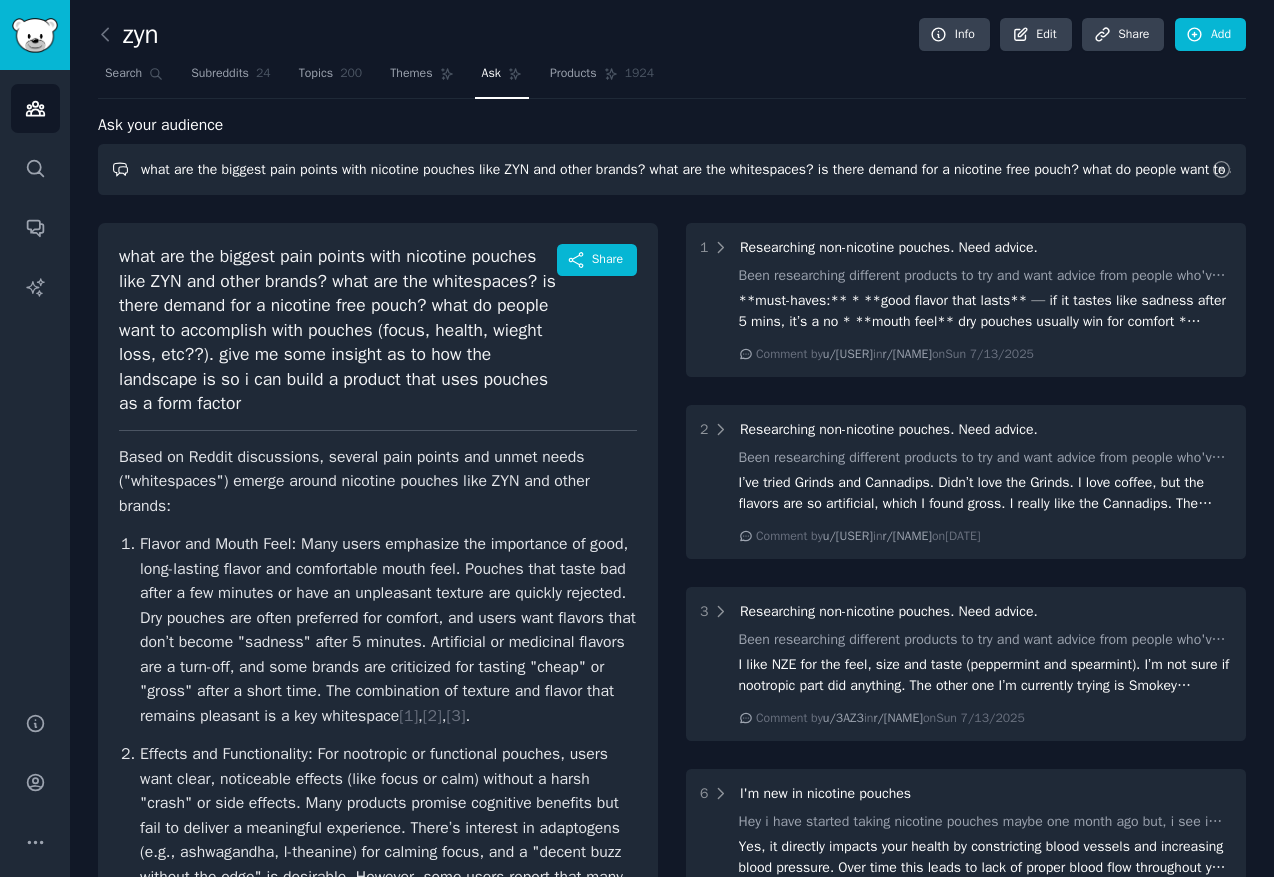 click on "what are the biggest pain points with nicotine pouches like ZYN and other brands? what are the whitespaces? is there demand for a nicotine free pouch? what do people want to accomplish with pouches (focus, health, wieght loss, etc??). give me some insight as to how the landscape is so i can build a product that uses pouches as a form factor" at bounding box center (672, 169) 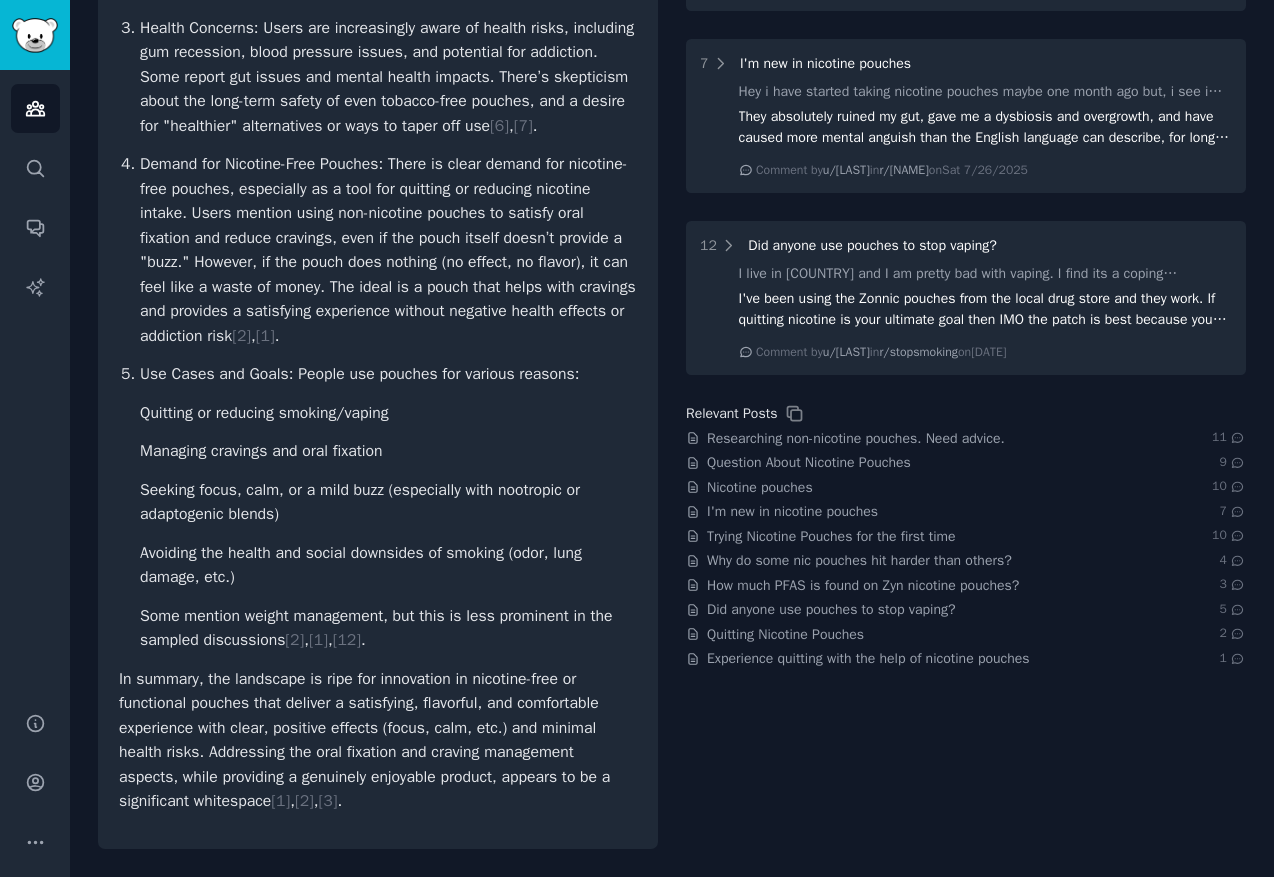 scroll, scrollTop: 985, scrollLeft: 0, axis: vertical 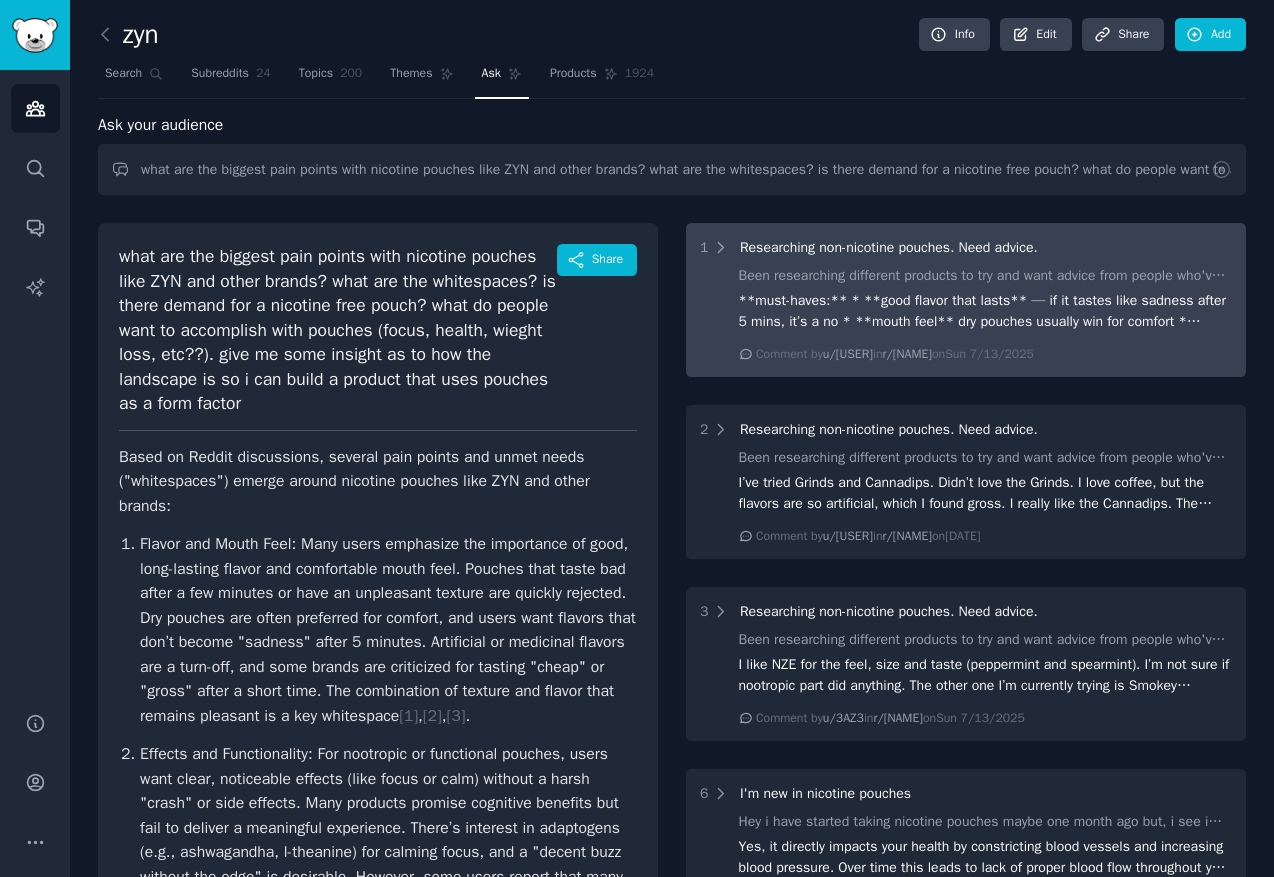 click on "Researching non-nicotine pouches. Need advice." at bounding box center [889, 247] 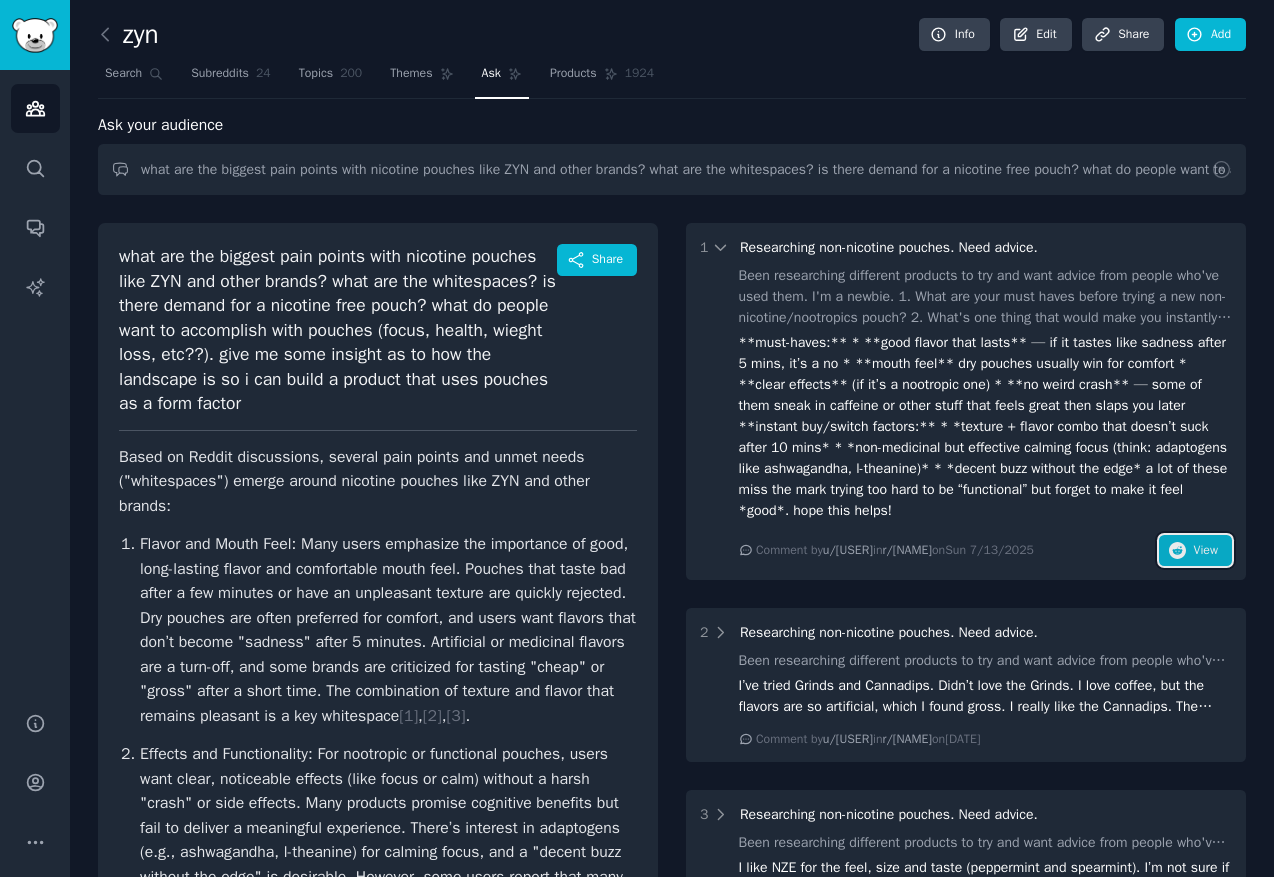 click 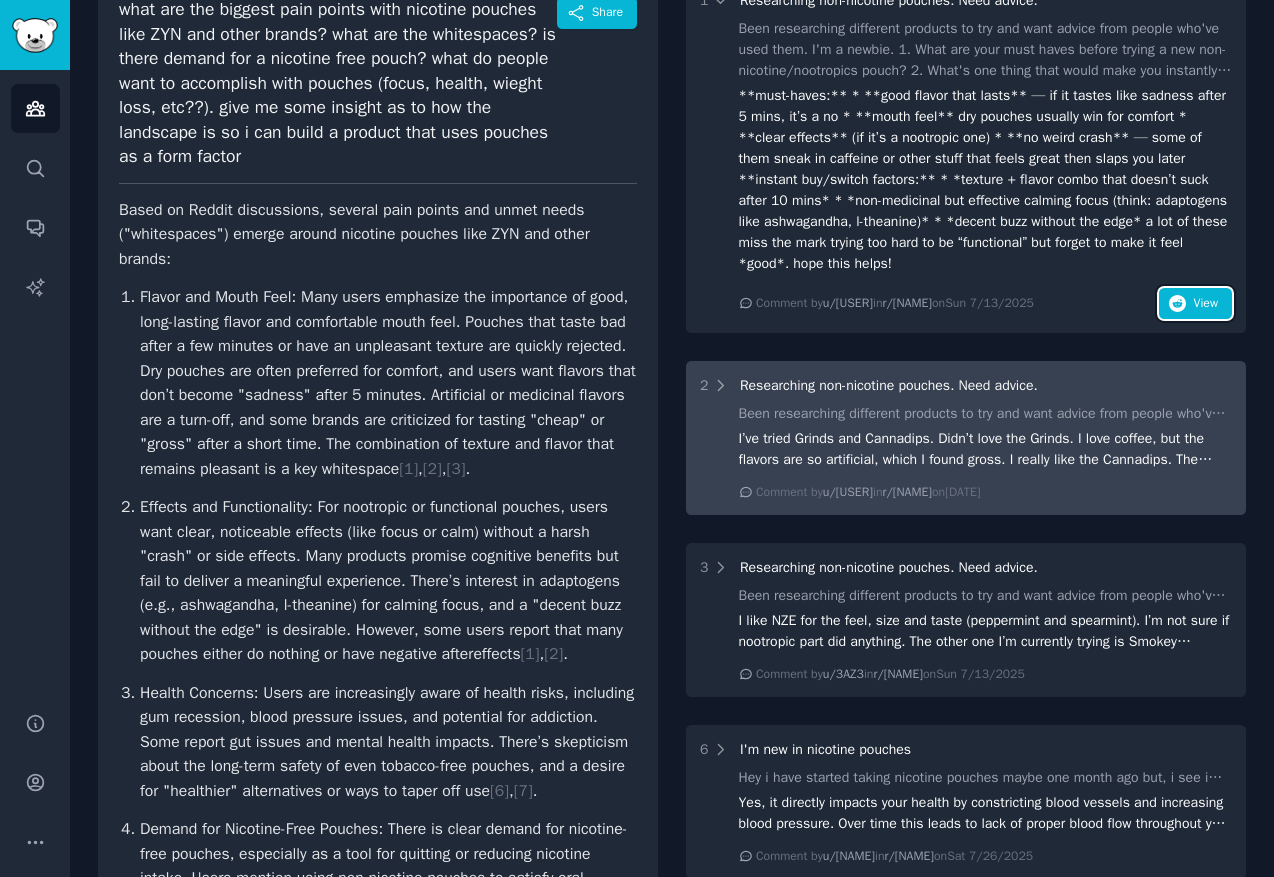 scroll, scrollTop: 264, scrollLeft: 0, axis: vertical 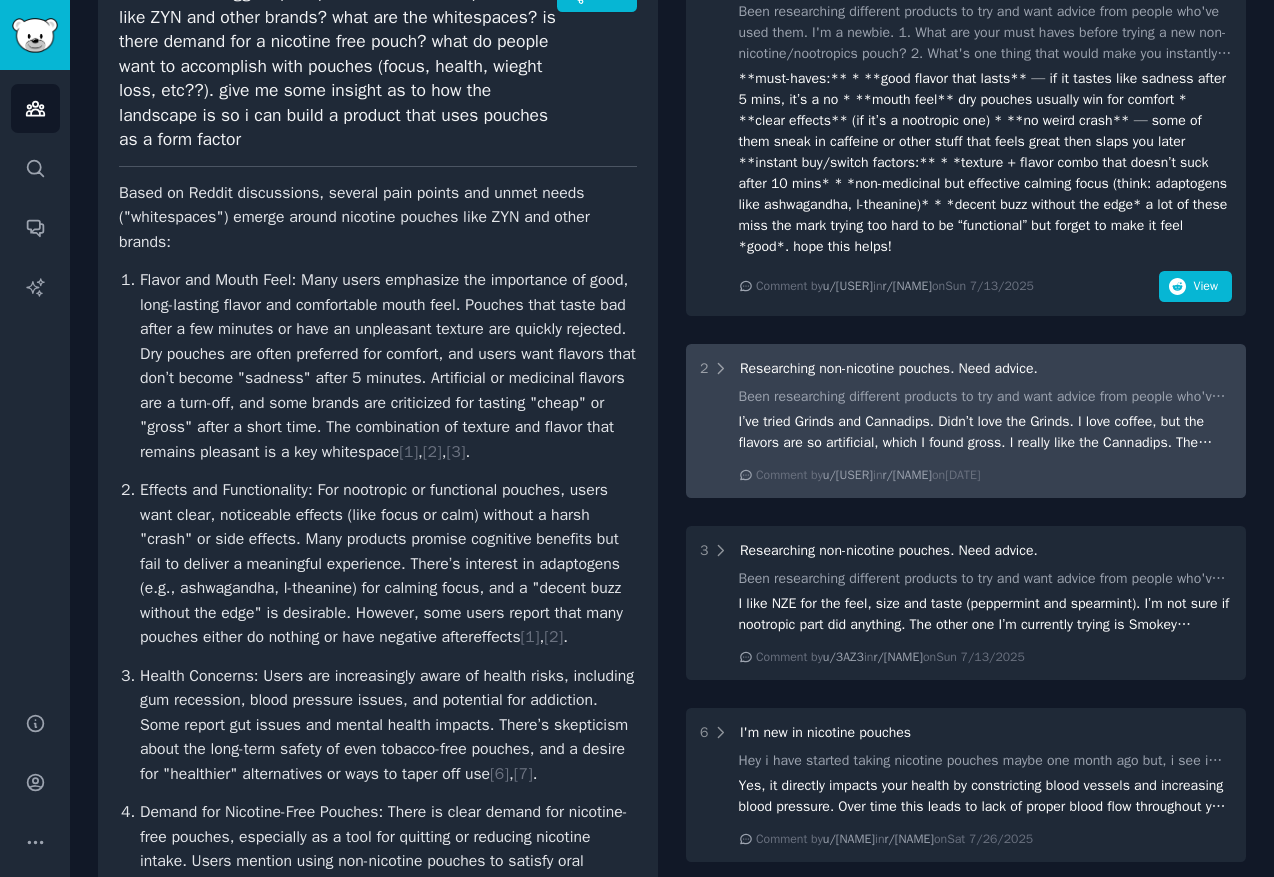 click on "Been researching different products to try and want advice from people who've used them. I'm a newbie.
1. What are your must haves before trying a new non-nicotine/nootropics pouch?
2. What's one thing that would make you instantly buy or switch products that you think is missing from a lot of them?" at bounding box center (986, 396) 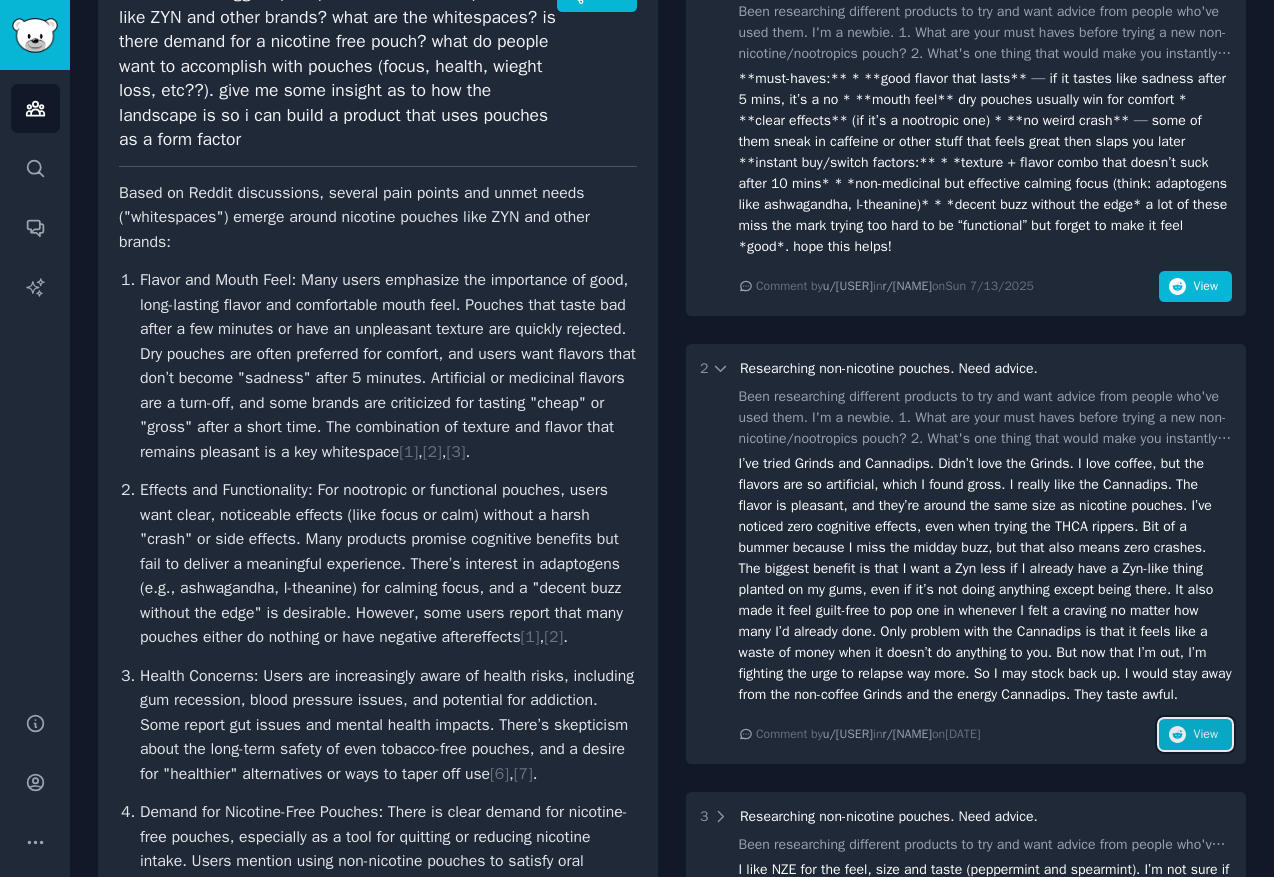 click 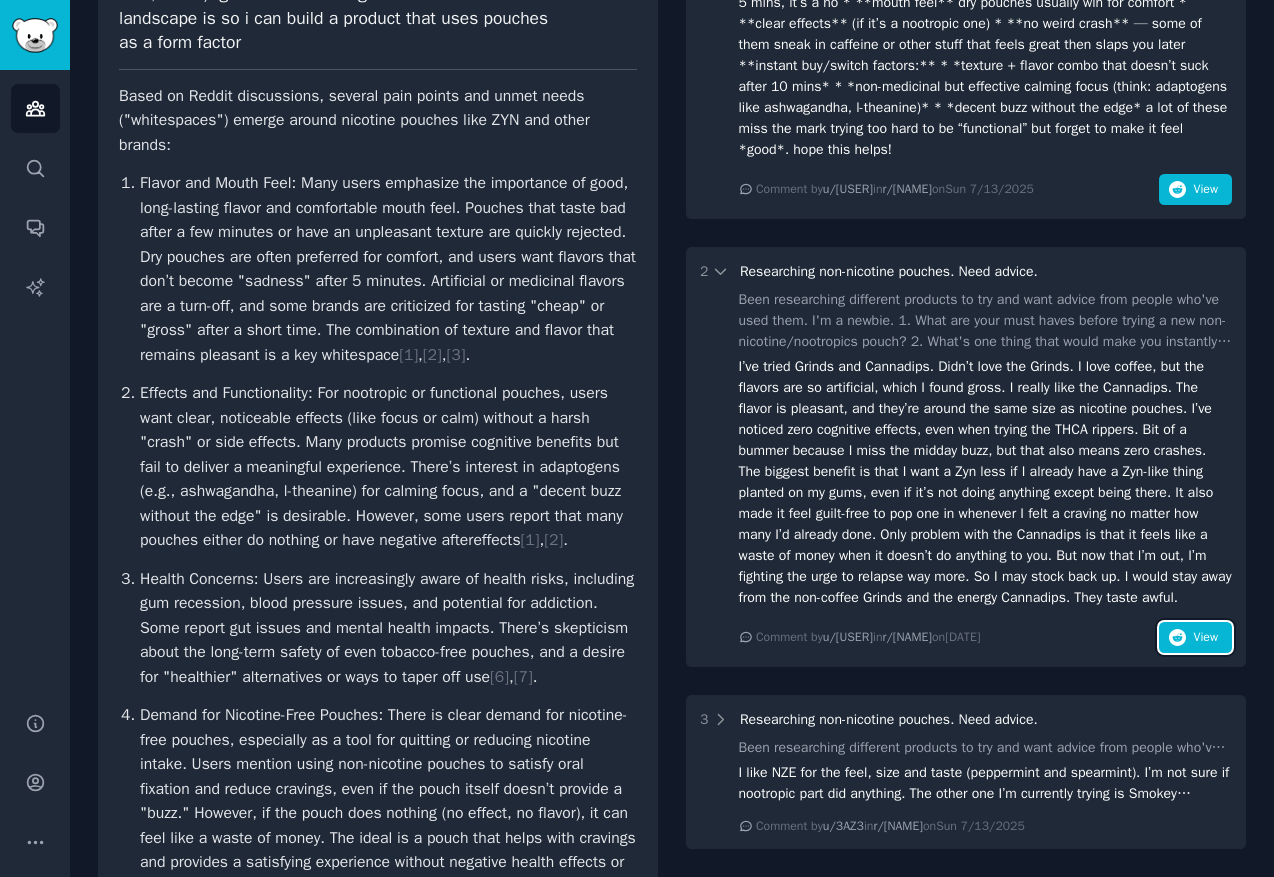 scroll, scrollTop: 366, scrollLeft: 0, axis: vertical 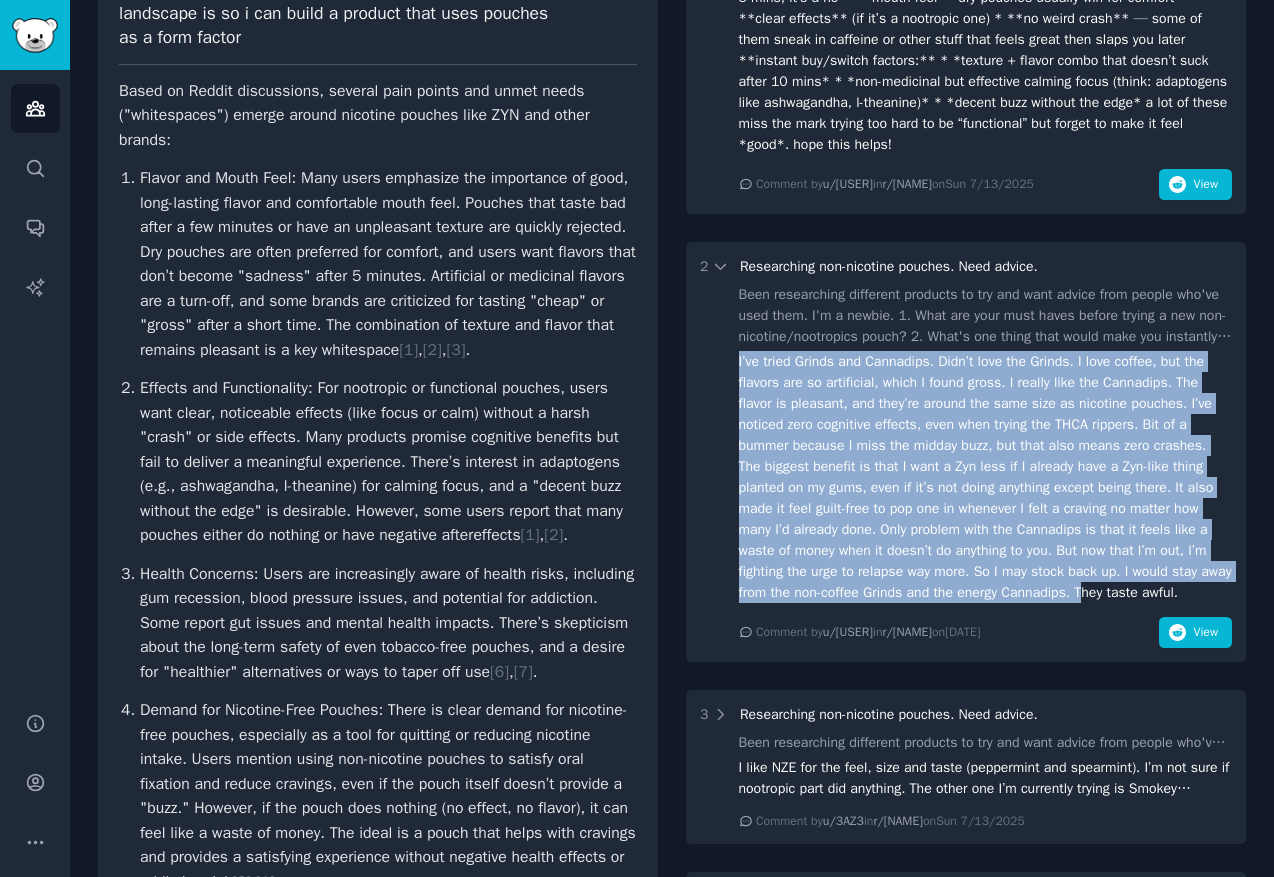 drag, startPoint x: 731, startPoint y: 361, endPoint x: 819, endPoint y: 616, distance: 269.7573 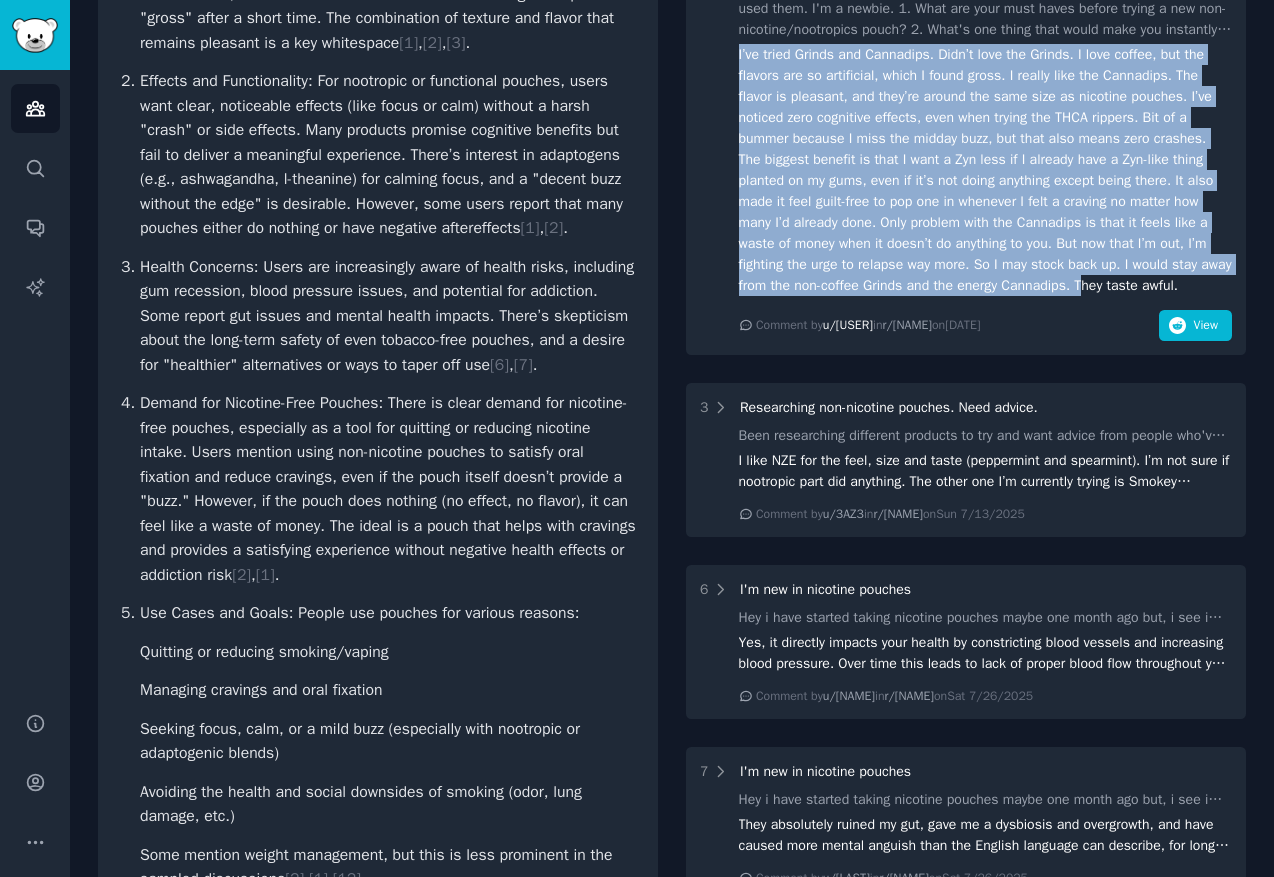 scroll, scrollTop: 696, scrollLeft: 0, axis: vertical 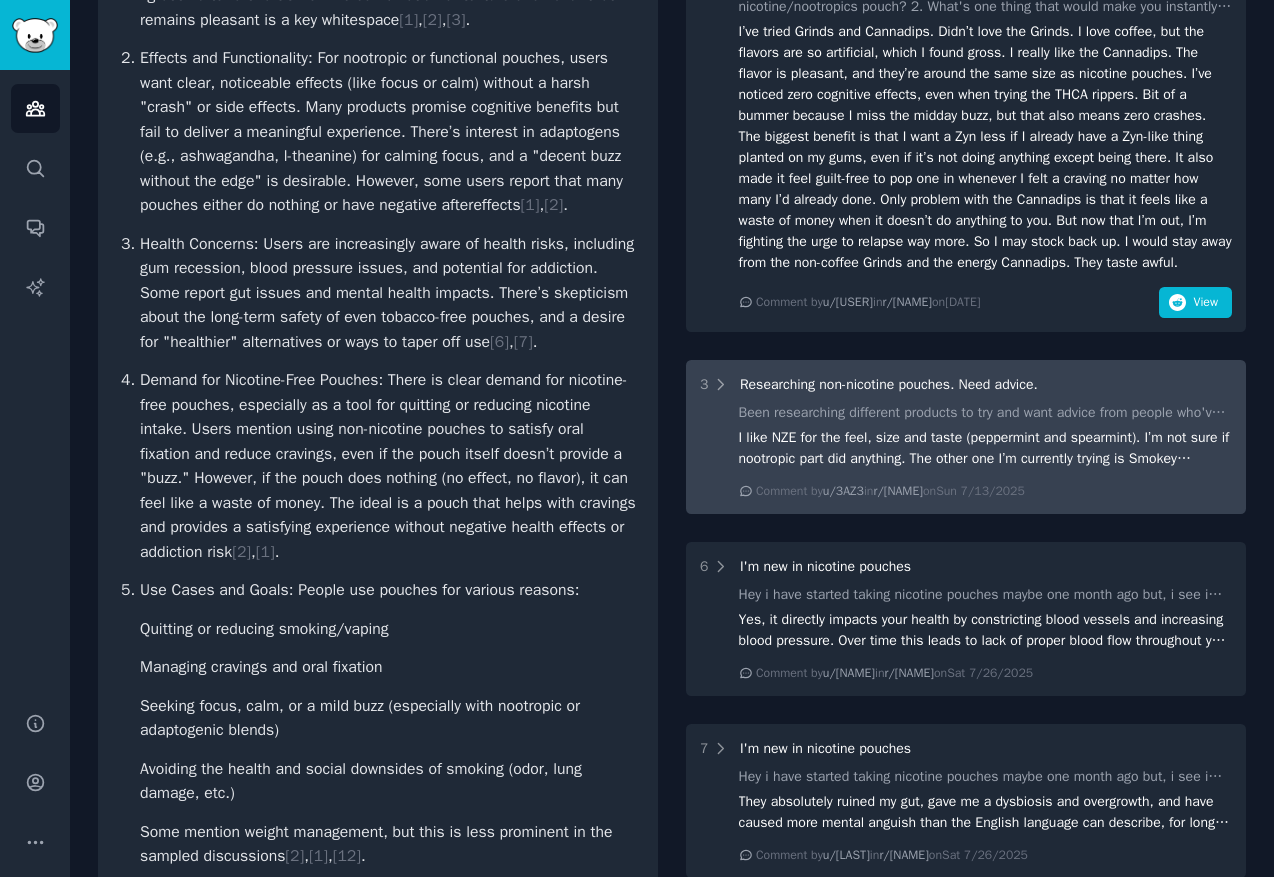 click on "I like NZE for the feel, size and taste (peppermint and spearmint).  I’m not sure if nootropic part did anything.
The other one I’m currently trying is Smokey Mountain pouches.  They are bigger than NZE, and the flavor so far tastes kind of different. Sort of taste cheap? I don’t know.
But between those two NZE is much better. Still considering trying Alpha and/or Ultra." 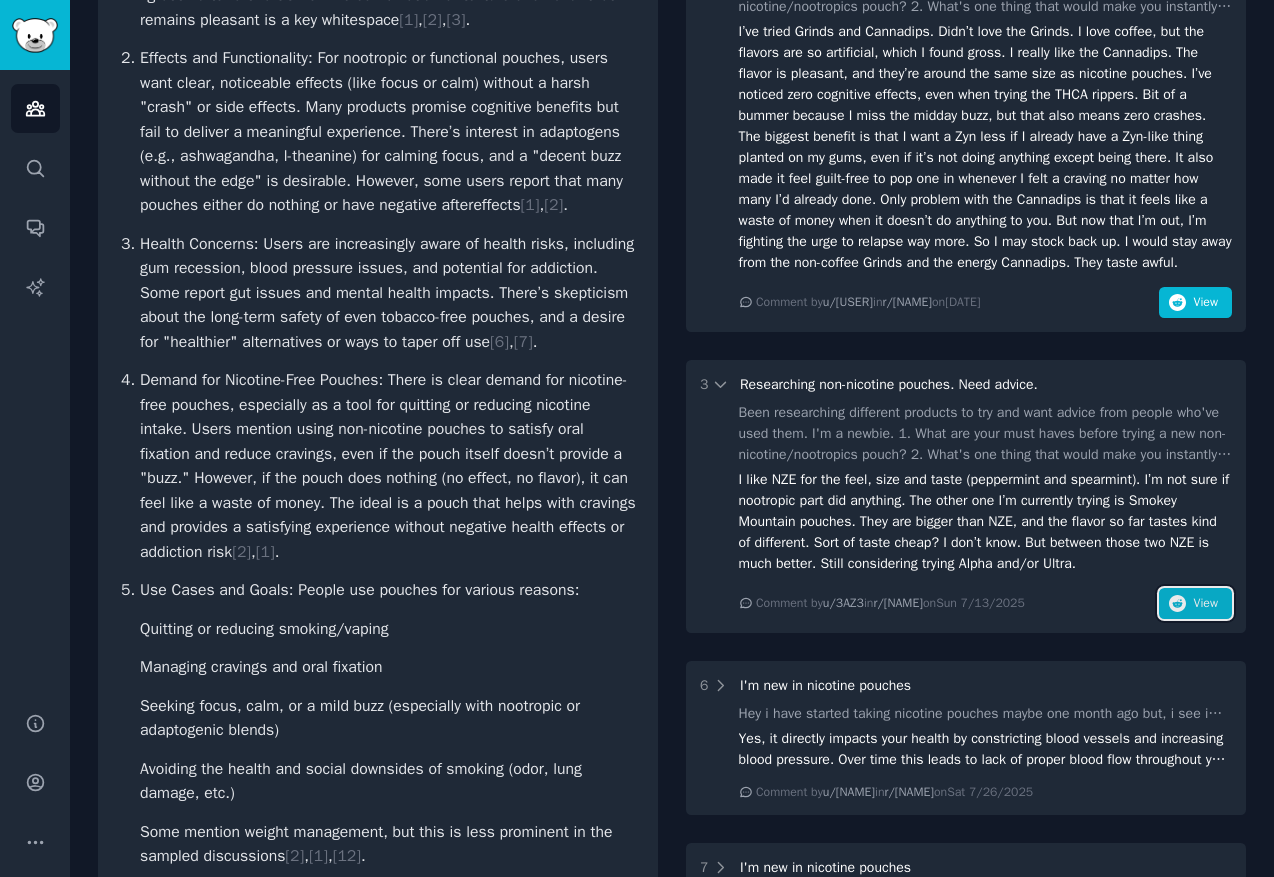 click on "View" at bounding box center (1206, 604) 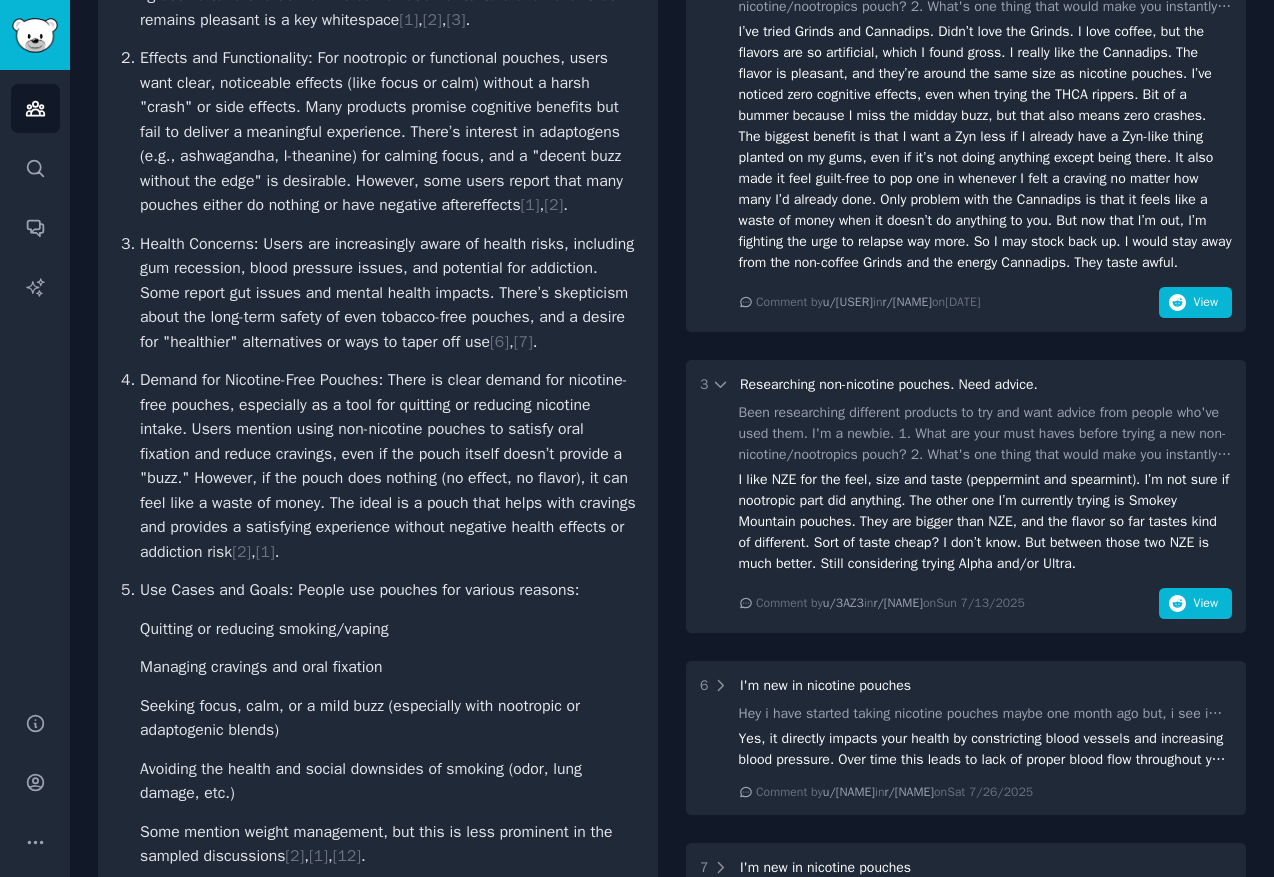 click on "zyn Info Edit Share Add Search Subreddits 24 Topics 200 Themes Ask Products 1924 Ask your audience what are the biggest pain points with nicotine pouches like ZYN and other brands? what are the whitespaces? is there demand for a nicotine free pouch? what do people want to accomplish with pouches (focus, health, wieght loss, etc??). give me some insight as to how the landscape is so i can build a product that uses pouches as a form factor what are the biggest pain points with nicotine pouches like ZYN and other brands? what are the whitespaces? is there demand for a nicotine free pouch? what do people want to accomplish with pouches (focus, health, wieght loss, etc??). give me some insight as to how the landscape is so i can build a product that uses pouches as a form factor Share Based on Reddit discussions, several pain points and unmet needs ("whitespaces") emerge around nicotine pouches like ZYN and other brands: [ 1 ] ,  [ 2 ] ,  [ 3 ] . [ 1 ] ,  [ 2 ] . [ 6 ] ,  [ 7 ] . [ 2 ] ,  [ 1 ] . [ 2 ] ,  [ 1 ] ," 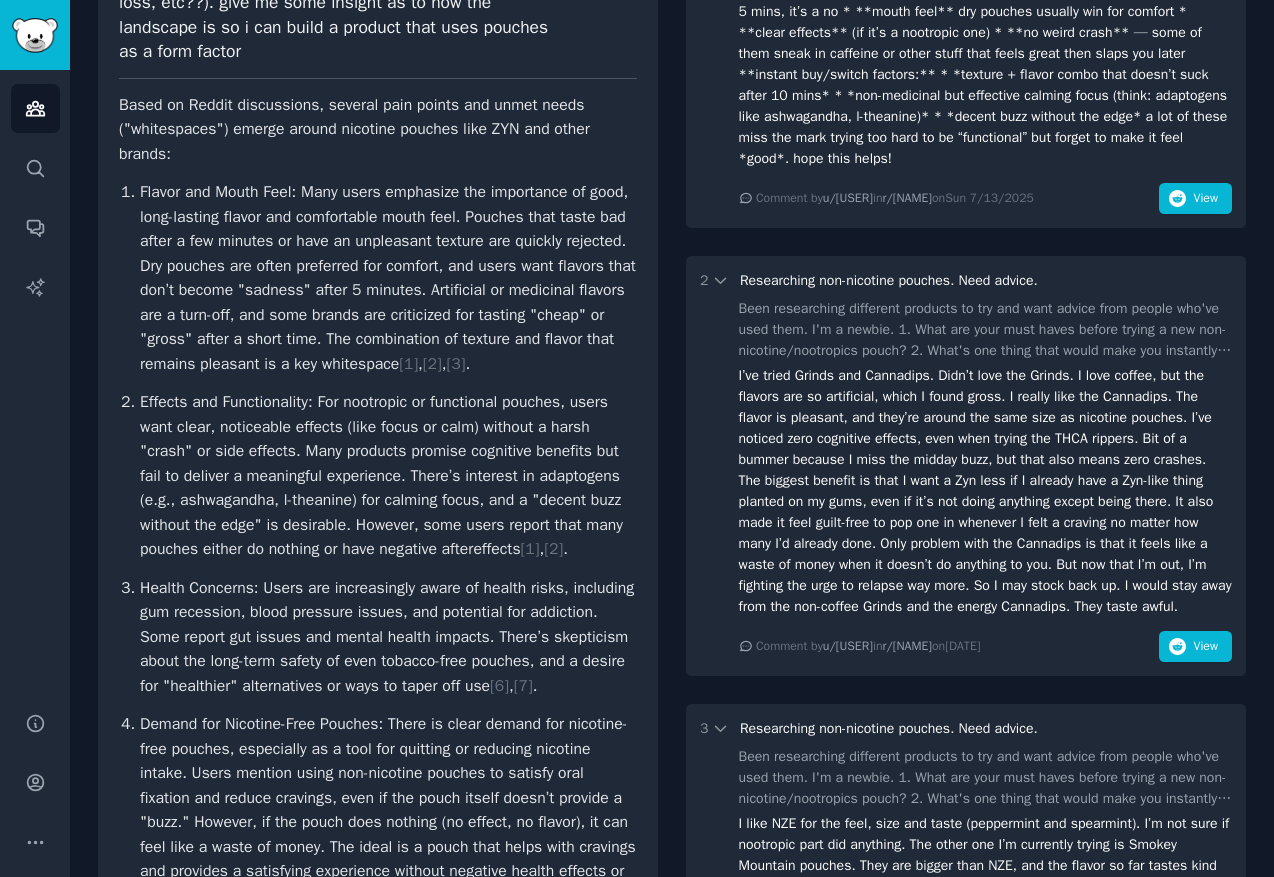 scroll, scrollTop: 0, scrollLeft: 0, axis: both 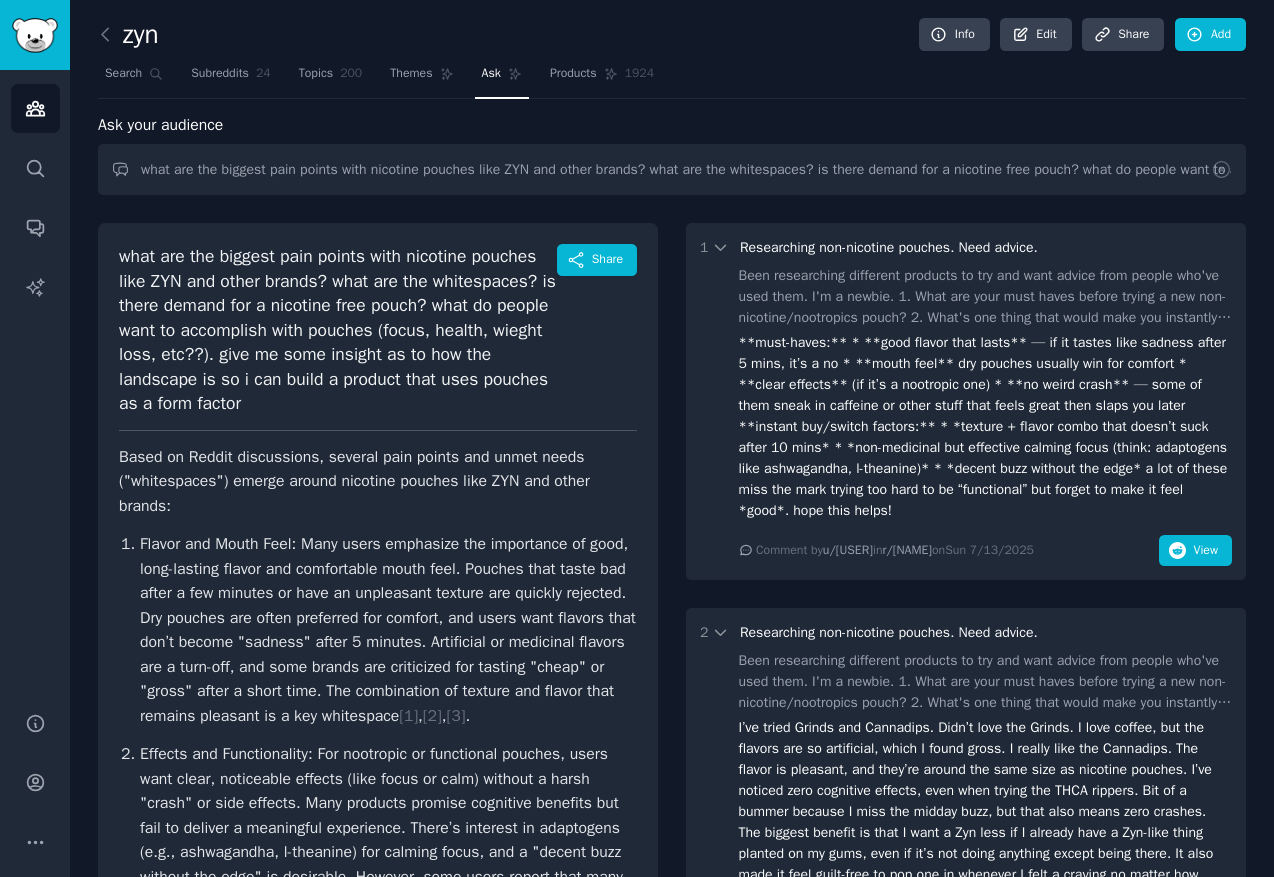 click on "Audiences Search Conversations AI Reports" at bounding box center [35, 379] 